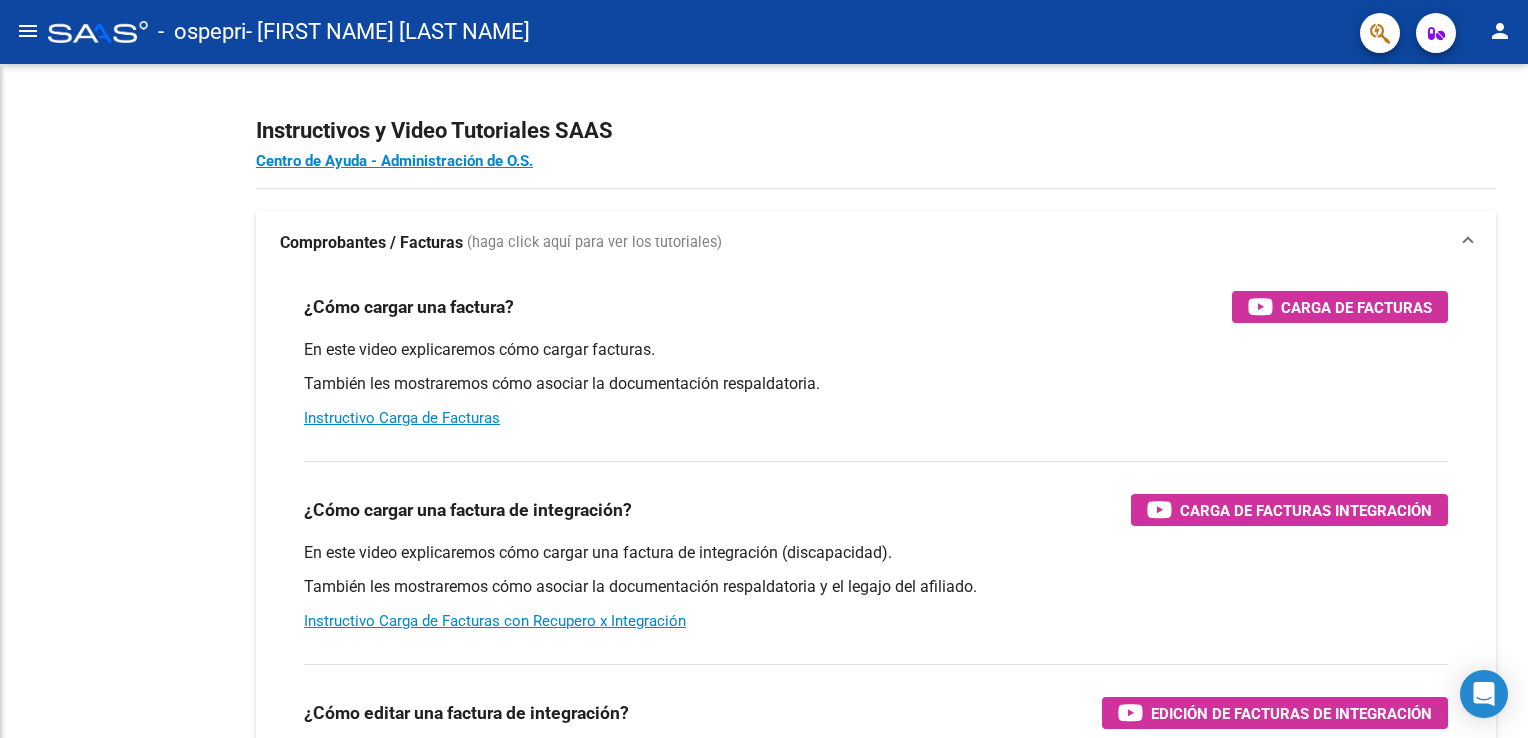 scroll, scrollTop: 0, scrollLeft: 0, axis: both 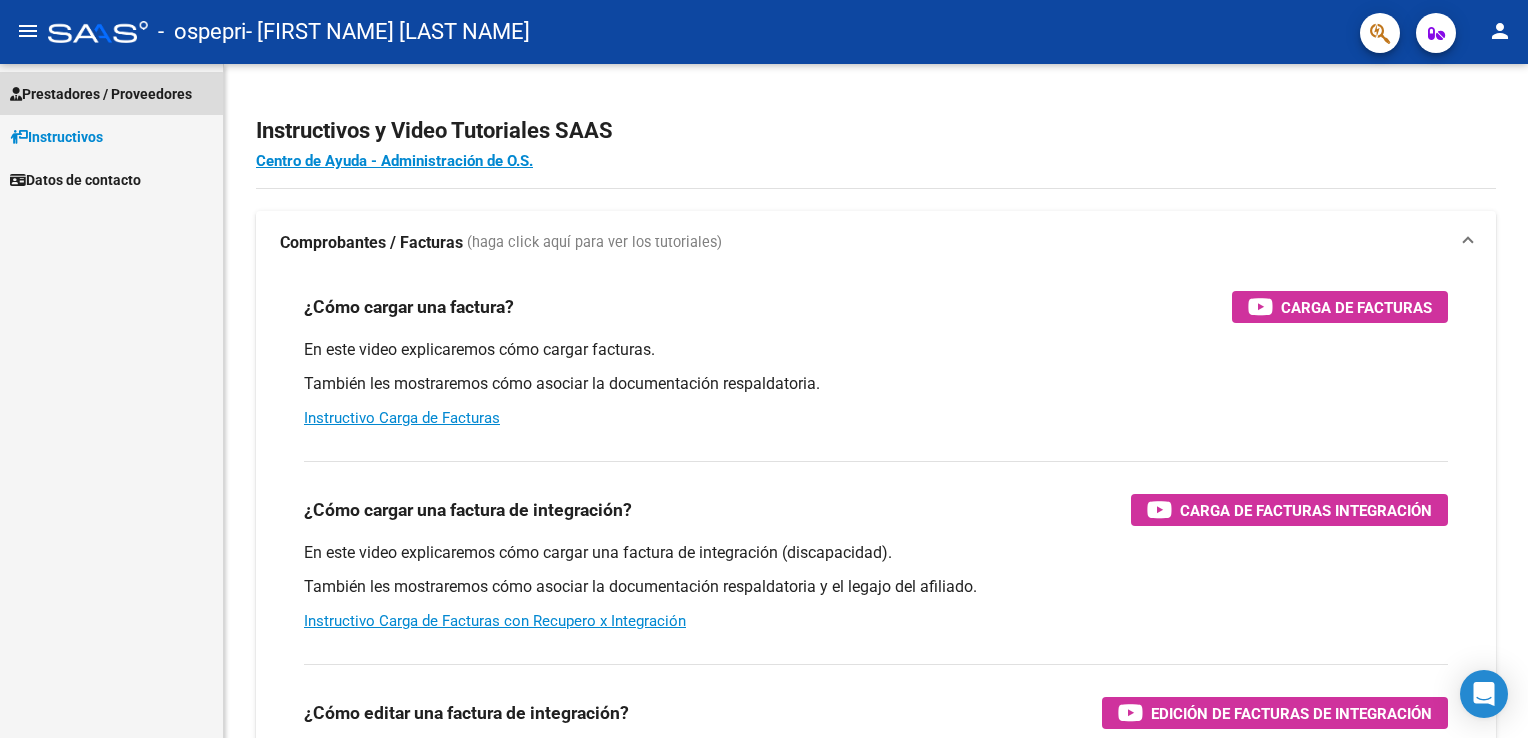 click on "Prestadores / Proveedores" at bounding box center (101, 94) 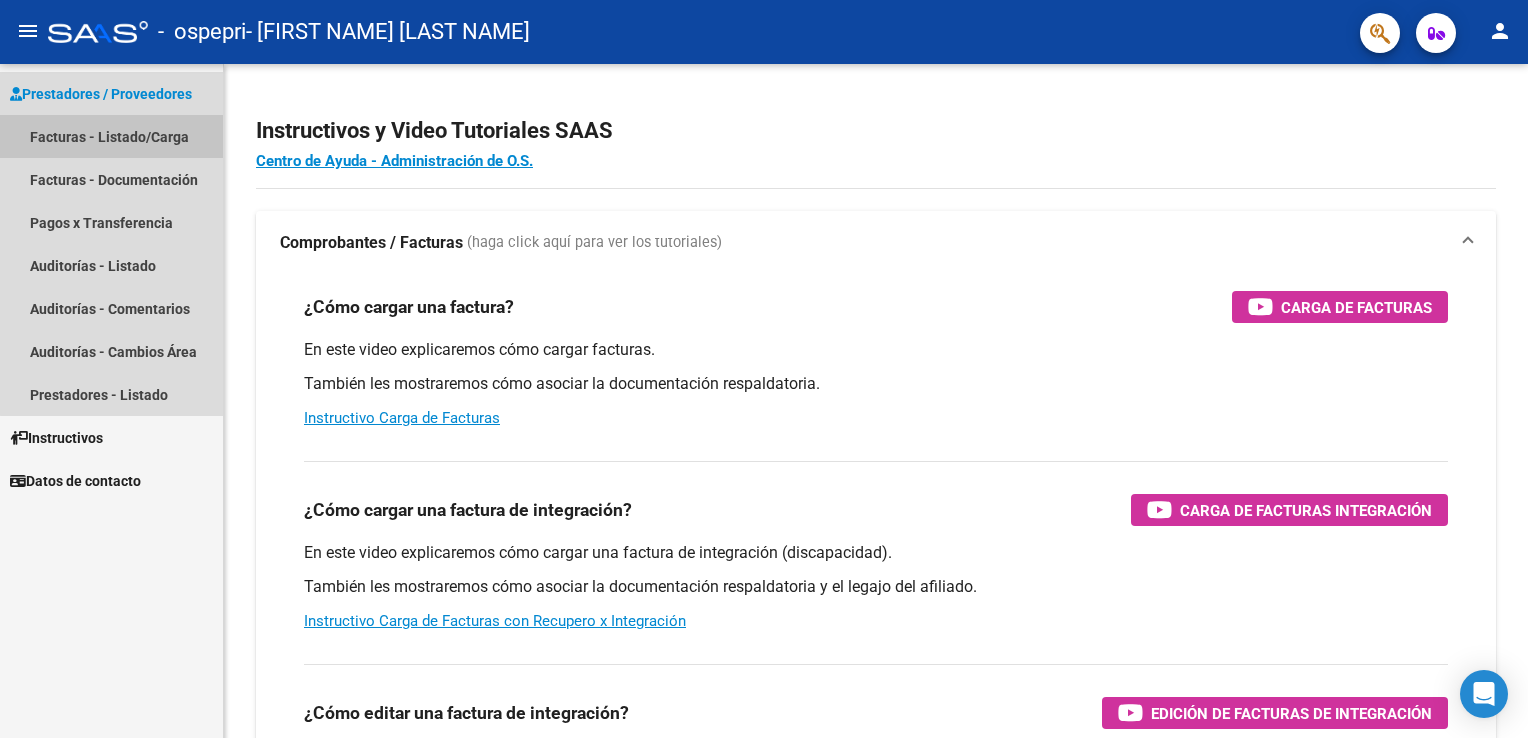 click on "Facturas - Listado/Carga" at bounding box center (111, 136) 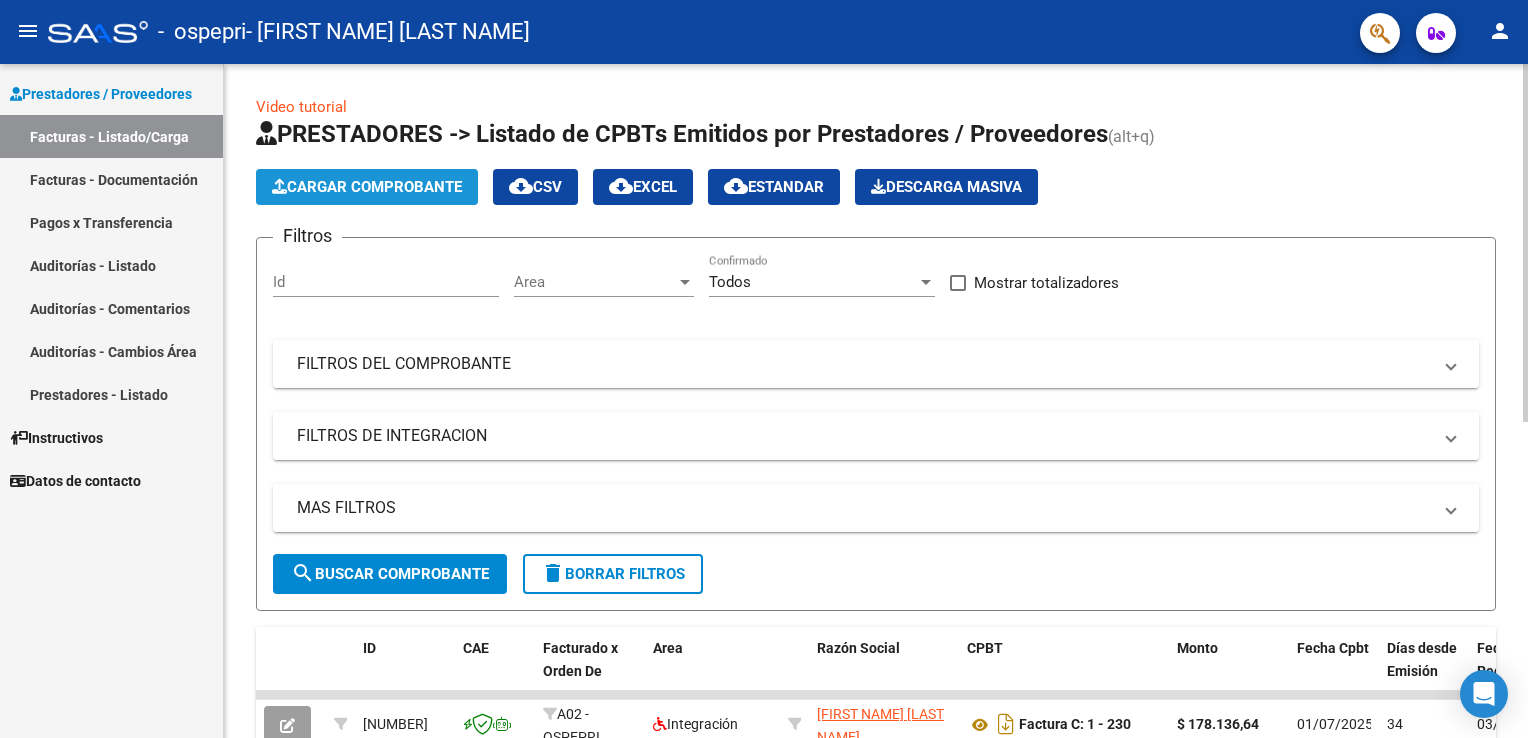 click on "Cargar Comprobante" 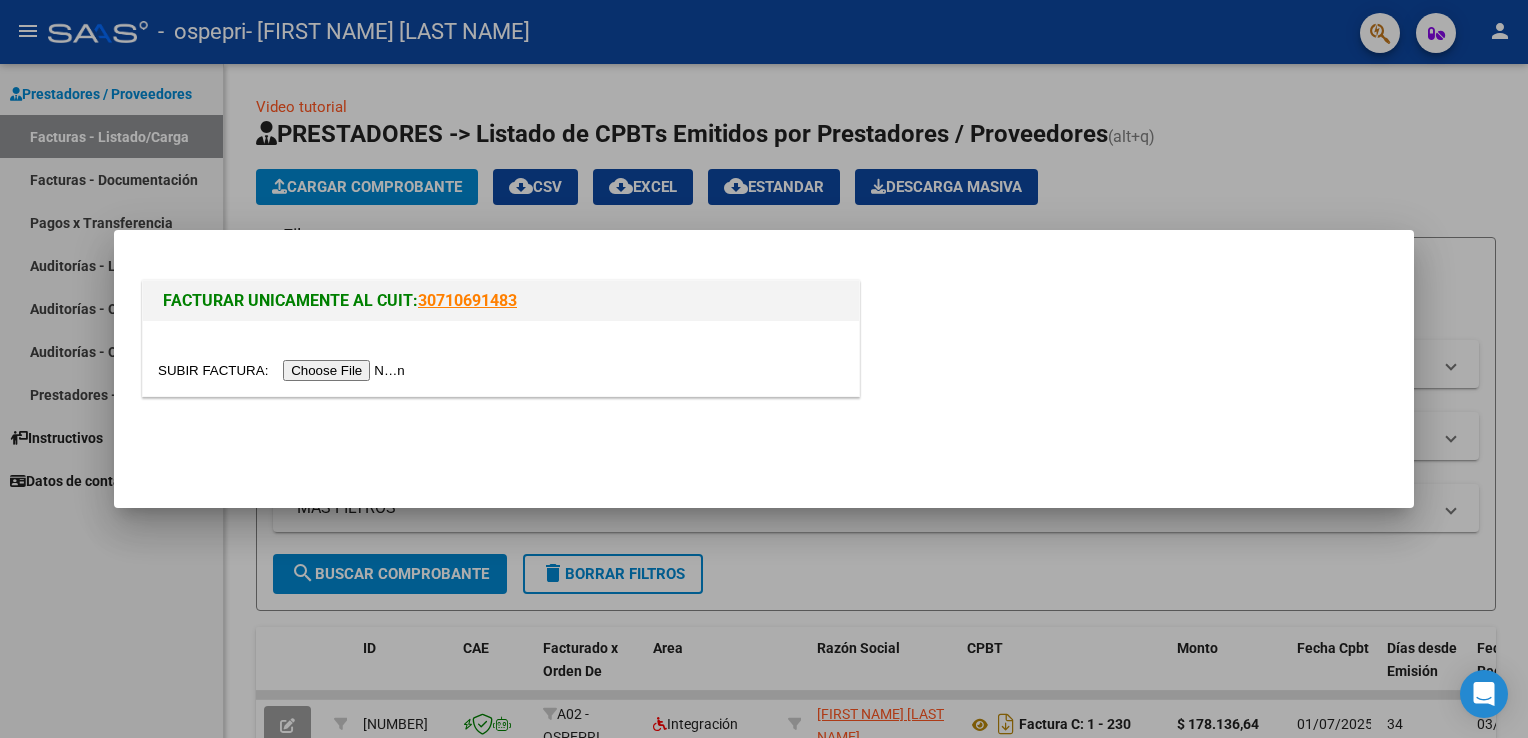 click at bounding box center (284, 370) 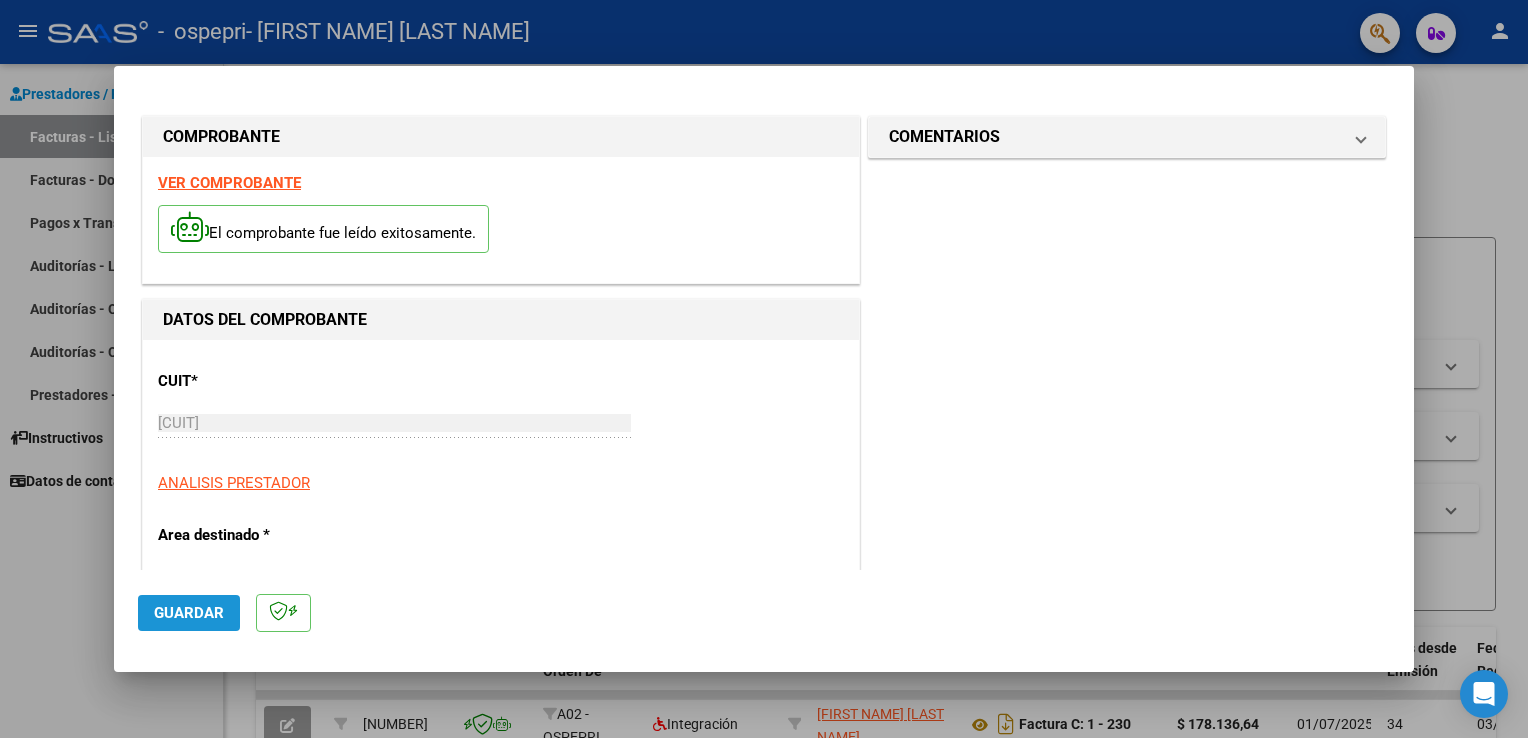 click on "Guardar" 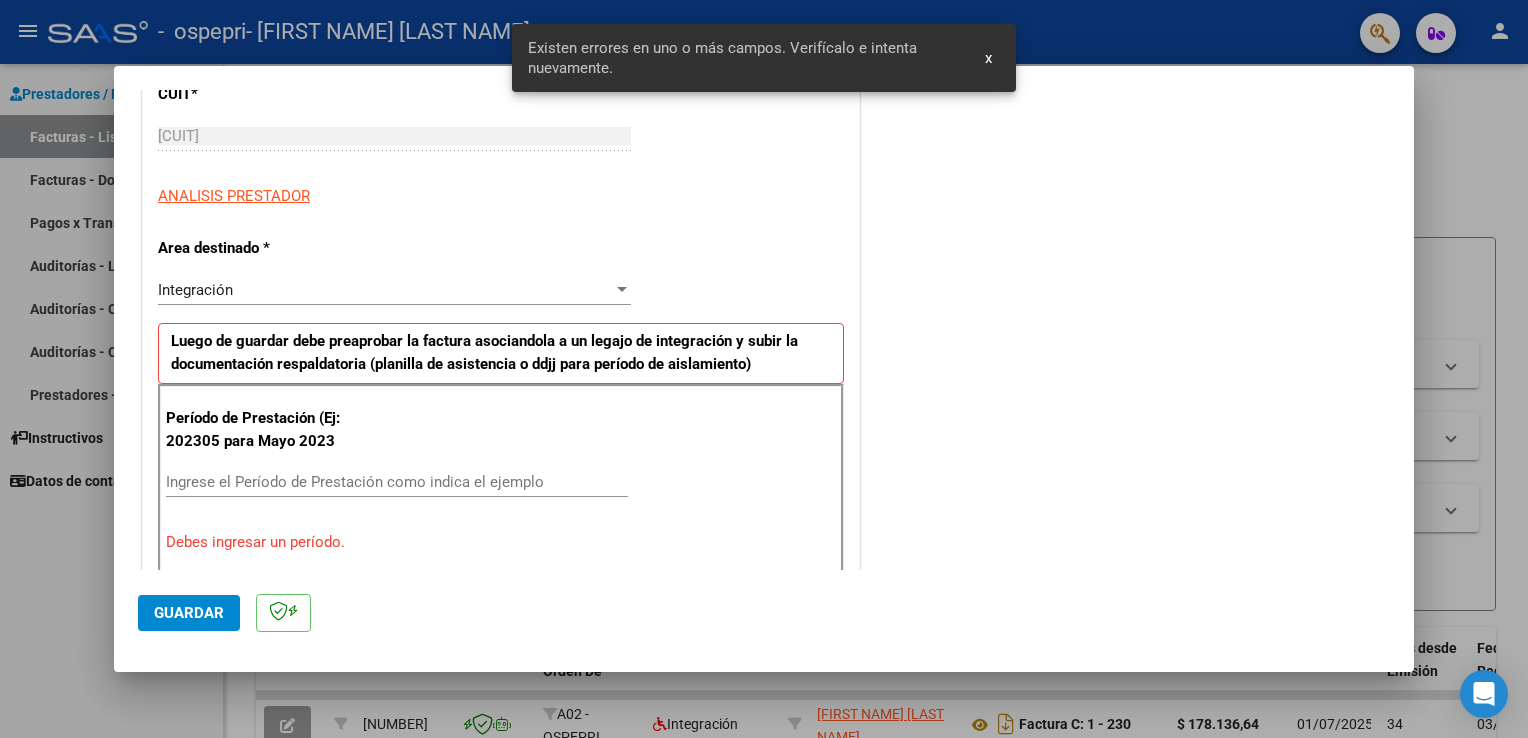 scroll, scrollTop: 417, scrollLeft: 0, axis: vertical 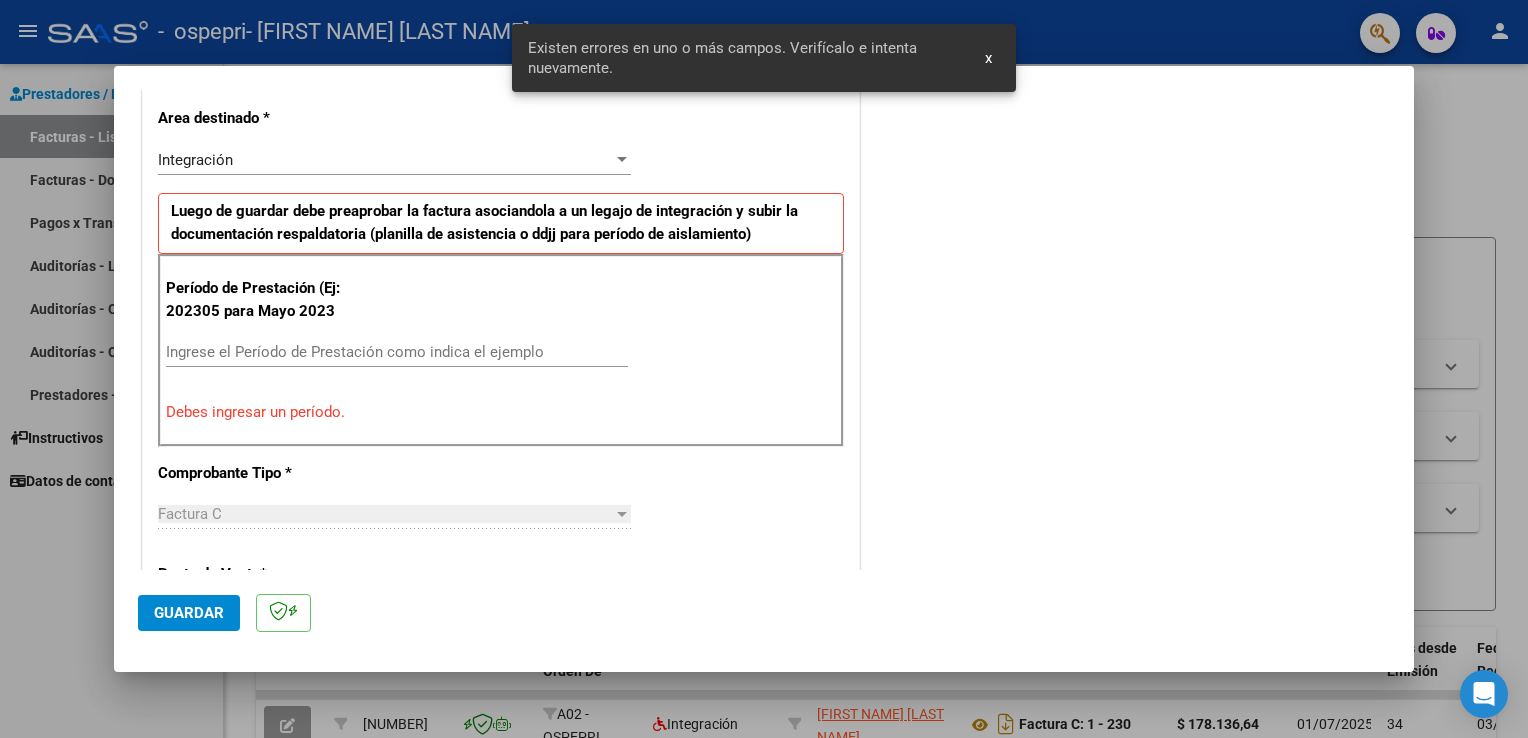 click on "Ingrese el Período de Prestación como indica el ejemplo" at bounding box center [397, 352] 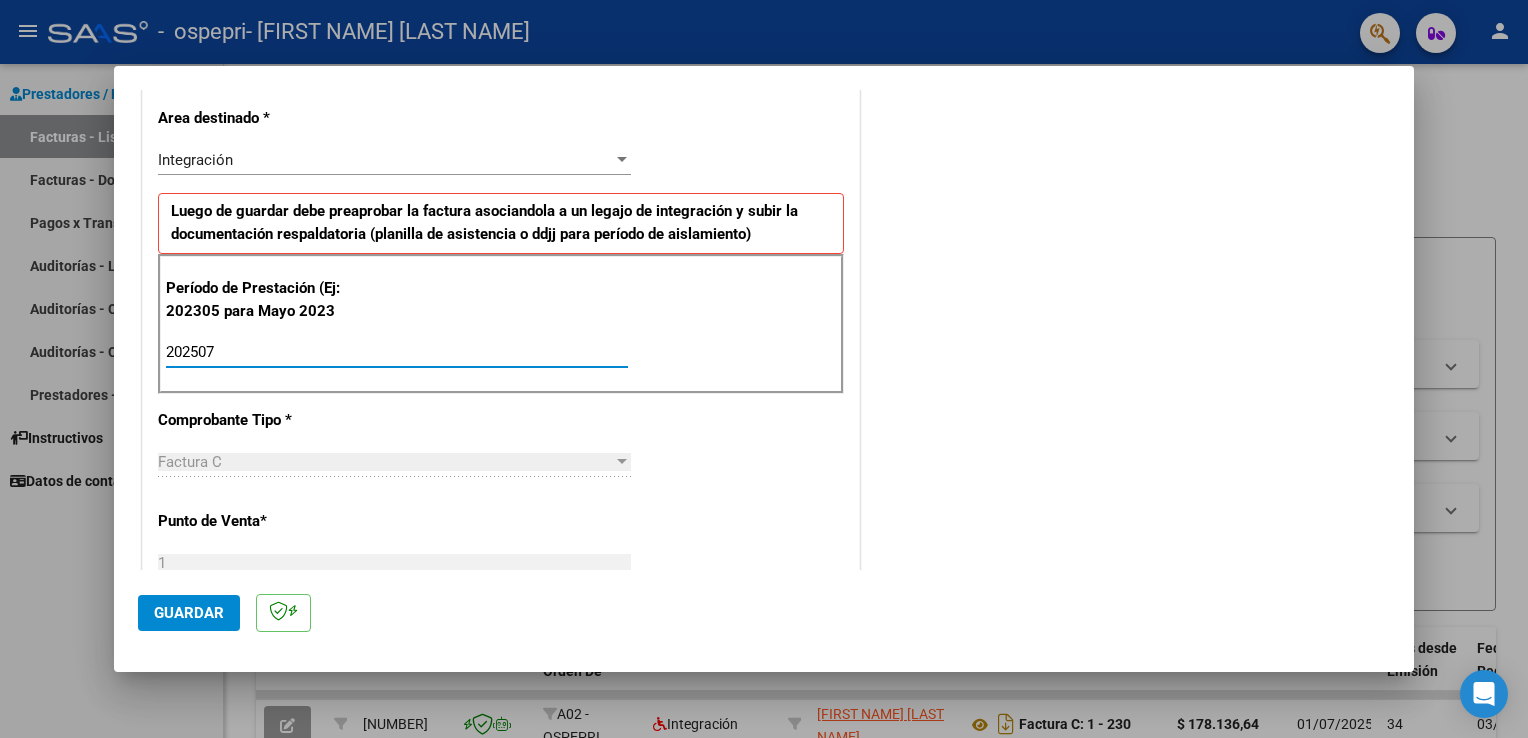 type on "202507" 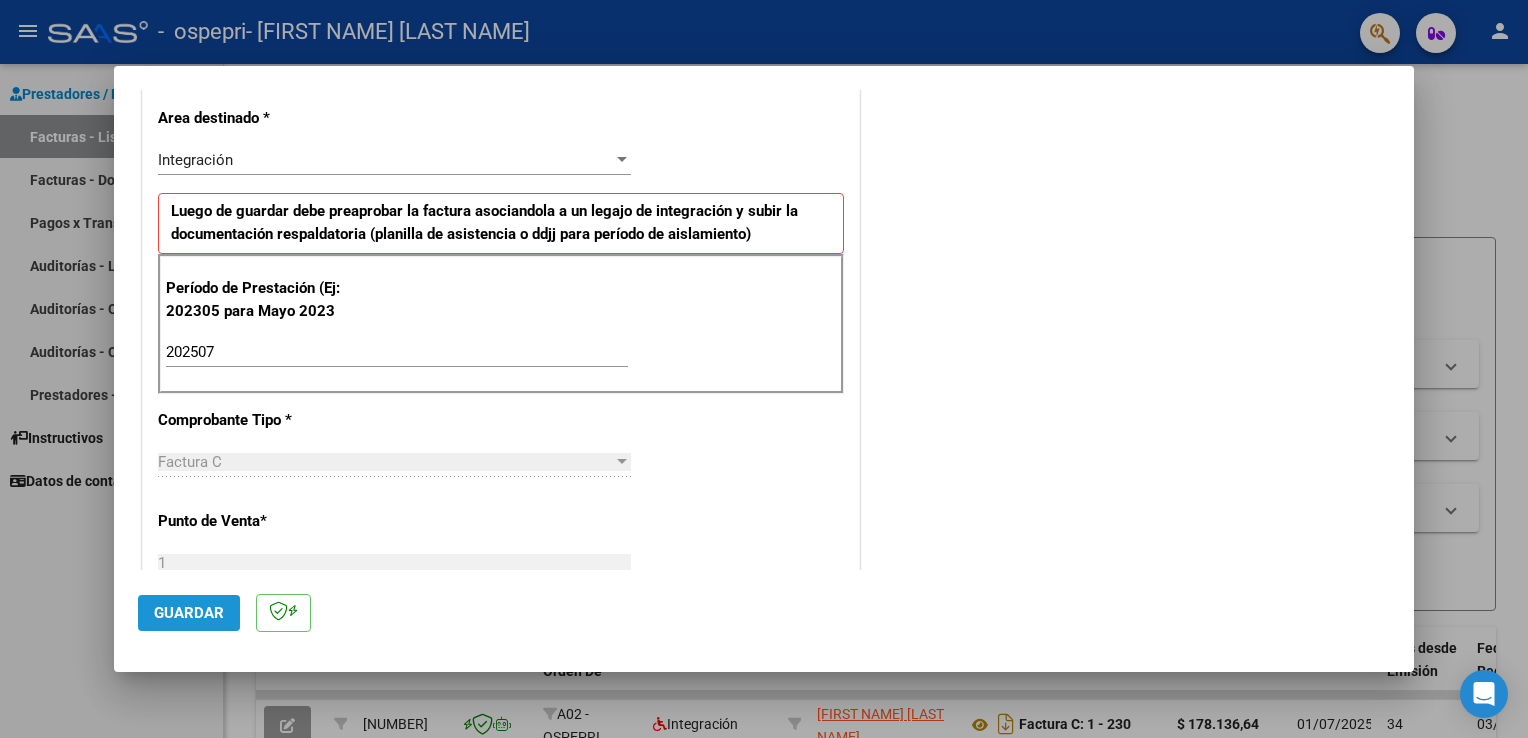 click on "Guardar" 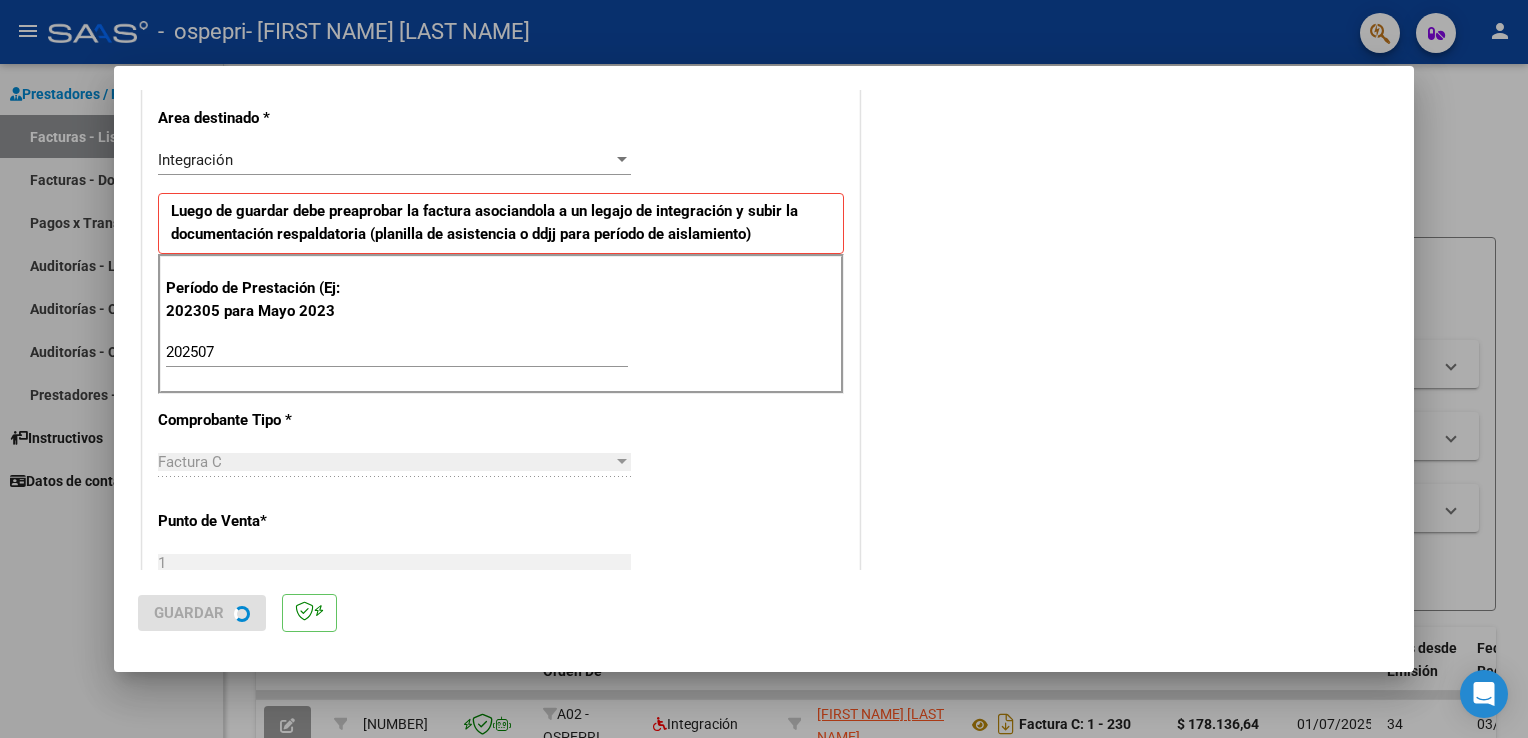 scroll, scrollTop: 0, scrollLeft: 0, axis: both 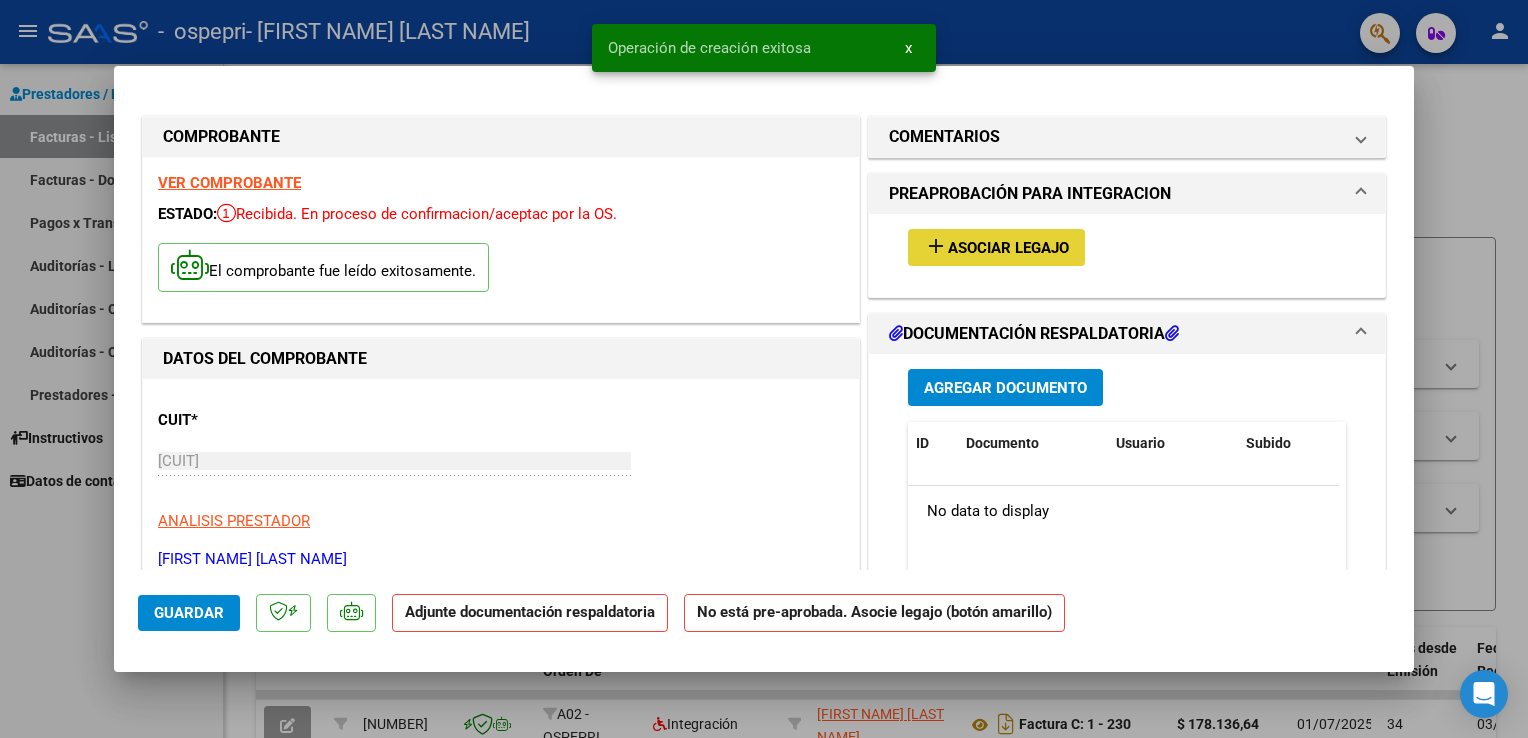 click on "Asociar Legajo" at bounding box center (1008, 248) 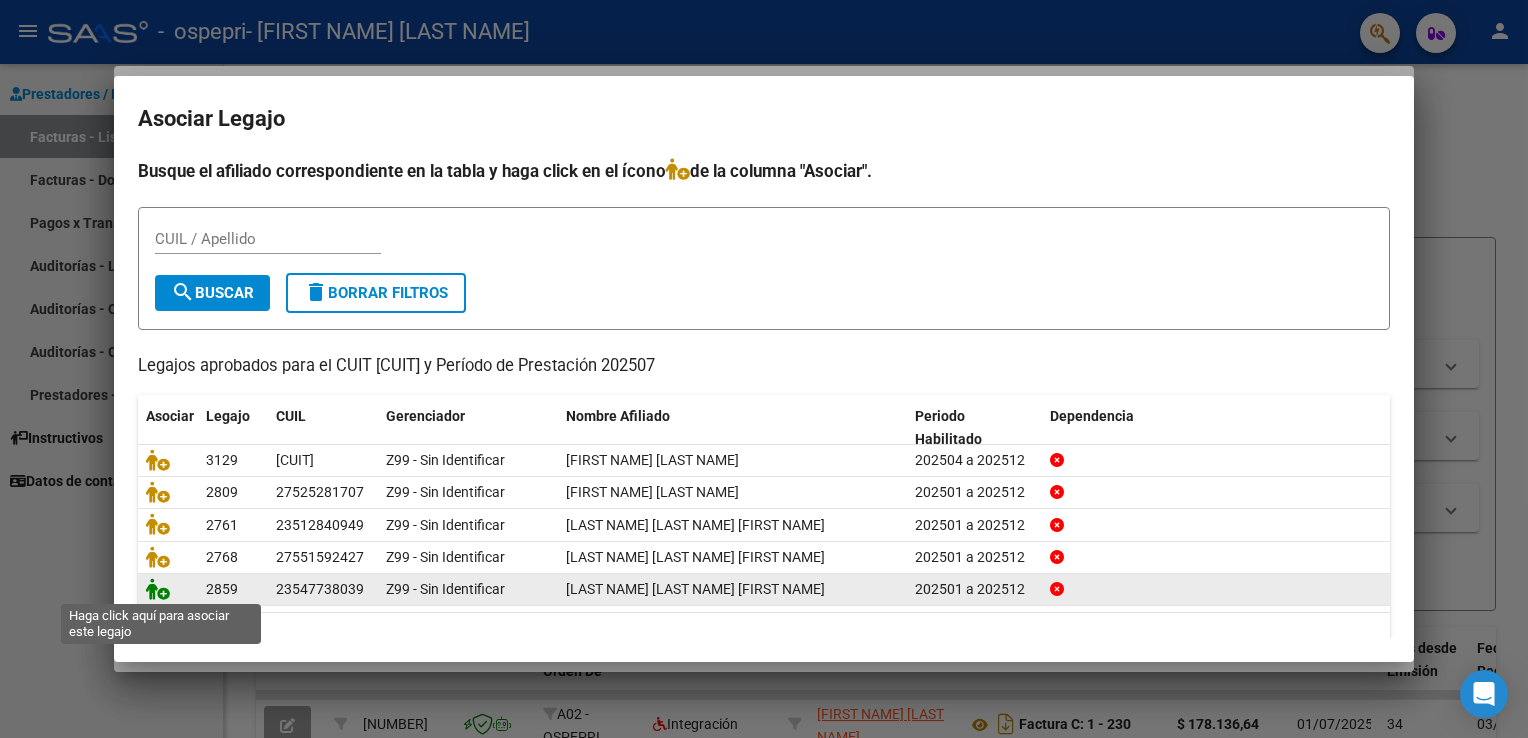 click 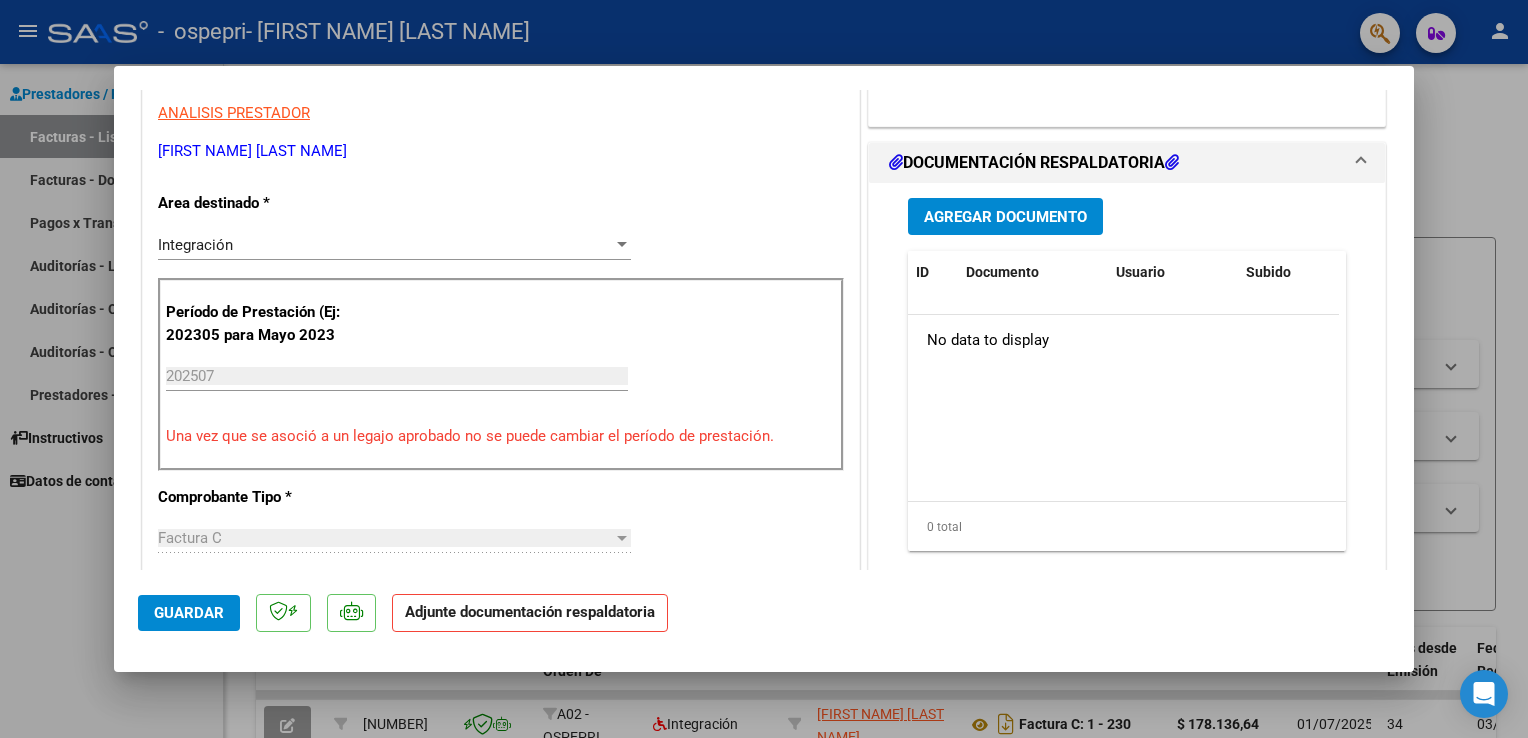 scroll, scrollTop: 404, scrollLeft: 0, axis: vertical 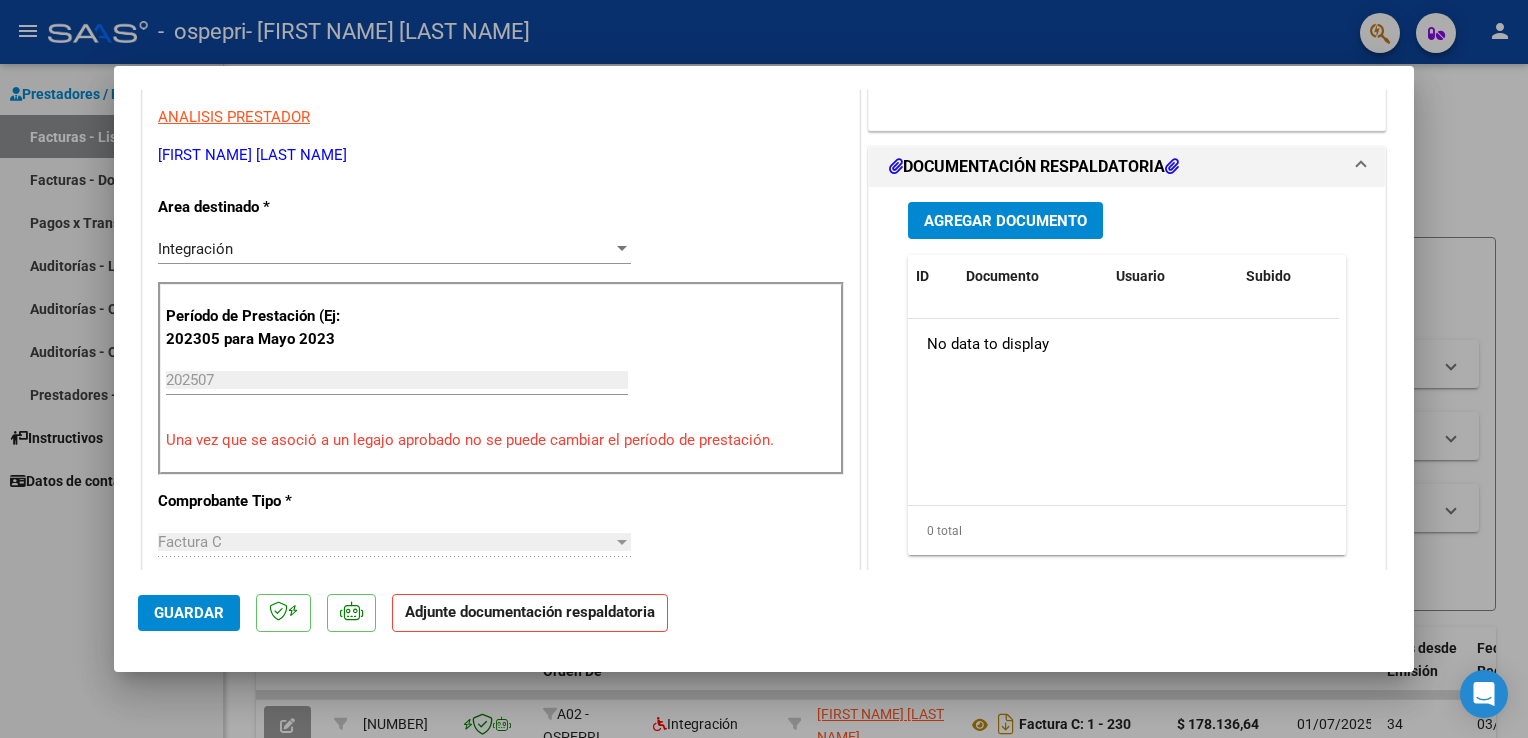 click on "Agregar Documento" at bounding box center (1005, 221) 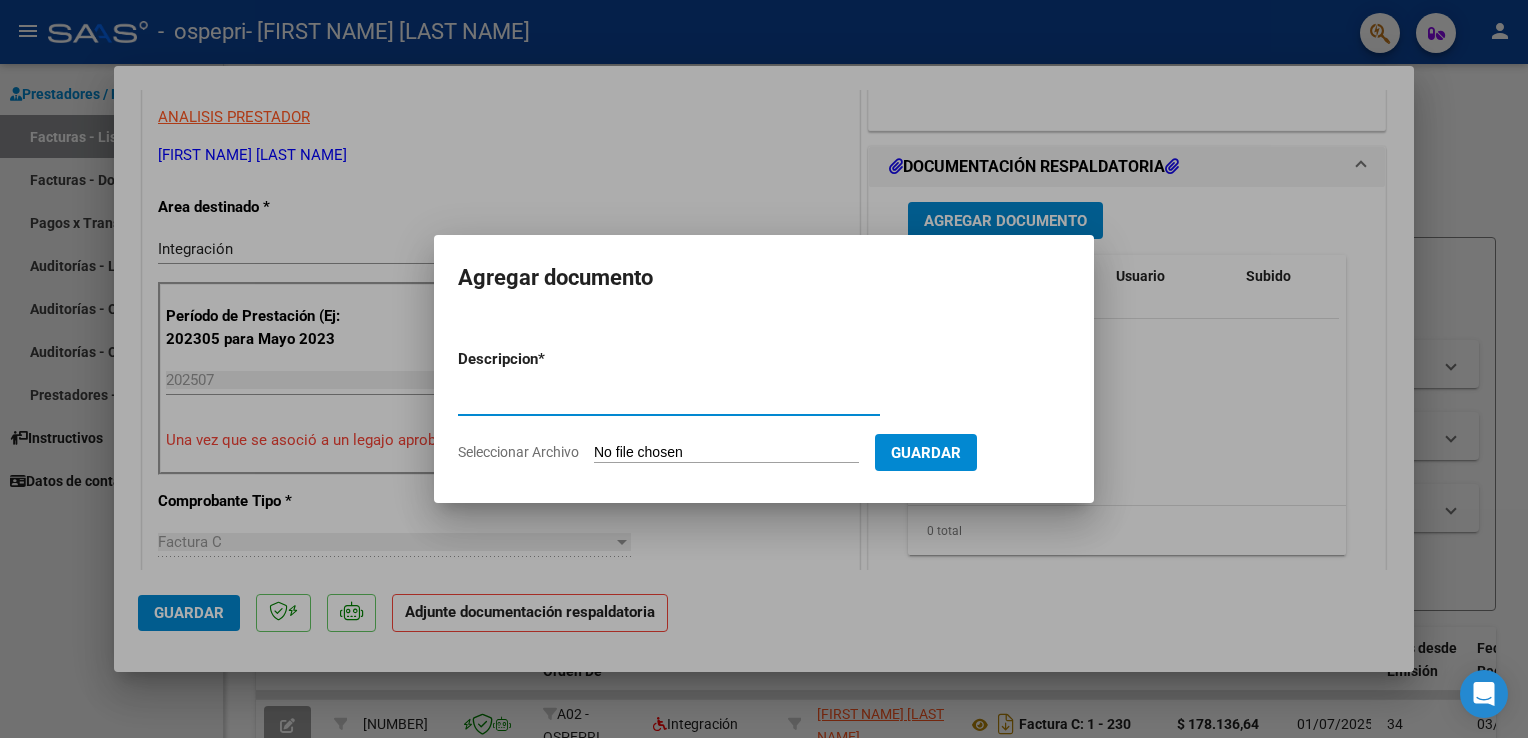 type on "PLANILLA" 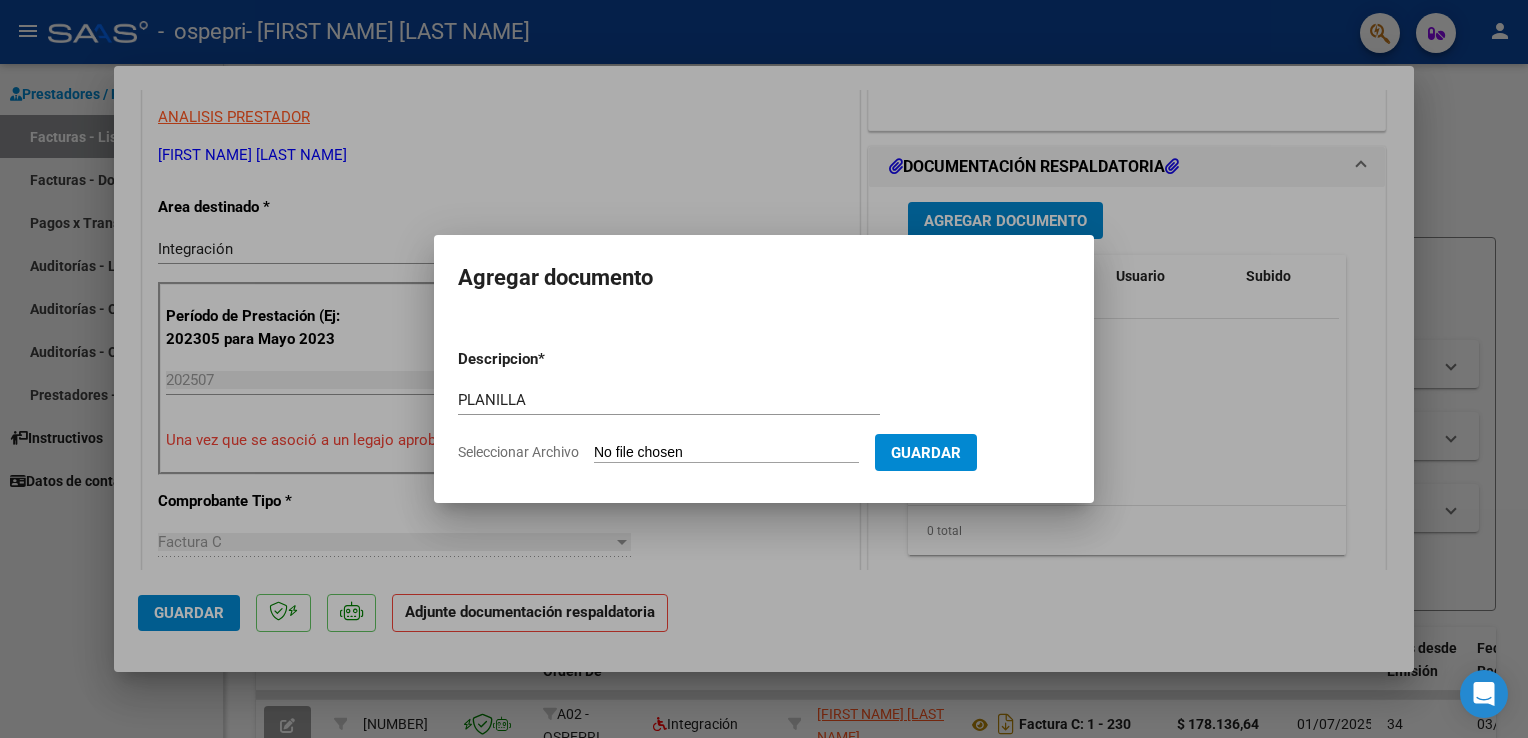 click on "Seleccionar Archivo" at bounding box center [726, 453] 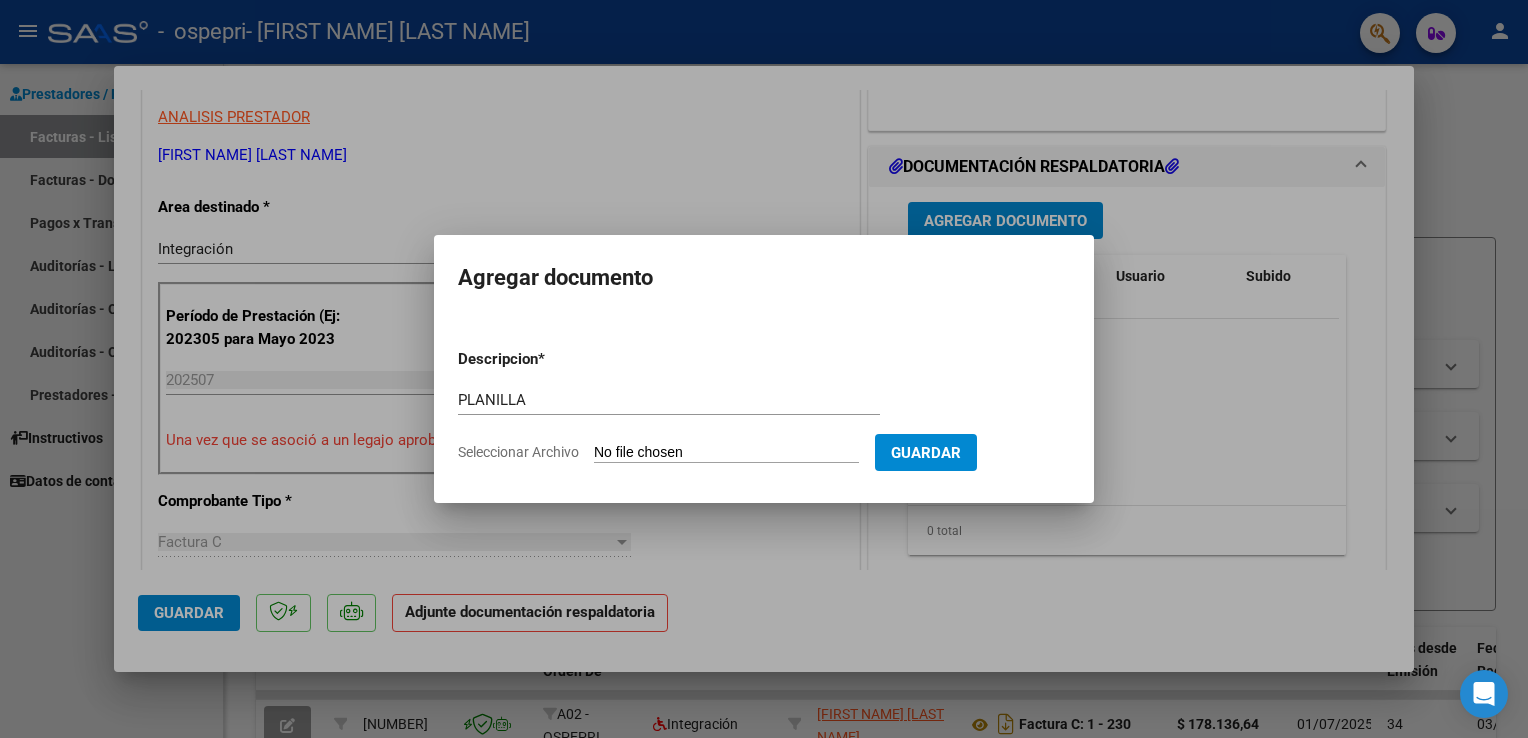 type on "C:\fakepath\planilla julio.pdf" 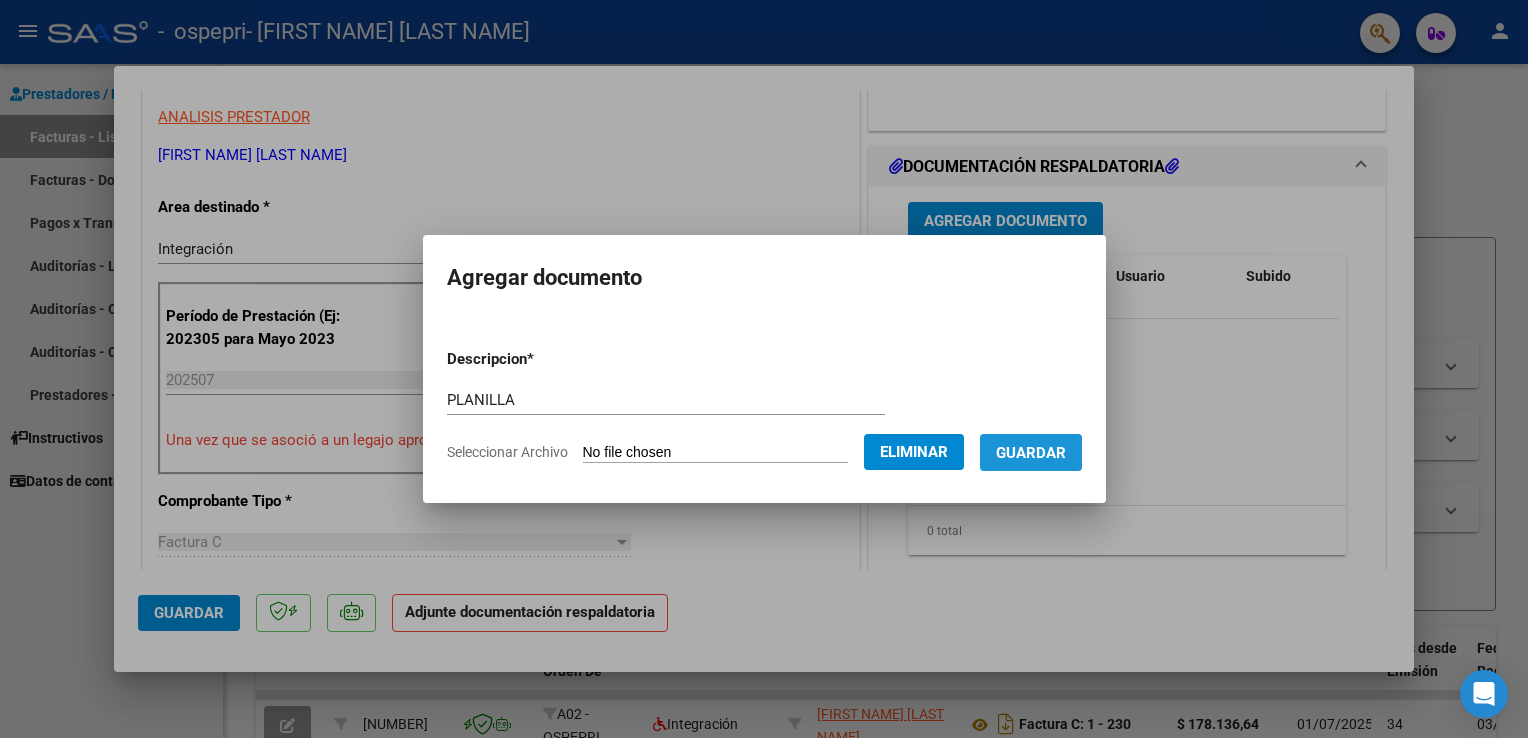 click on "Guardar" at bounding box center [1031, 453] 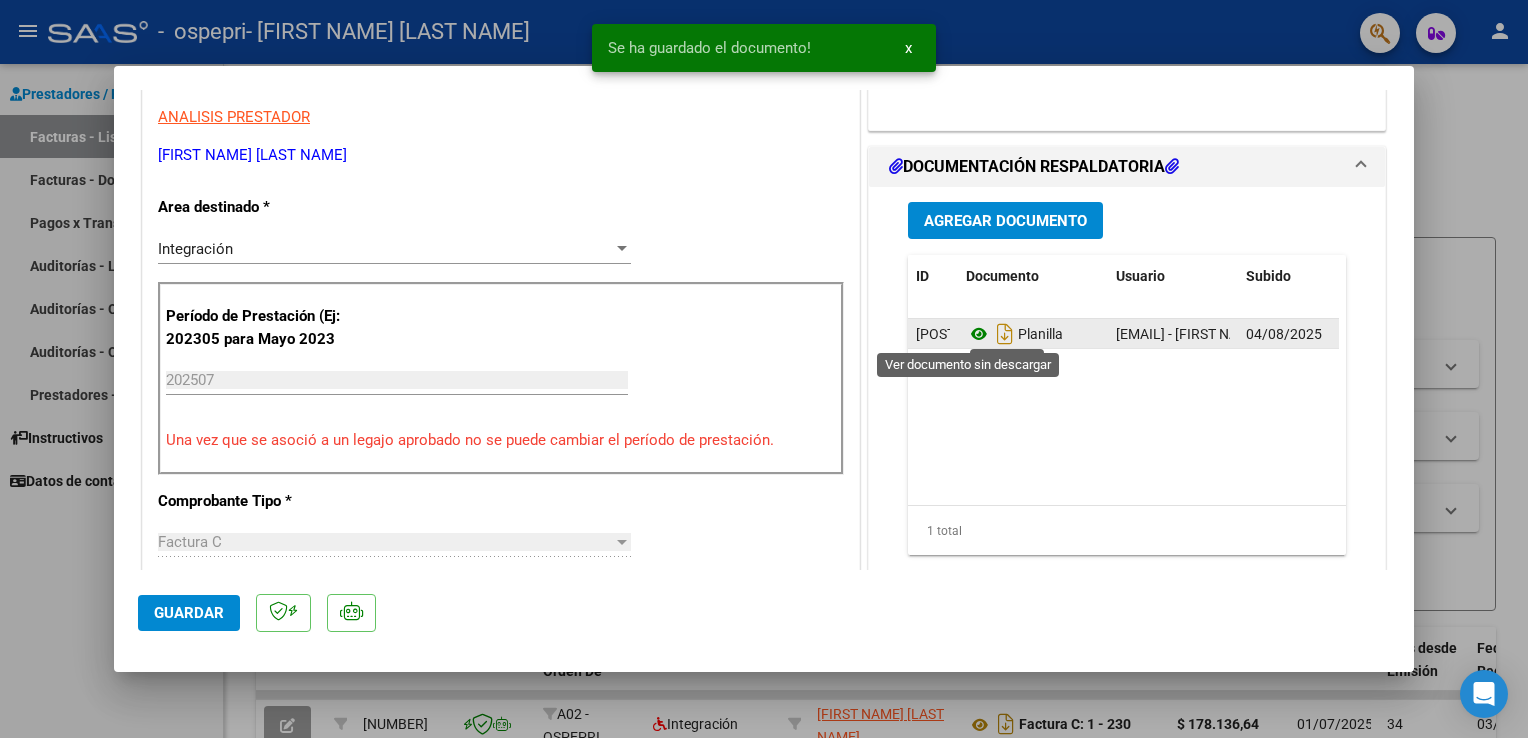 click 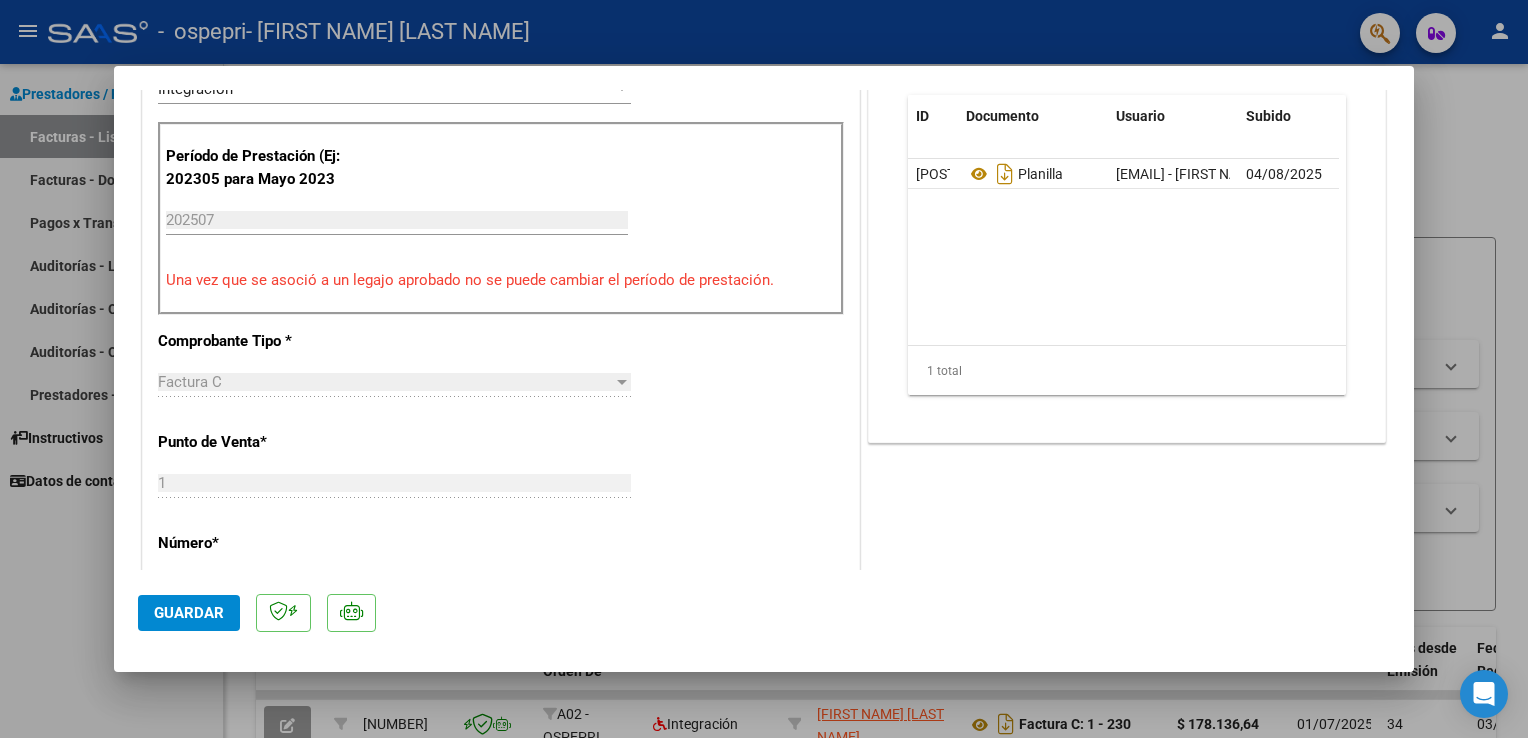 scroll, scrollTop: 0, scrollLeft: 0, axis: both 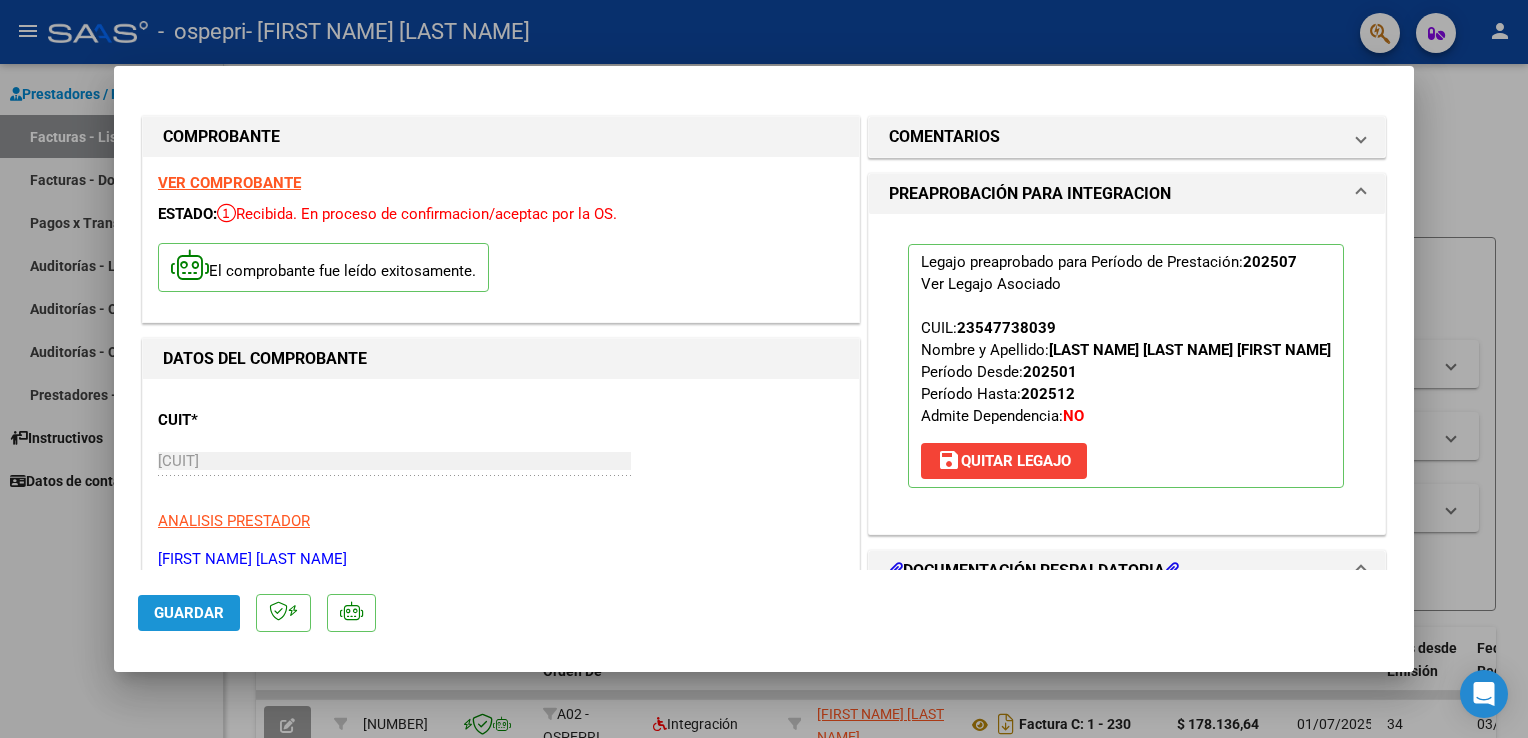 click on "Guardar" 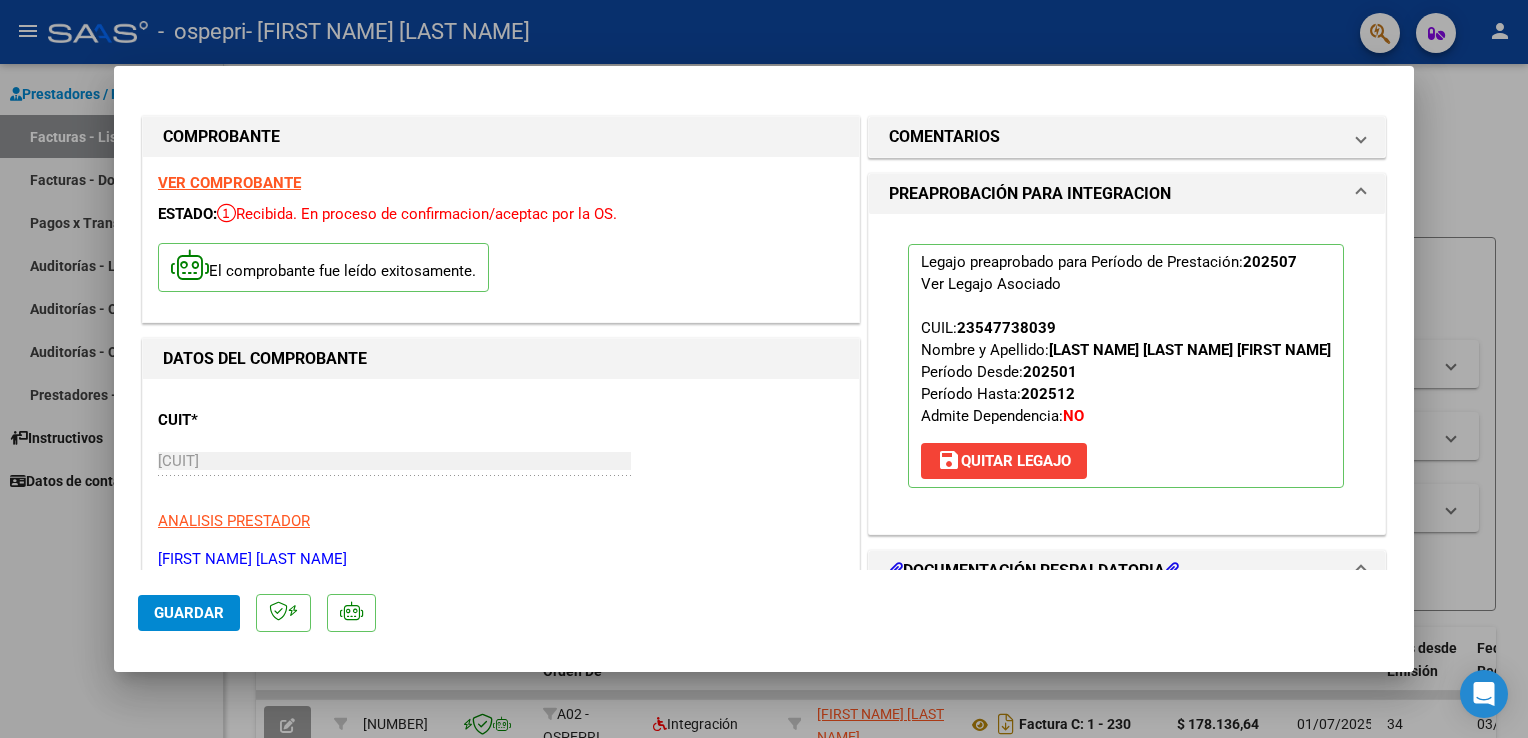click at bounding box center [764, 369] 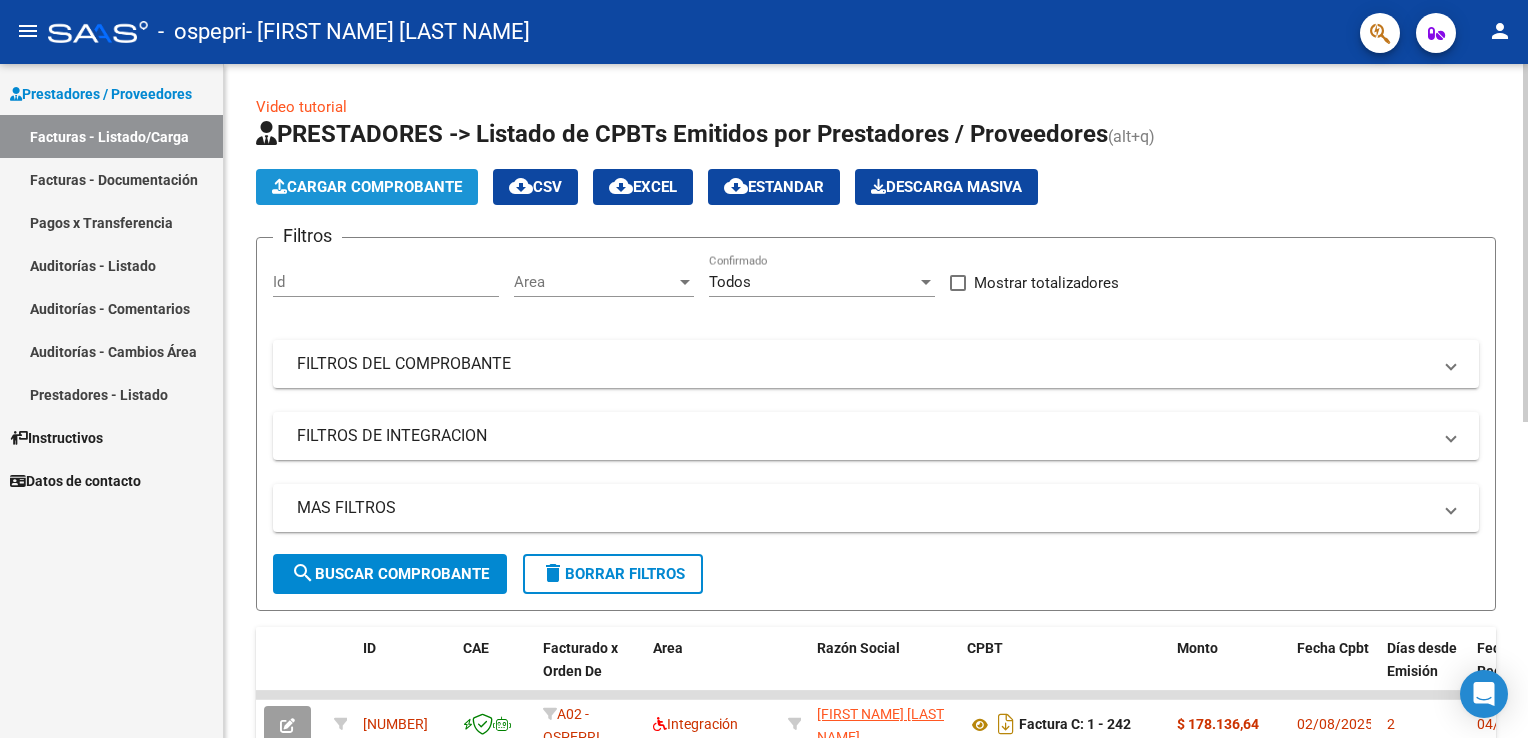click on "Cargar Comprobante" 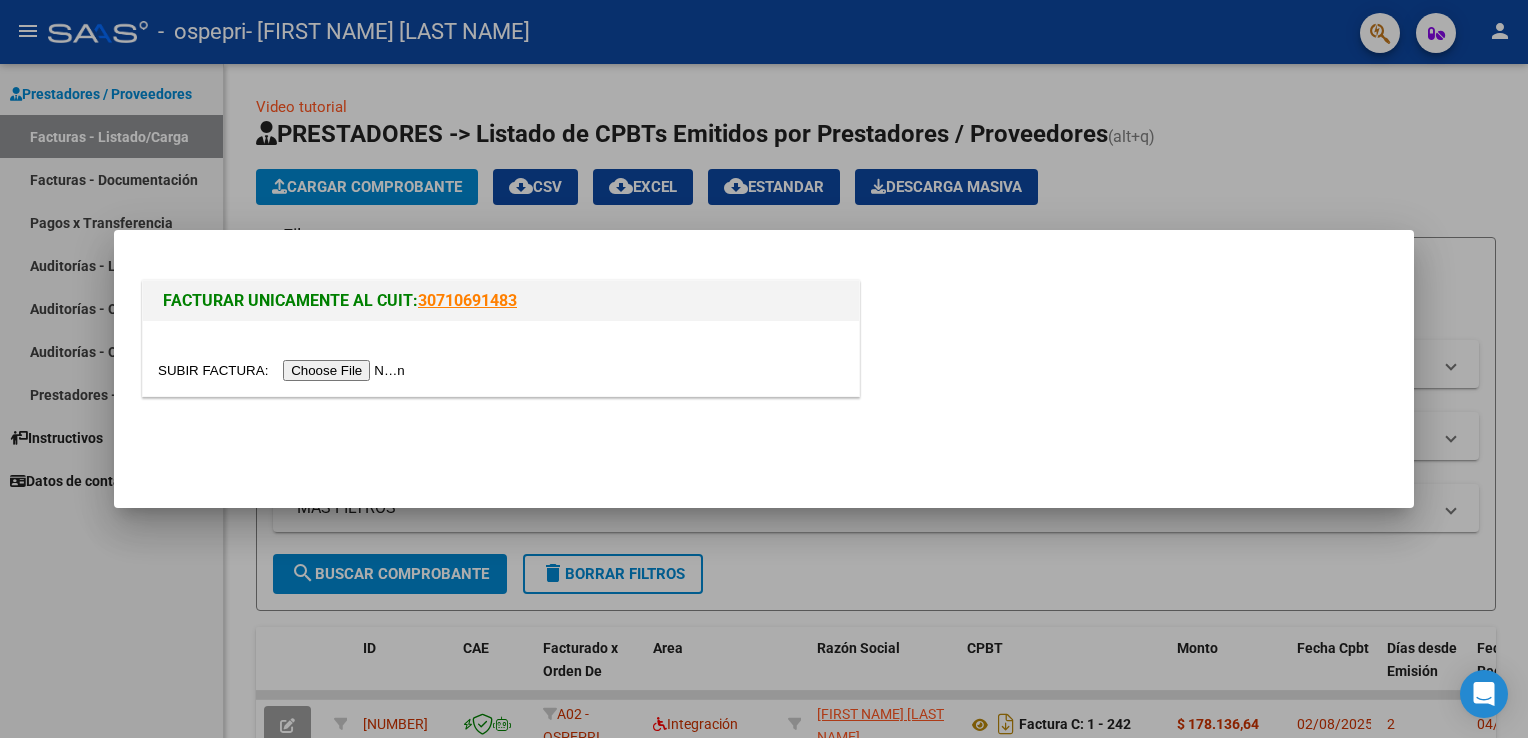 click at bounding box center (284, 370) 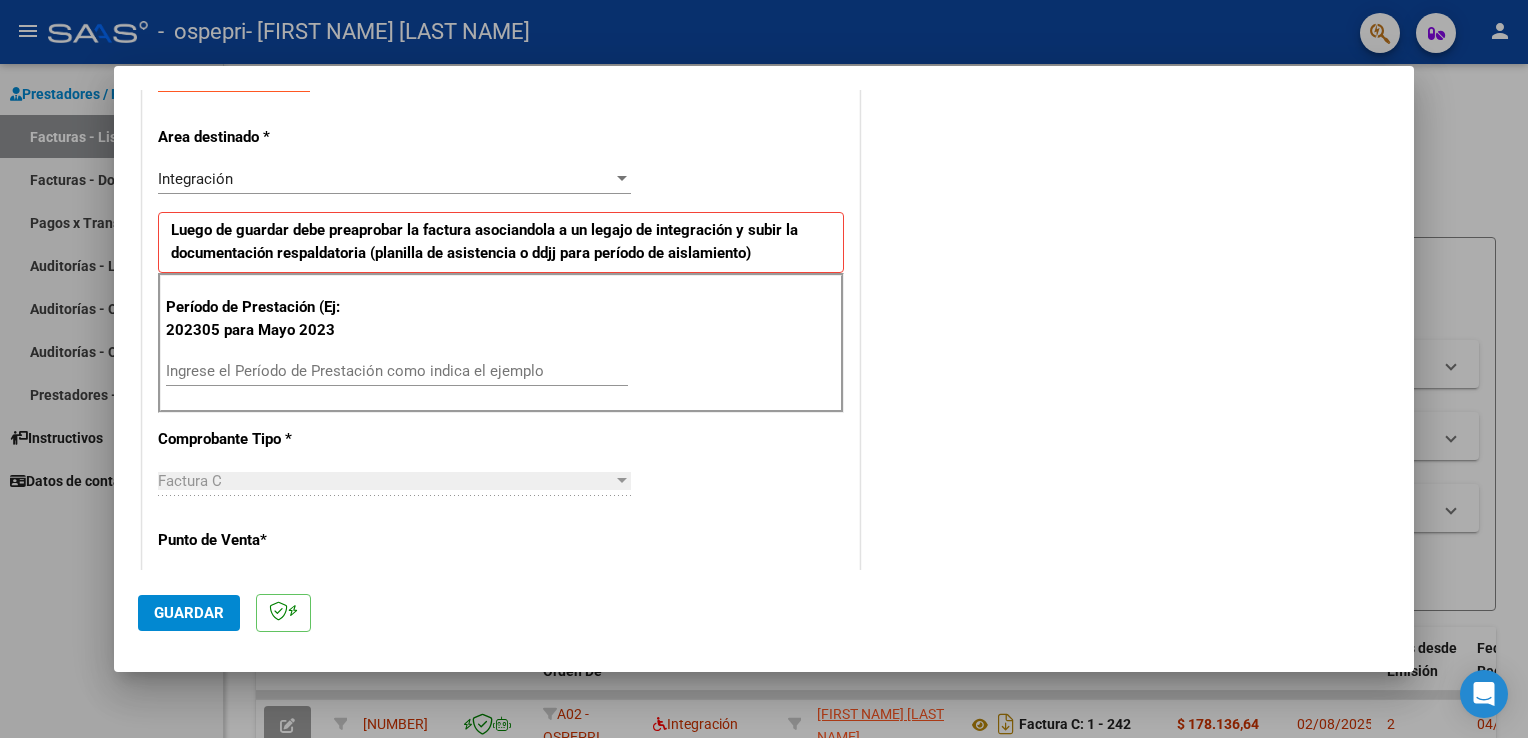 scroll, scrollTop: 400, scrollLeft: 0, axis: vertical 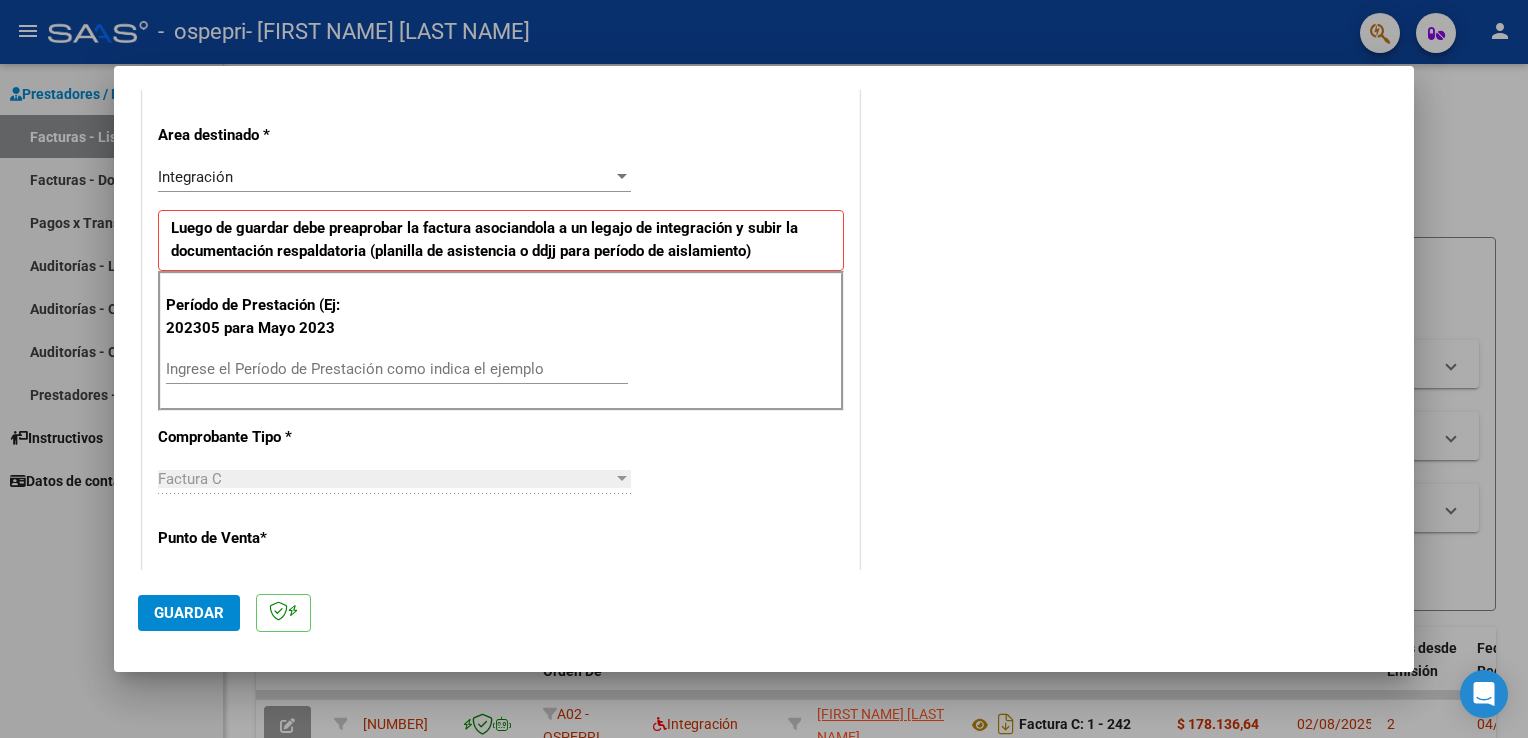 click on "Ingrese el Período de Prestación como indica el ejemplo" at bounding box center [397, 369] 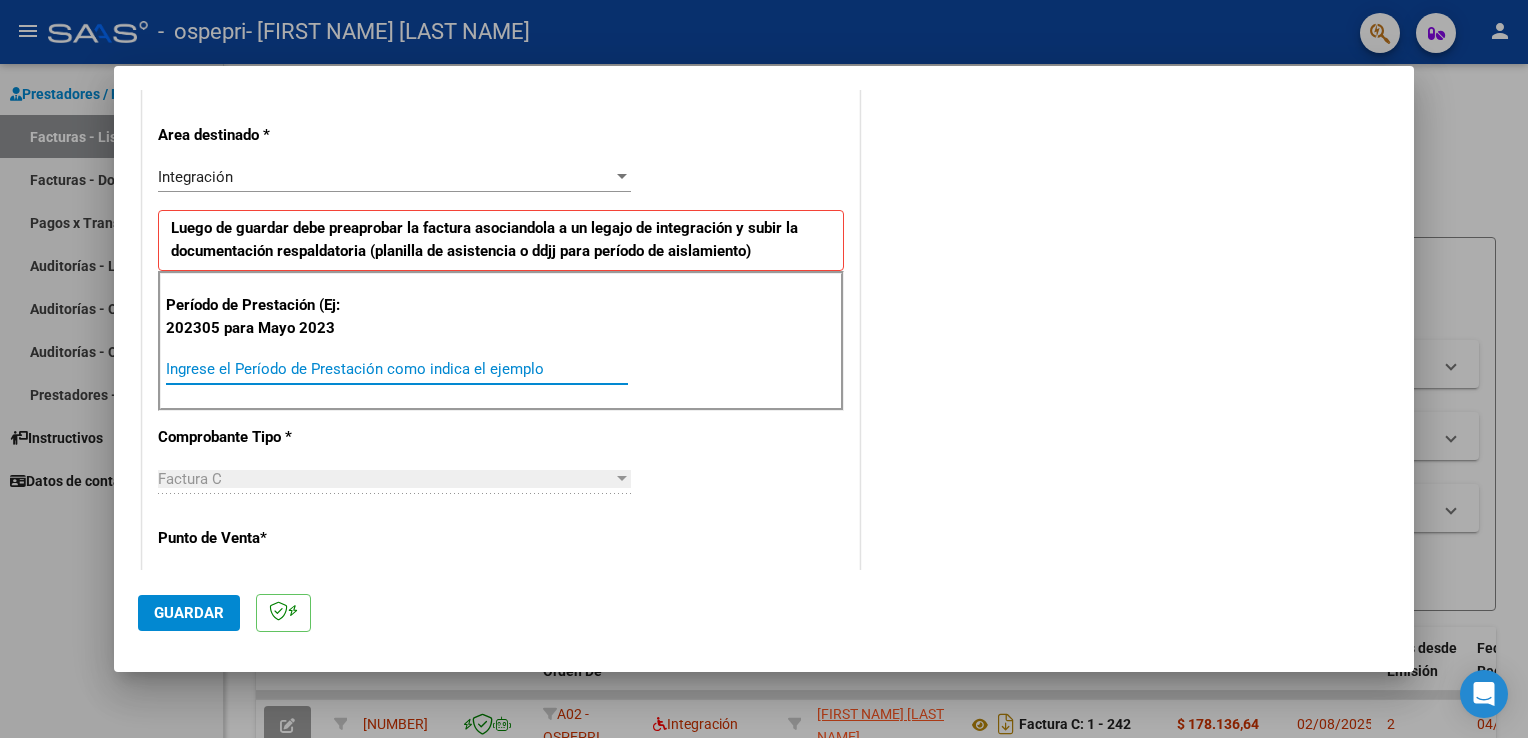 click on "Ingrese el Período de Prestación como indica el ejemplo" at bounding box center (397, 369) 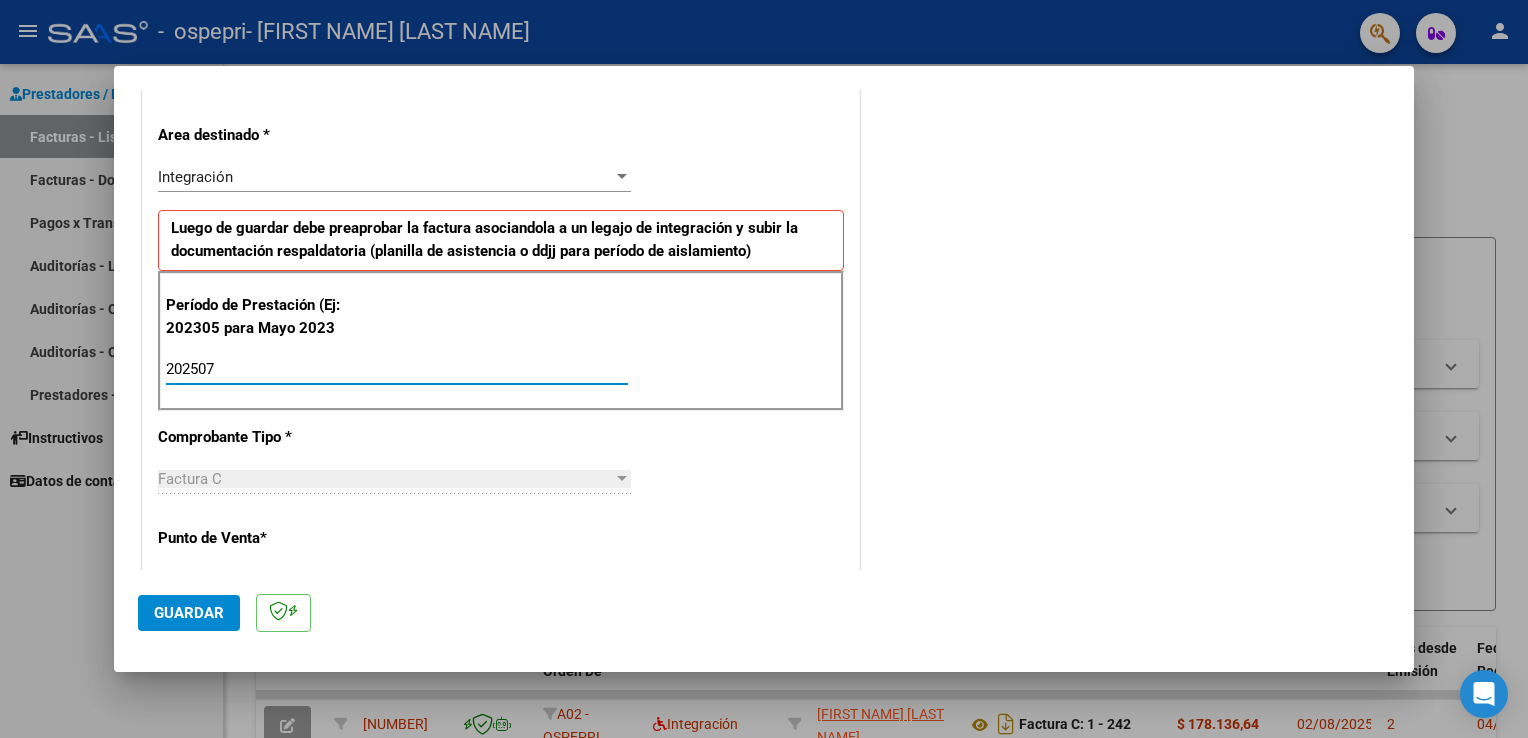 type on "202507" 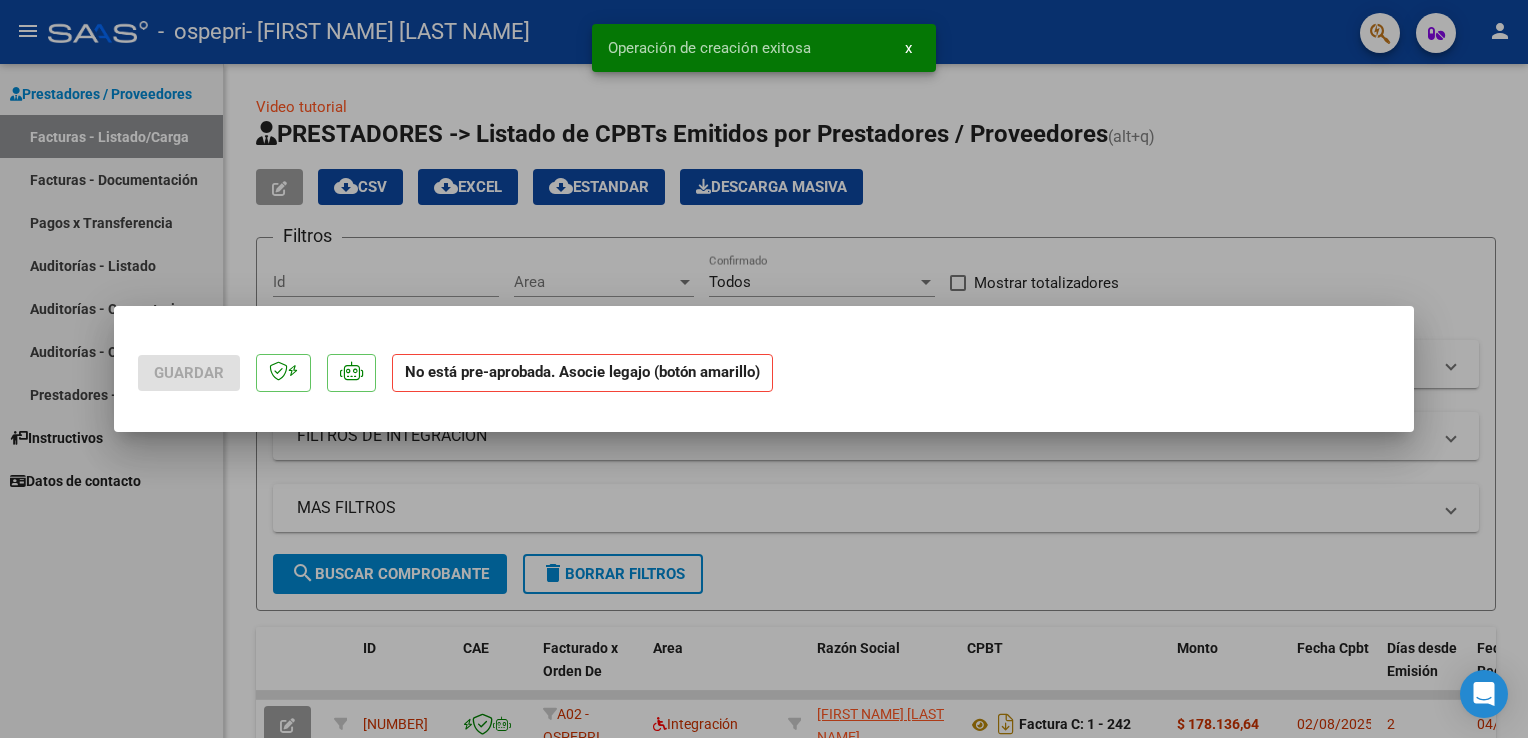scroll, scrollTop: 0, scrollLeft: 0, axis: both 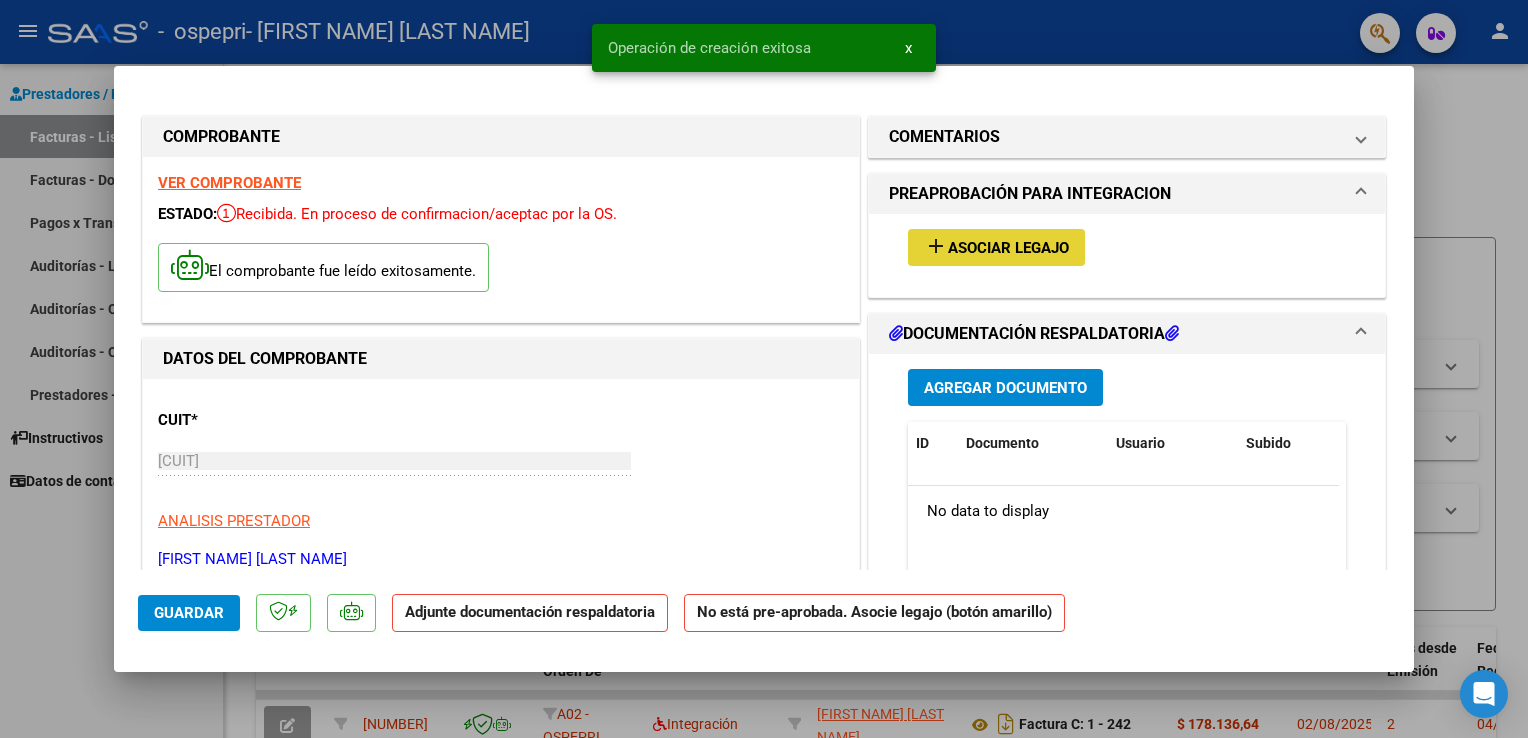 click on "Asociar Legajo" at bounding box center [1008, 248] 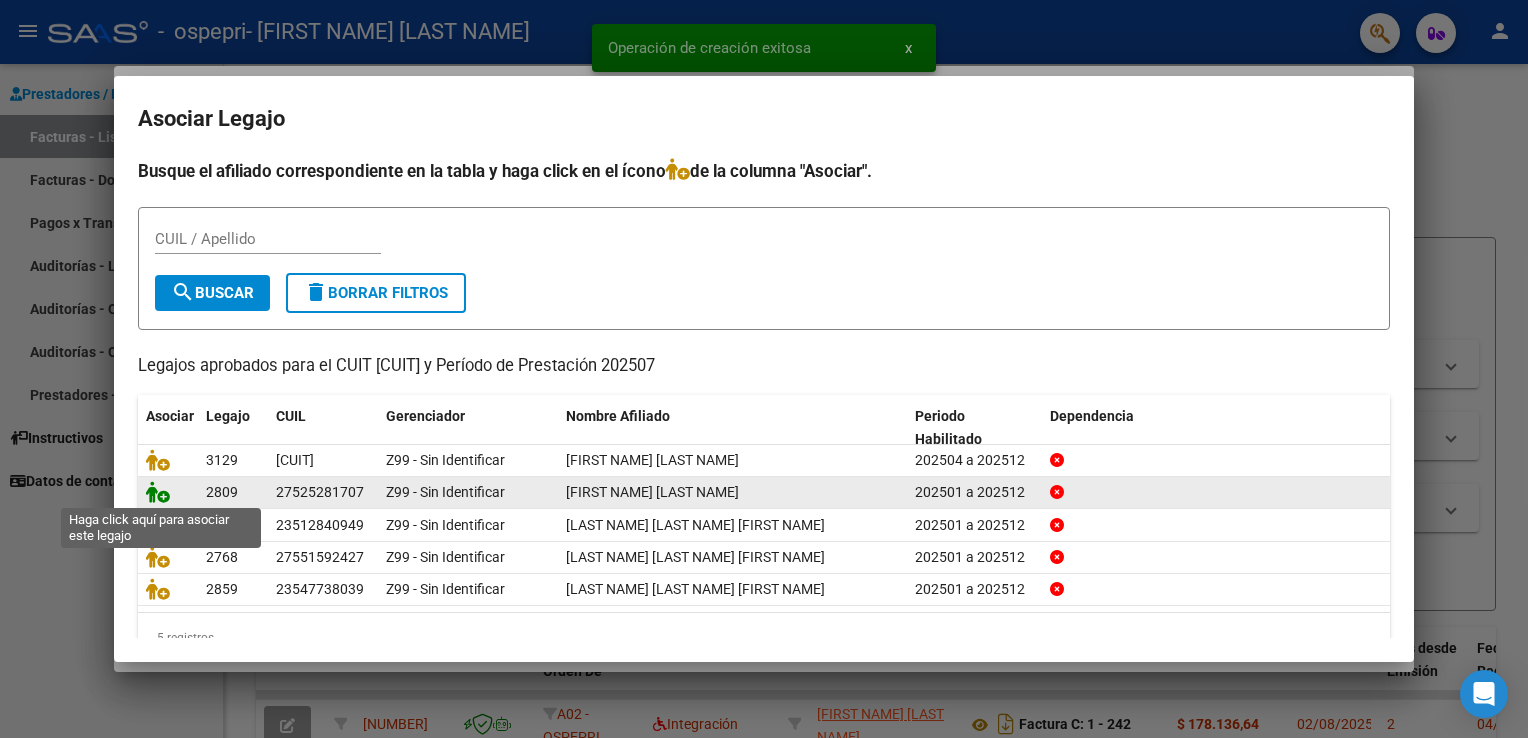 click 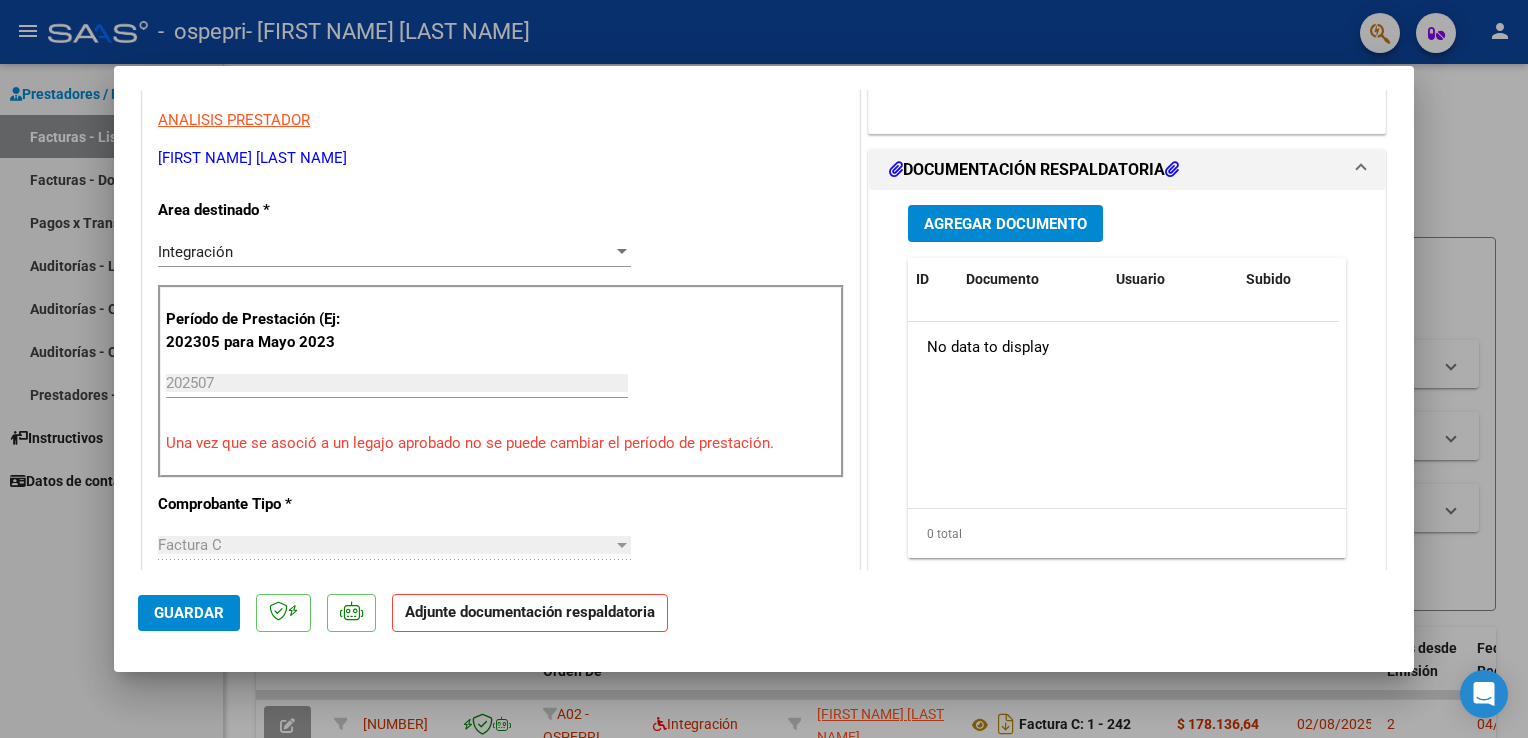 scroll, scrollTop: 467, scrollLeft: 0, axis: vertical 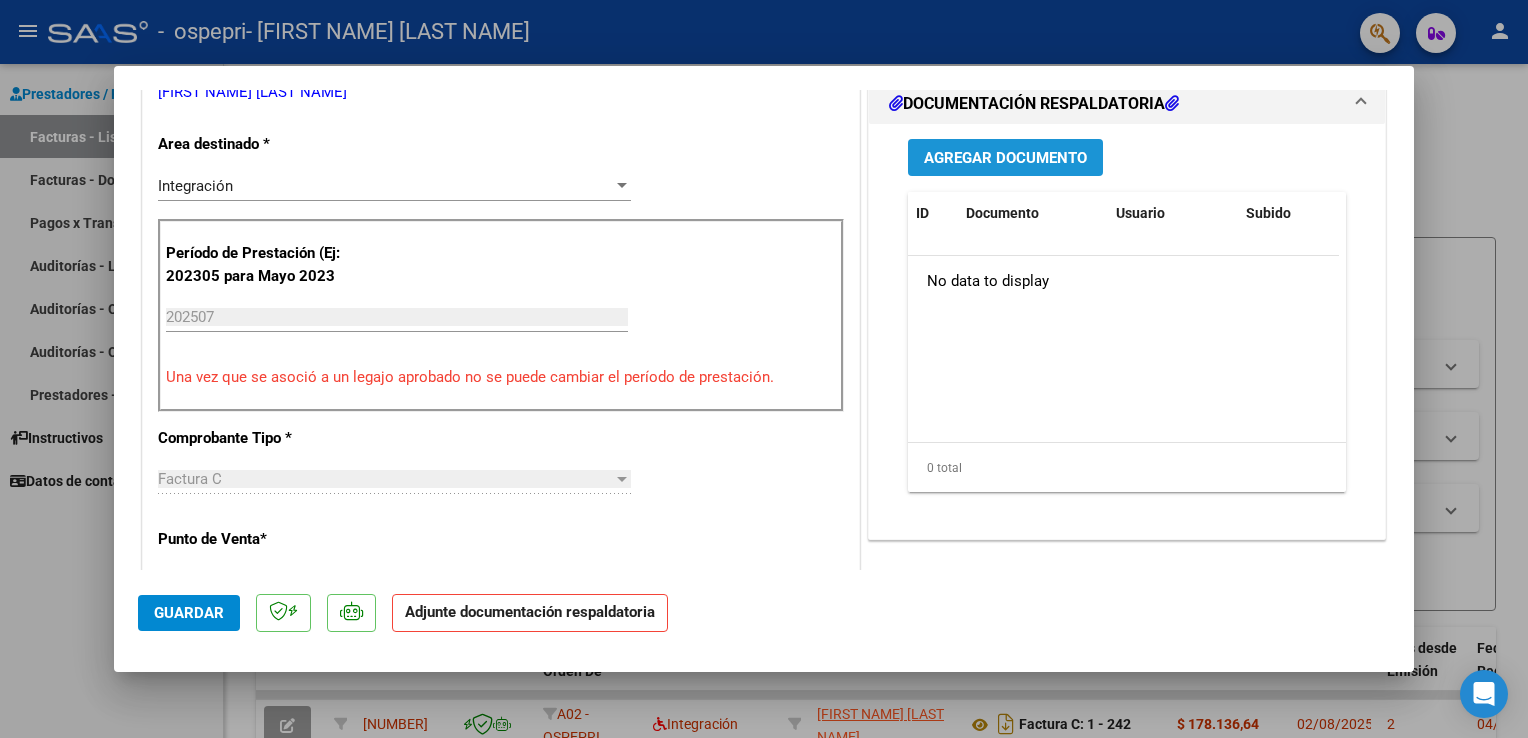 click on "Agregar Documento" at bounding box center [1005, 158] 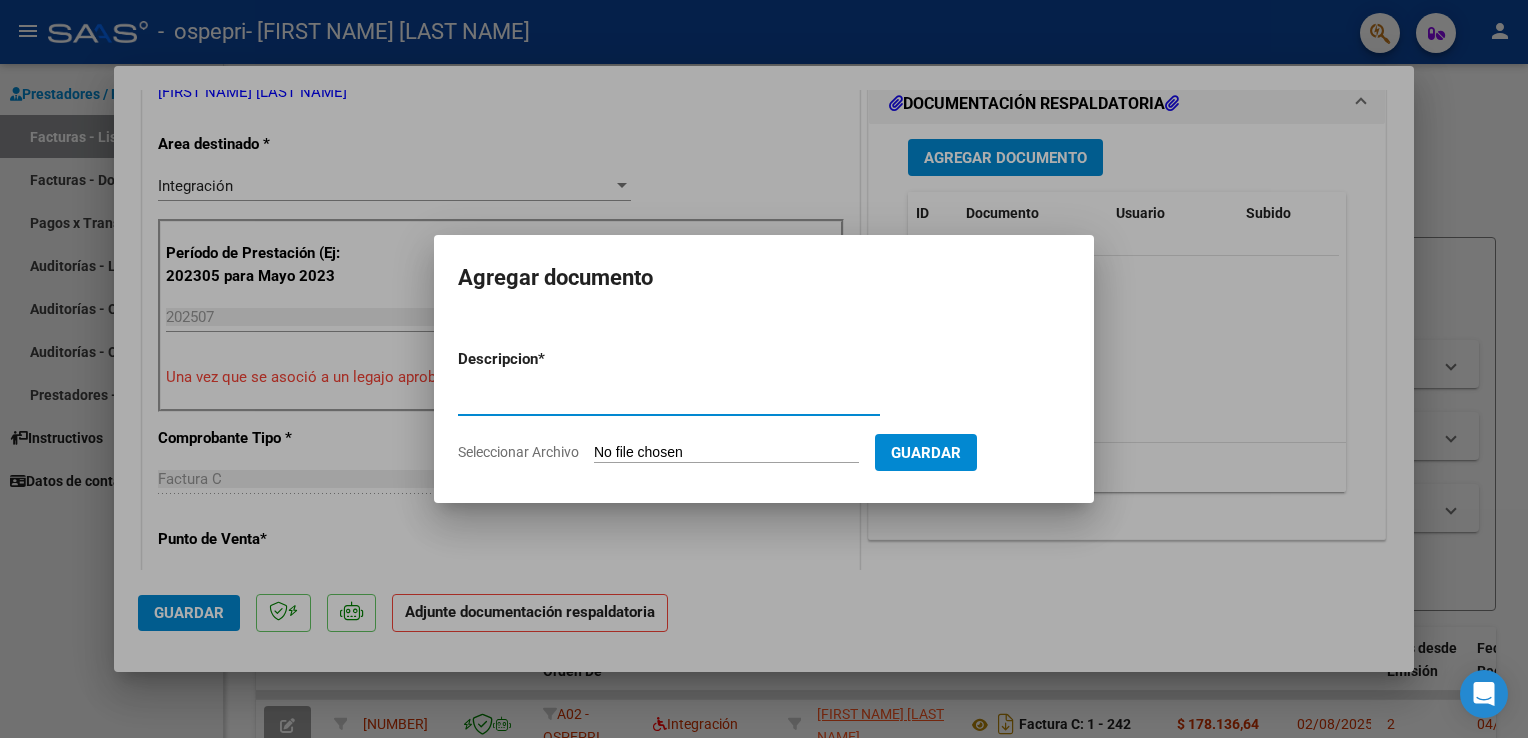 type on "PLANILLA" 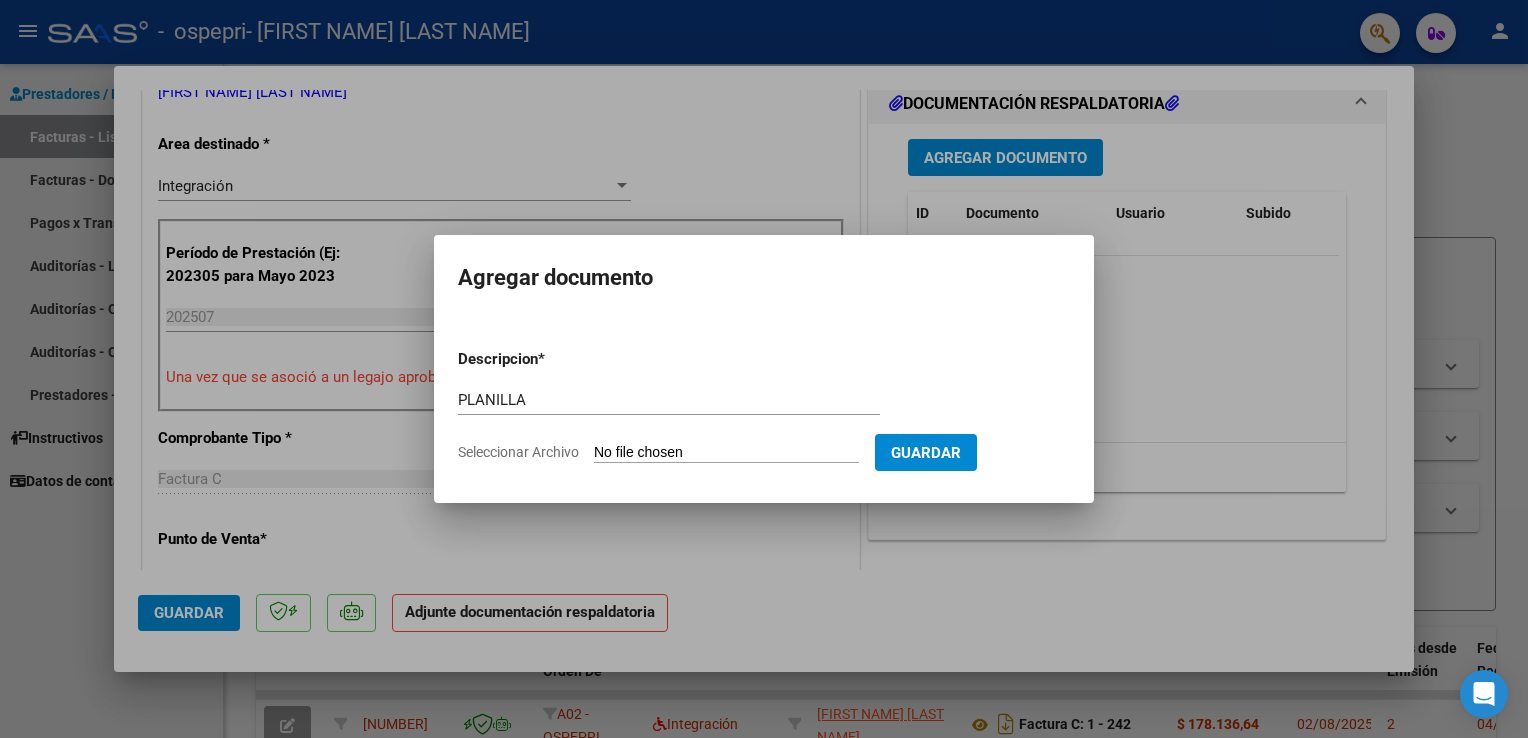 click on "Seleccionar Archivo" at bounding box center [726, 453] 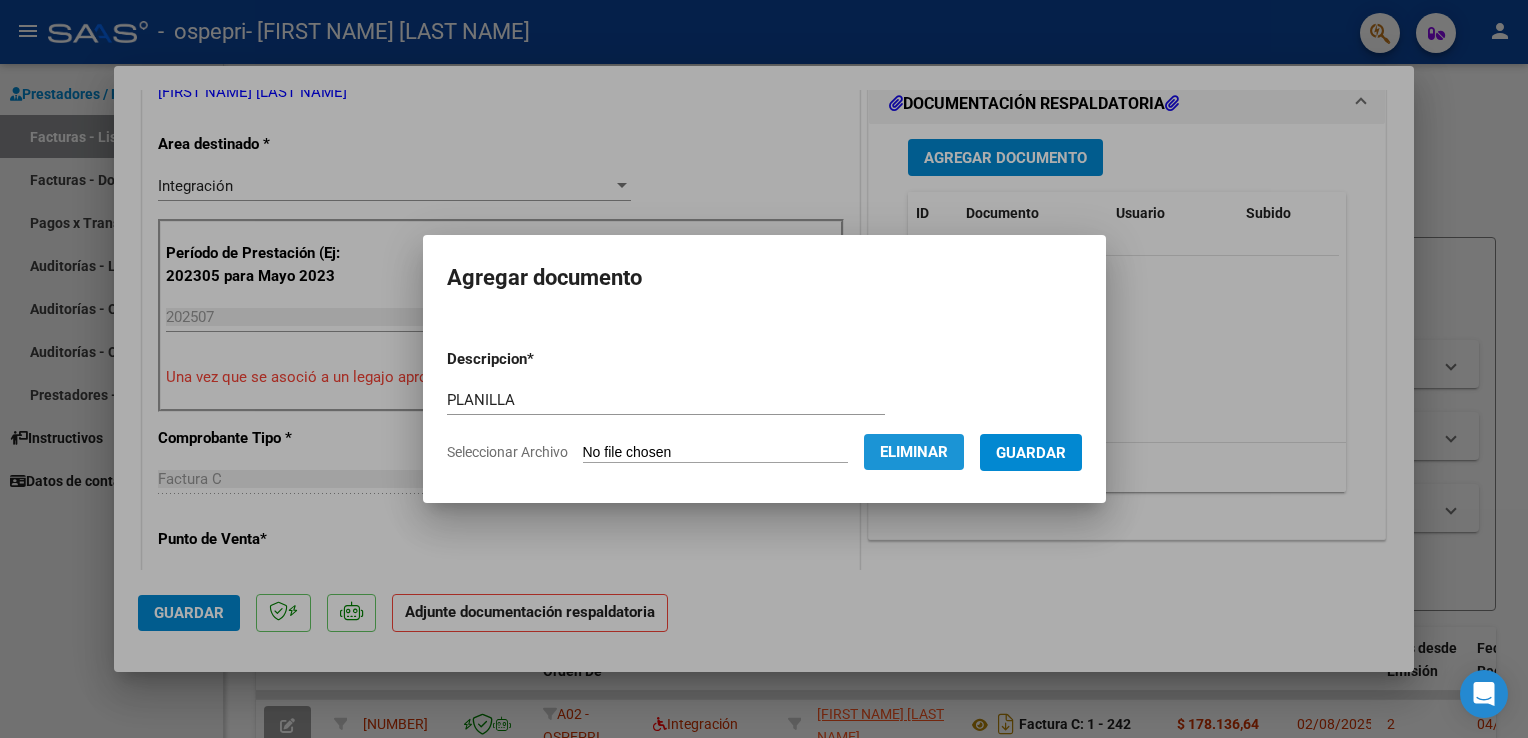 click on "Eliminar" 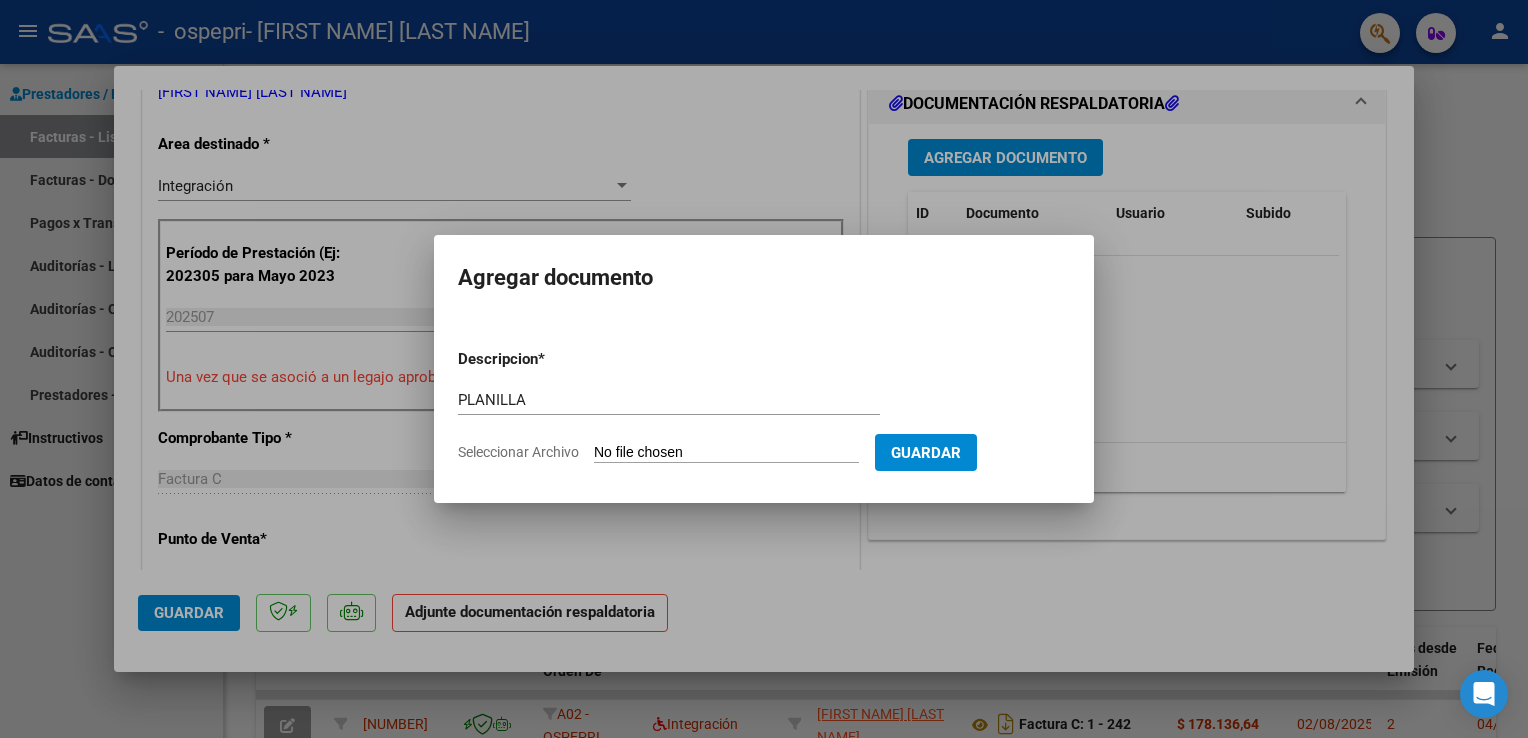 click on "Seleccionar Archivo" at bounding box center [726, 453] 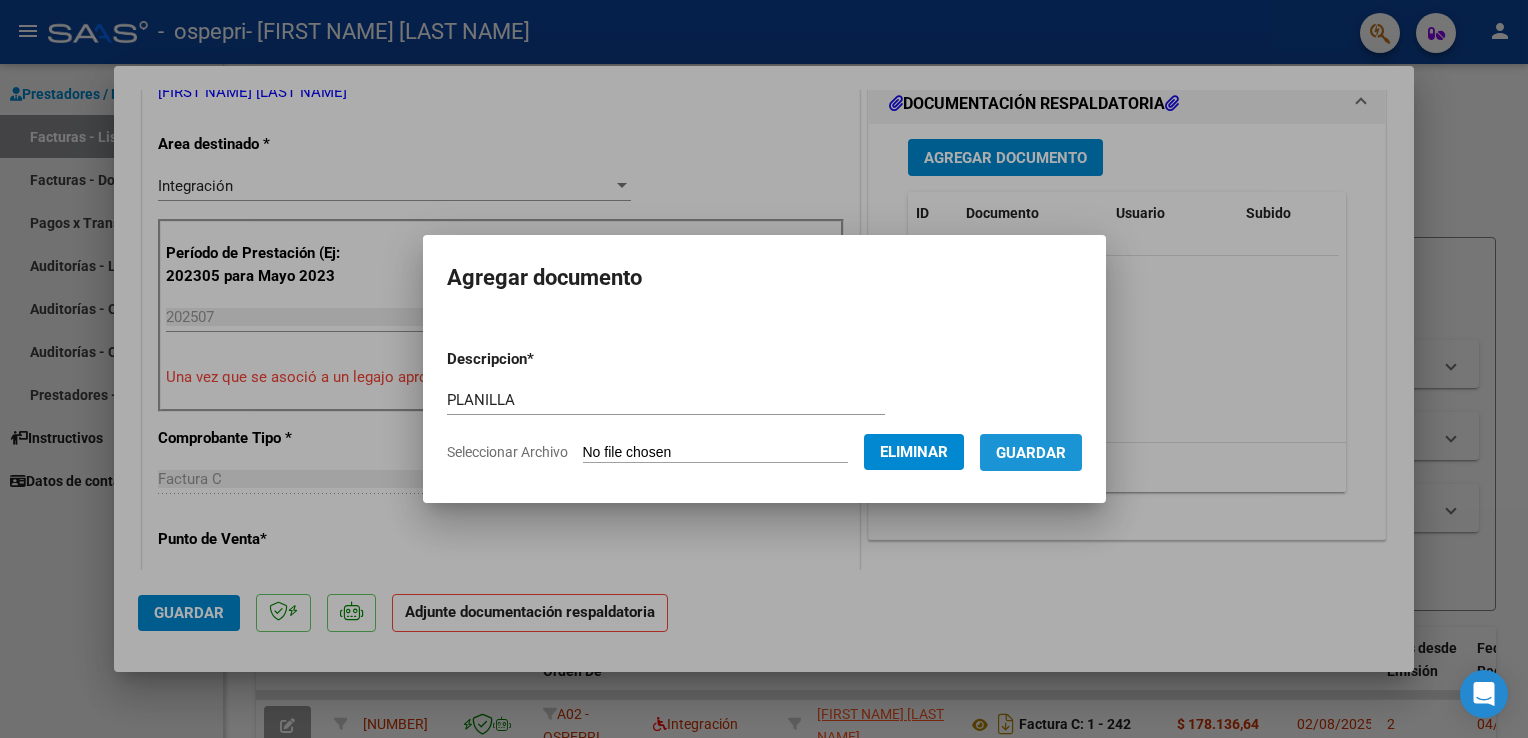 click on "Guardar" at bounding box center [1031, 452] 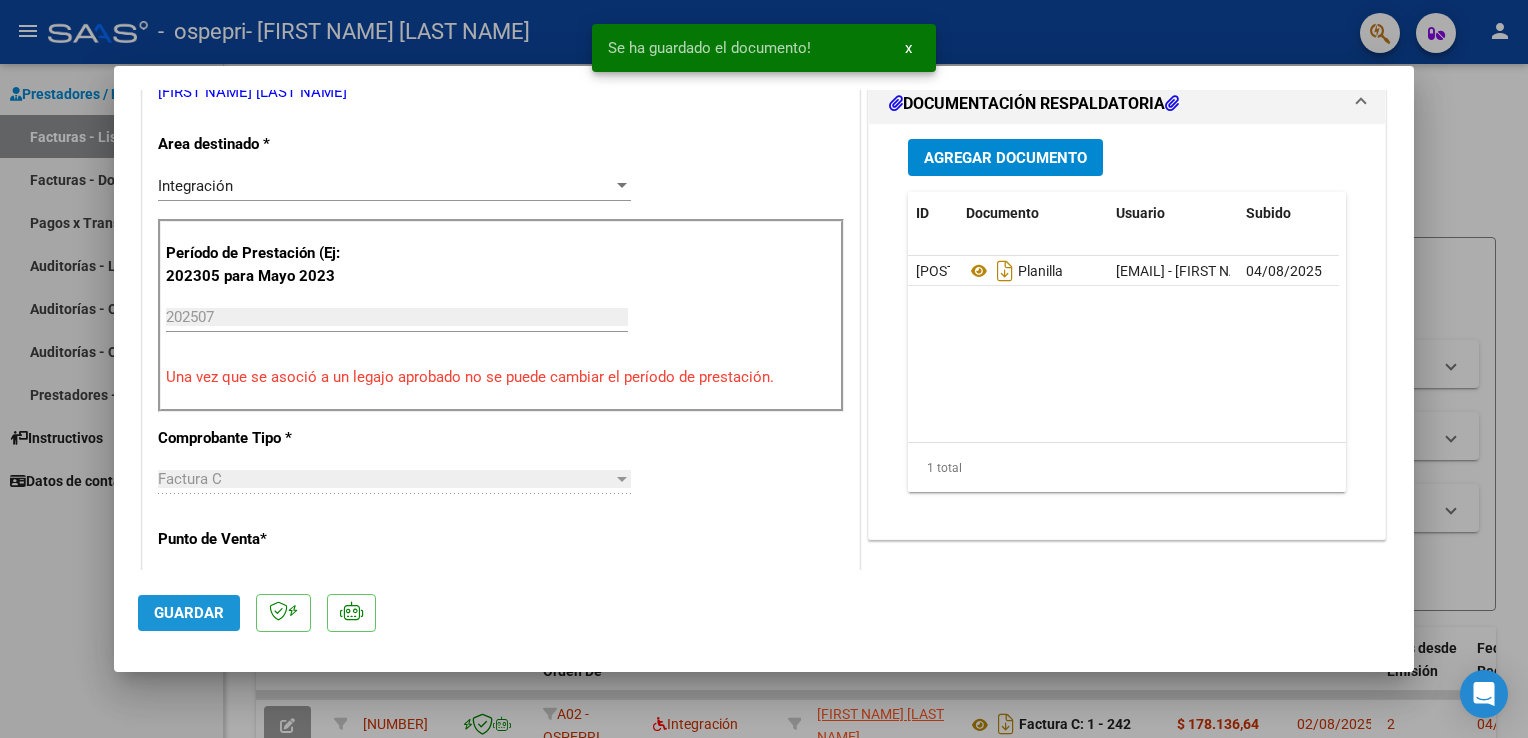 click on "Guardar" 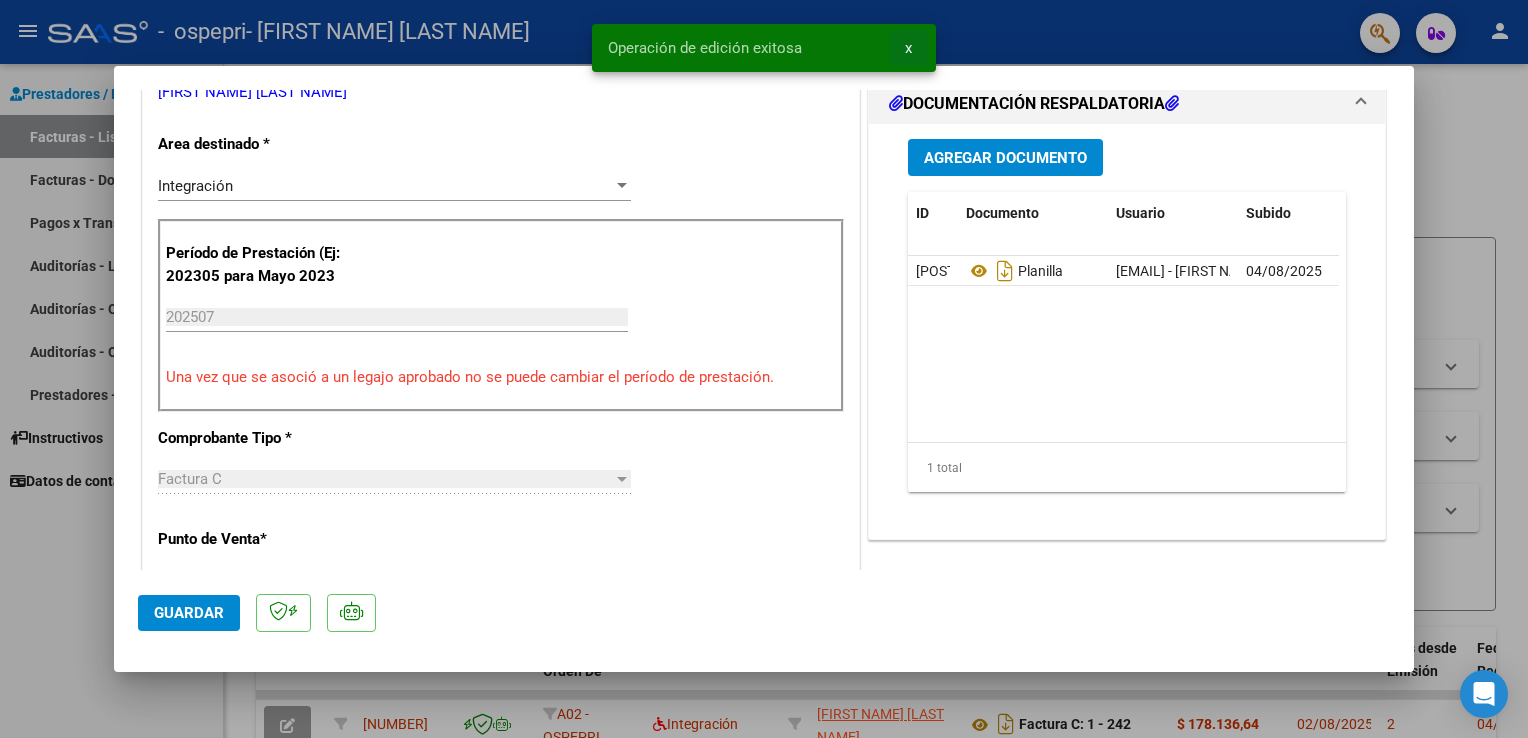 click on "x" at bounding box center [908, 48] 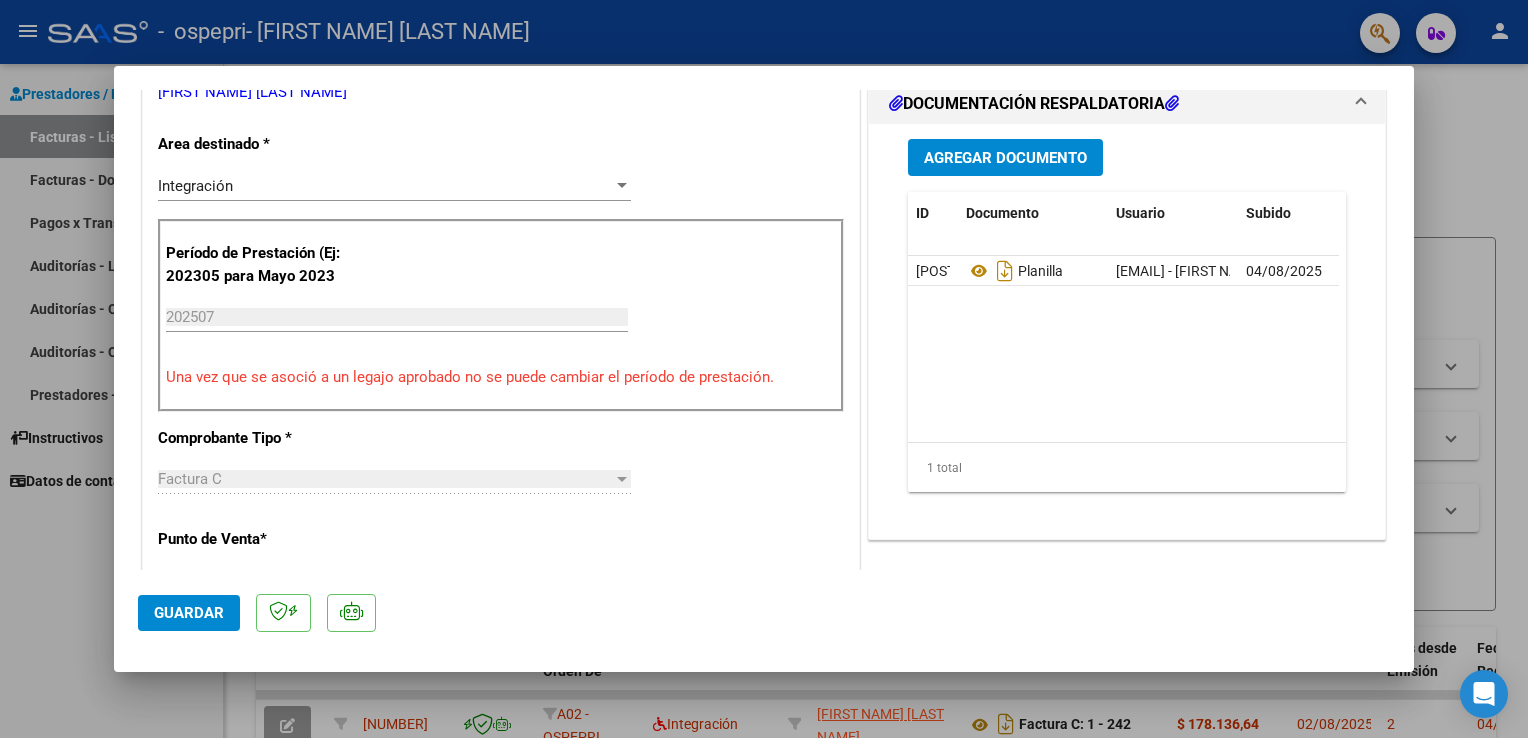 click on "menu -   ospepri   - [FIRST NAME] [LAST NAME] person    Prestadores / Proveedores Facturas - Listado/Carga Facturas - Documentación Pagos x Transferencia Auditorías - Listado Auditorías - Comentarios Auditorías - Cambios Área Prestadores - Listado    Instructivos    Datos de contacto  Video tutorial   PRESTADORES -> Listado de CPBTs Emitidos por Prestadores / Proveedores (alt+q)
cloud_download  CSV  cloud_download  EXCEL  cloud_download  Estandar   Descarga Masiva
Filtros Id Area Area Todos Confirmado   Mostrar totalizadores   FILTROS DEL COMPROBANTE  Comprobante Tipo Comprobante Tipo Start date – End date Fec. Comprobante Desde / Hasta Días Emisión Desde(cant. días) Días Emisión Hasta(cant. días) CUIT / Razón Social Pto. Venta Nro. Comprobante Código SSS CAE Válido CAE Válido Todos Cargado Módulo Hosp. Todos Tiene facturacion Apócrifa Hospital Refes  FILTROS DE INTEGRACION  Período De Prestación Campos del Archivo de Rendición Devuelto x SSS (dr_envio) Todos Todos Todos" at bounding box center [764, 369] 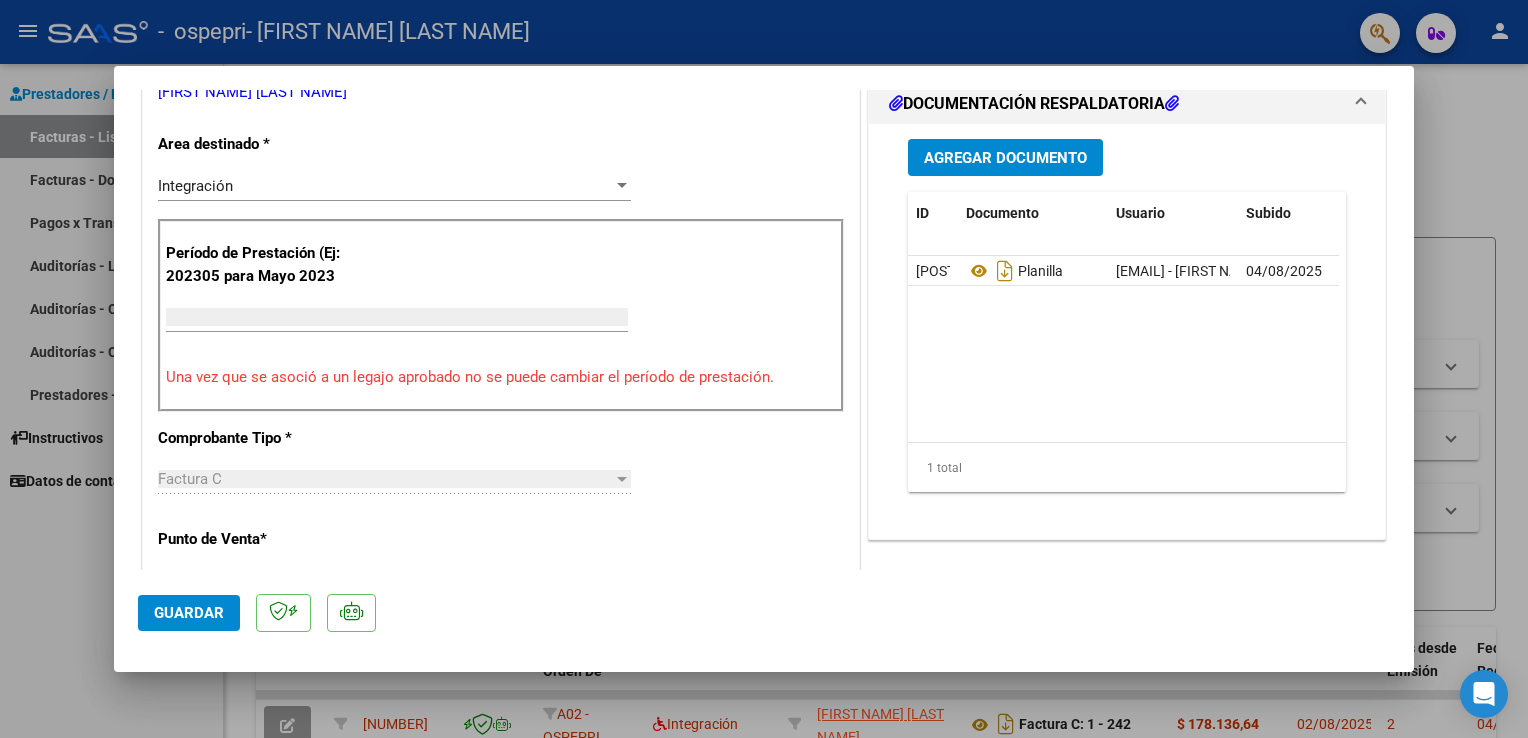 scroll, scrollTop: 0, scrollLeft: 0, axis: both 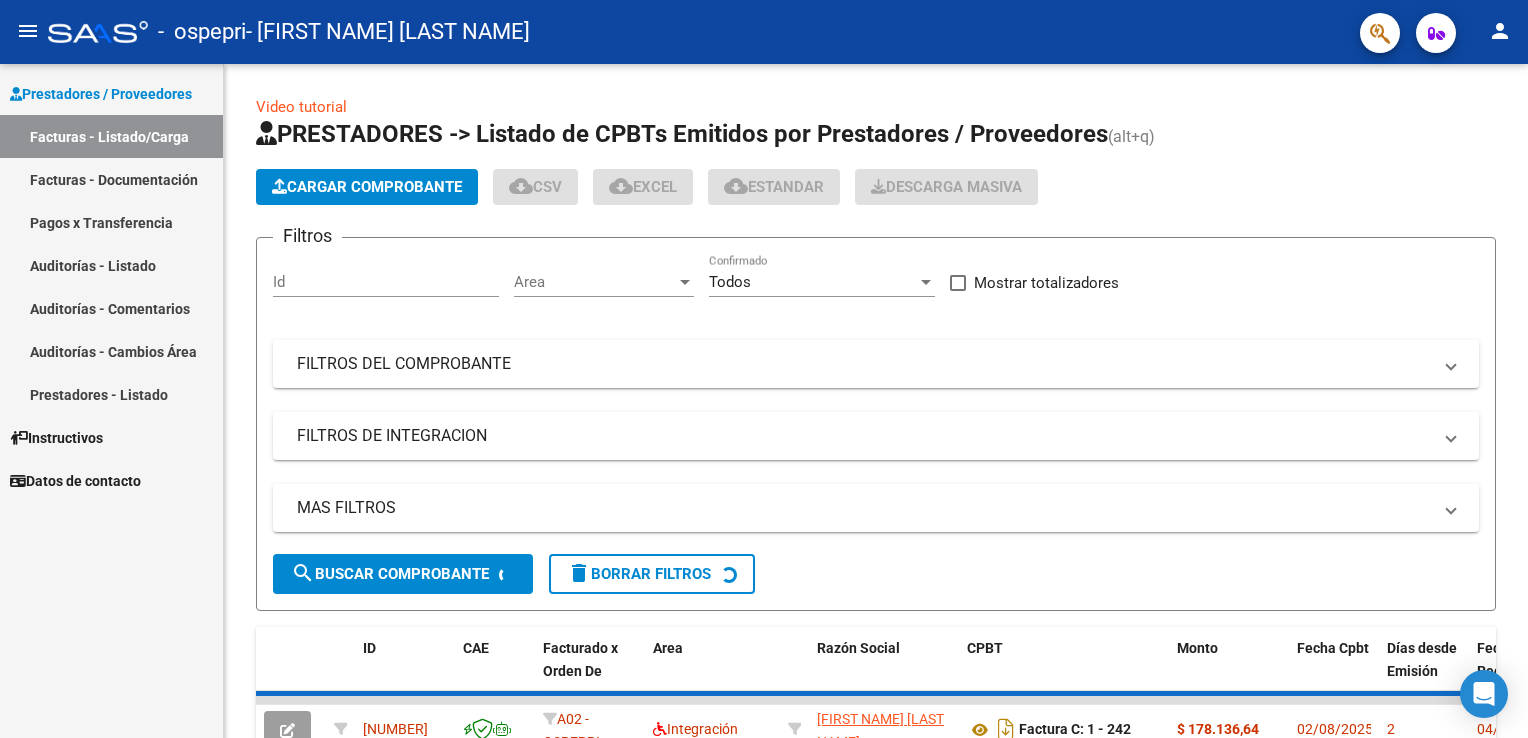 click on "Video tutorial   PRESTADORES -> Listado de CPBTs Emitidos por Prestadores / Proveedores (alt+q)   Cargar Comprobante
cloud_download  CSV  cloud_download  EXCEL  cloud_download  Estandar   Descarga Masiva
Filtros Id Area Area Todos Confirmado   Mostrar totalizadores   FILTROS DEL COMPROBANTE  Comprobante Tipo Comprobante Tipo Start date – End date Fec. Comprobante Desde / Hasta Días Emisión Desde(cant. días) Días Emisión Hasta(cant. días) CUIT / Razón Social Pto. Venta Nro. Comprobante Código SSS CAE Válido CAE Válido Todos Cargado Módulo Hosp. Todos Tiene facturacion Apócrifa Hospital Refes  FILTROS DE INTEGRACION  Período De Prestación Campos del Archivo de Rendición Devuelto x SSS (dr_envio) Todos Rendido x SSS (dr_envio) Tipo de Registro Tipo de Registro Período Presentación Período Presentación Campos del Legajo Asociado (preaprobación) Afiliado Legajo (cuil/nombre) Todos Solo facturas preaprobadas  MAS FILTROS  Todos Con Doc. Respaldatoria Todos Con Trazabilidad Todos – – 2" 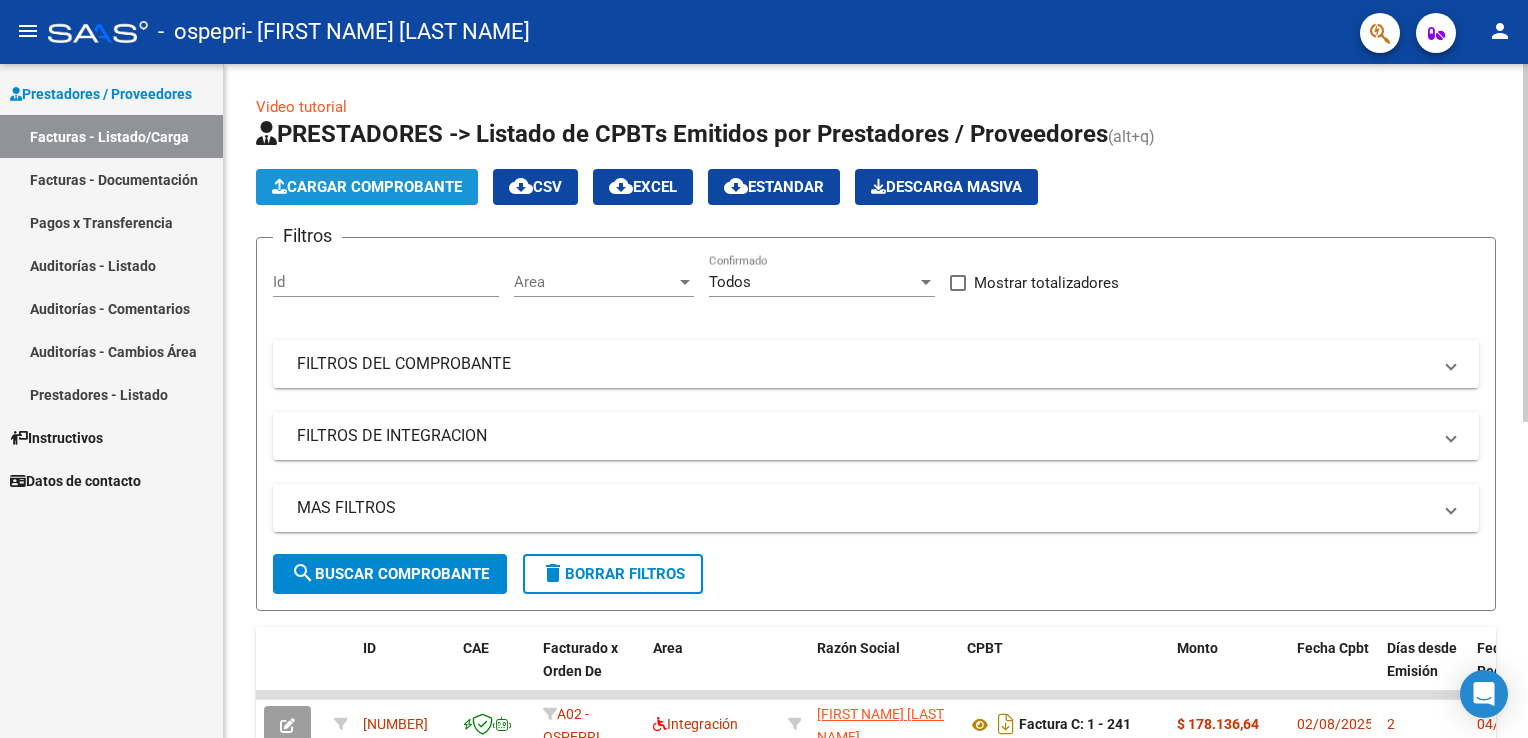 click on "Cargar Comprobante" 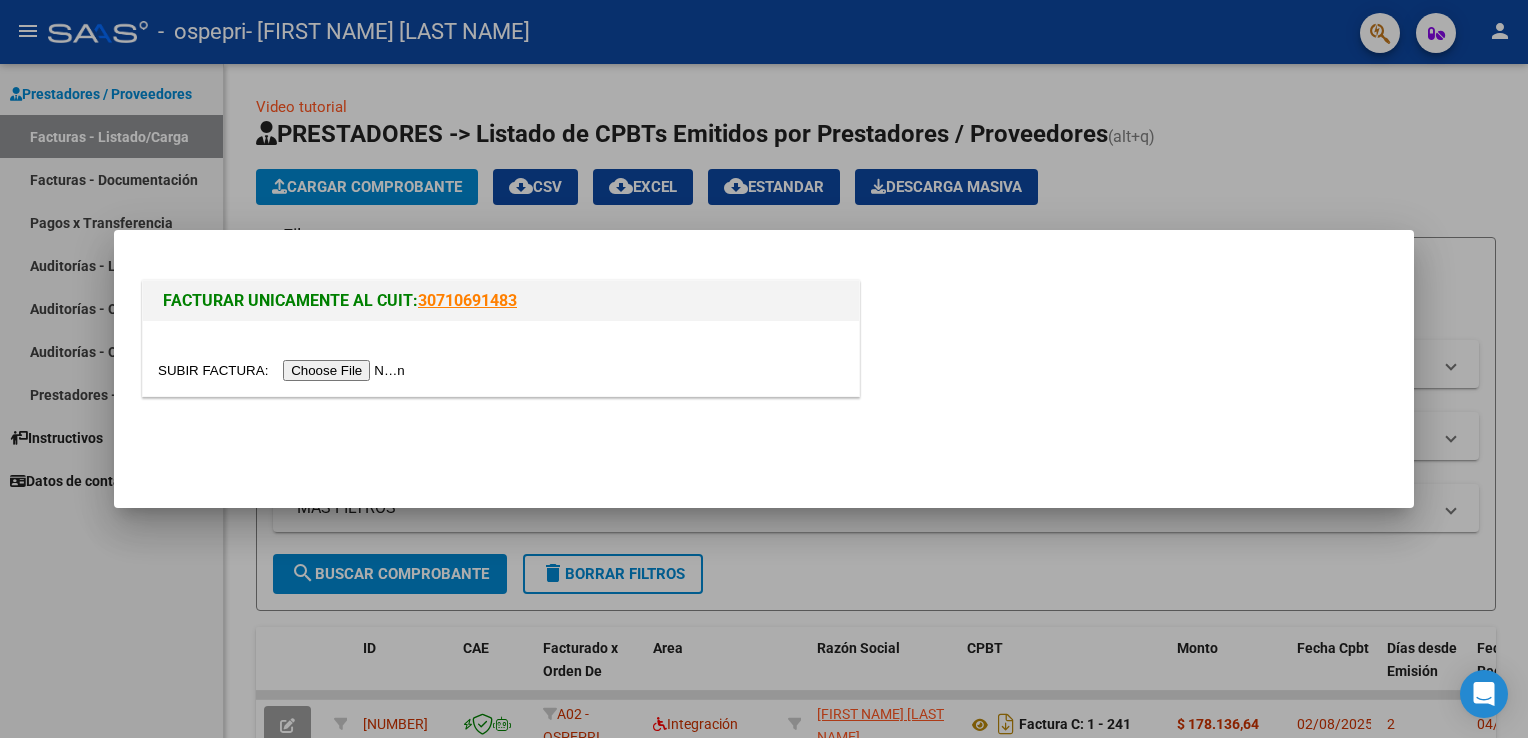 click at bounding box center (284, 370) 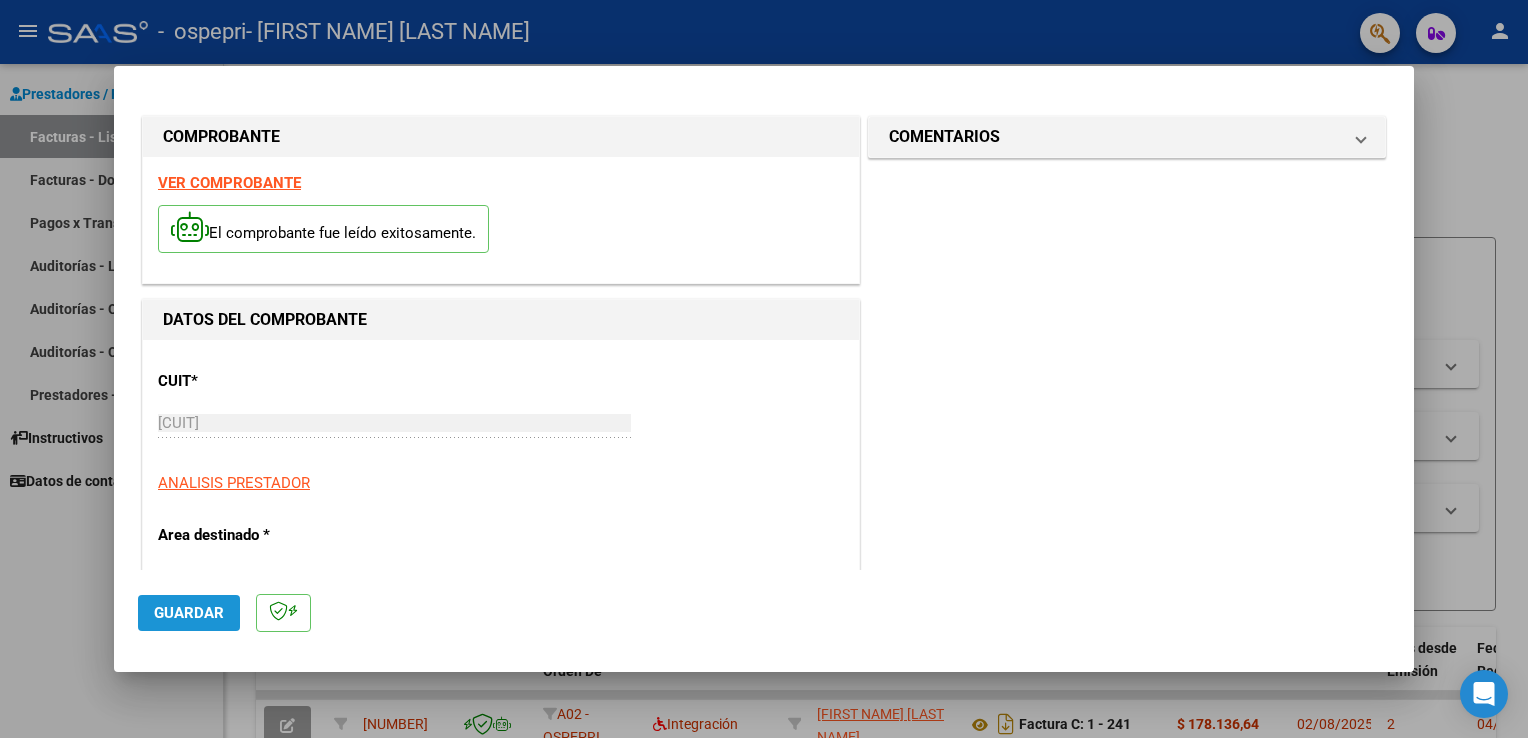 click on "Guardar" 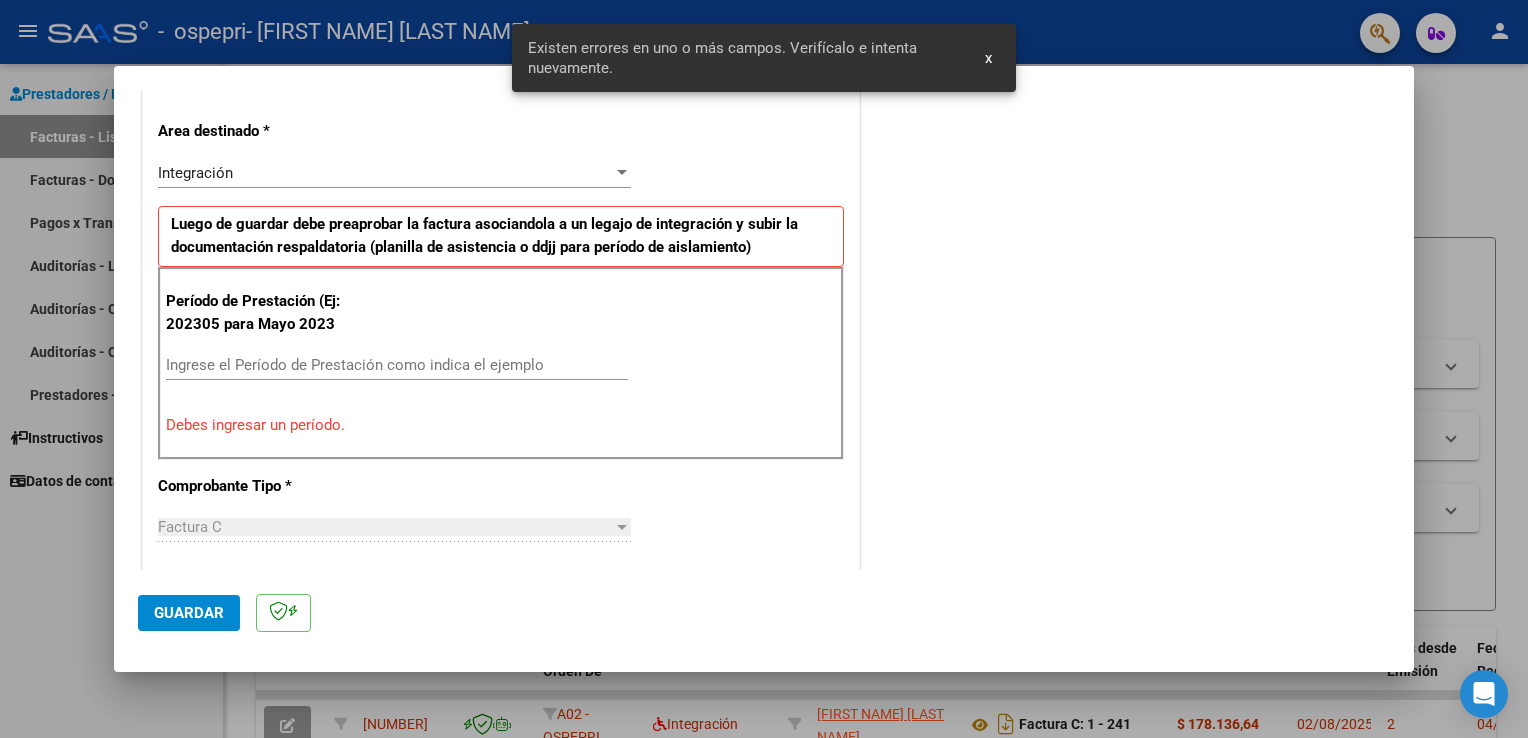 scroll, scrollTop: 417, scrollLeft: 0, axis: vertical 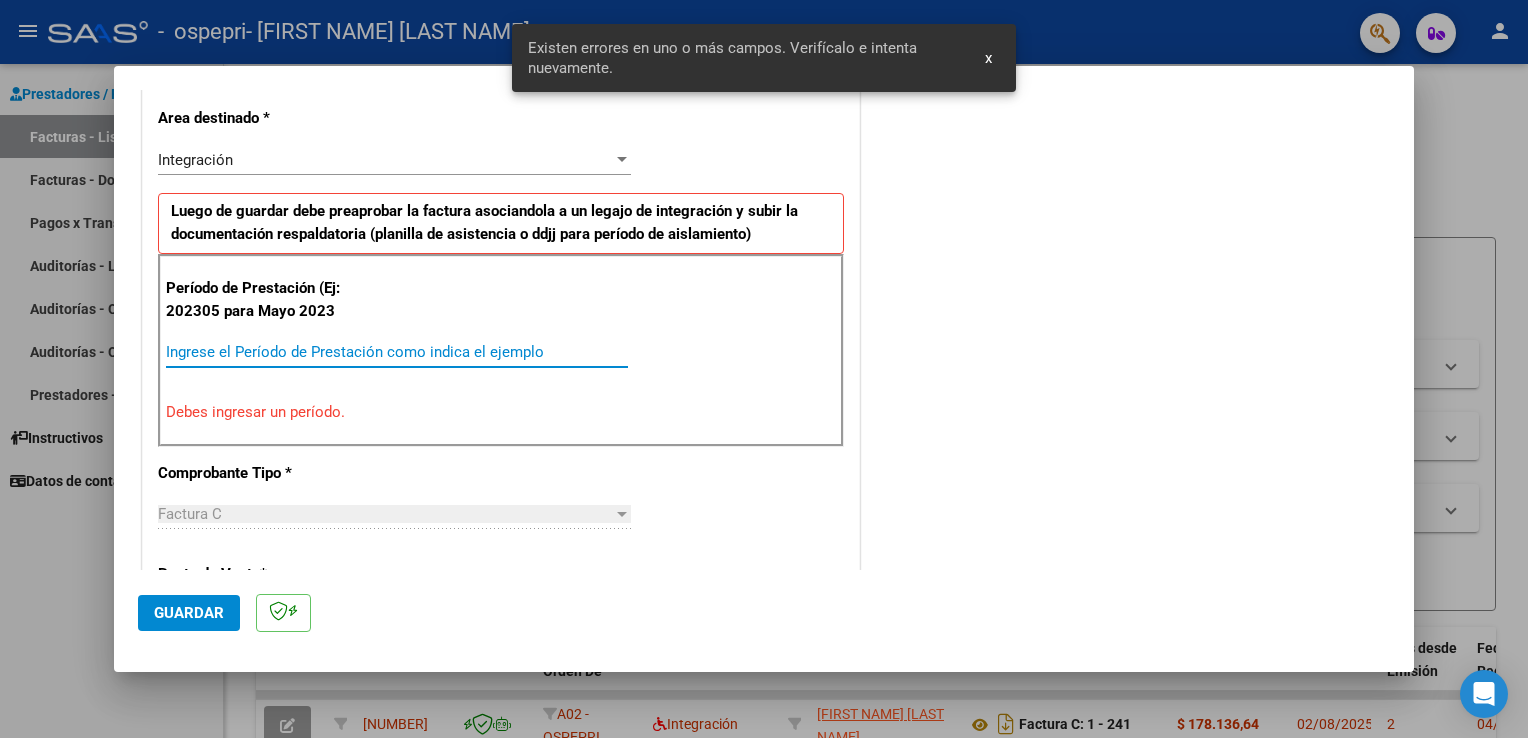 click on "Ingrese el Período de Prestación como indica el ejemplo" at bounding box center (397, 352) 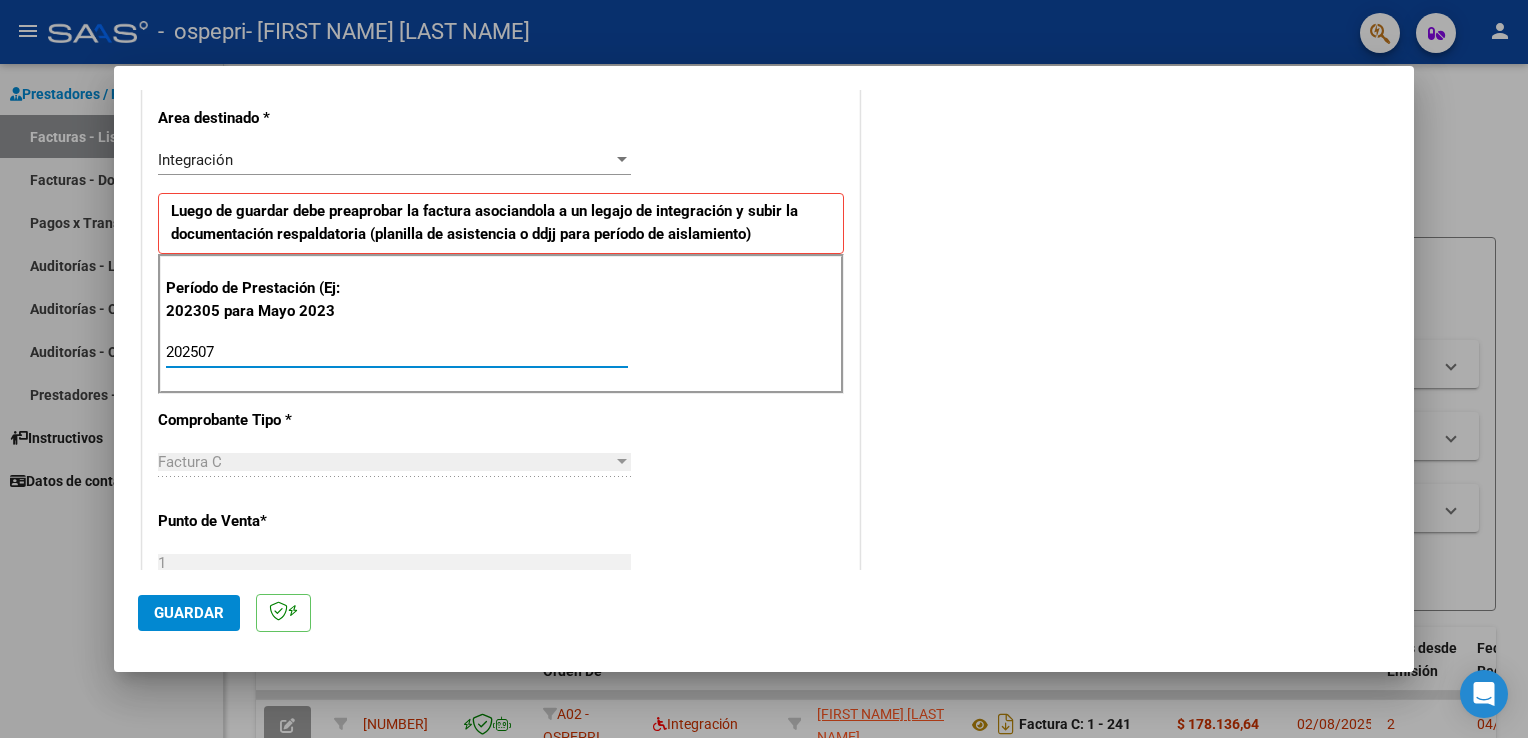 type on "202507" 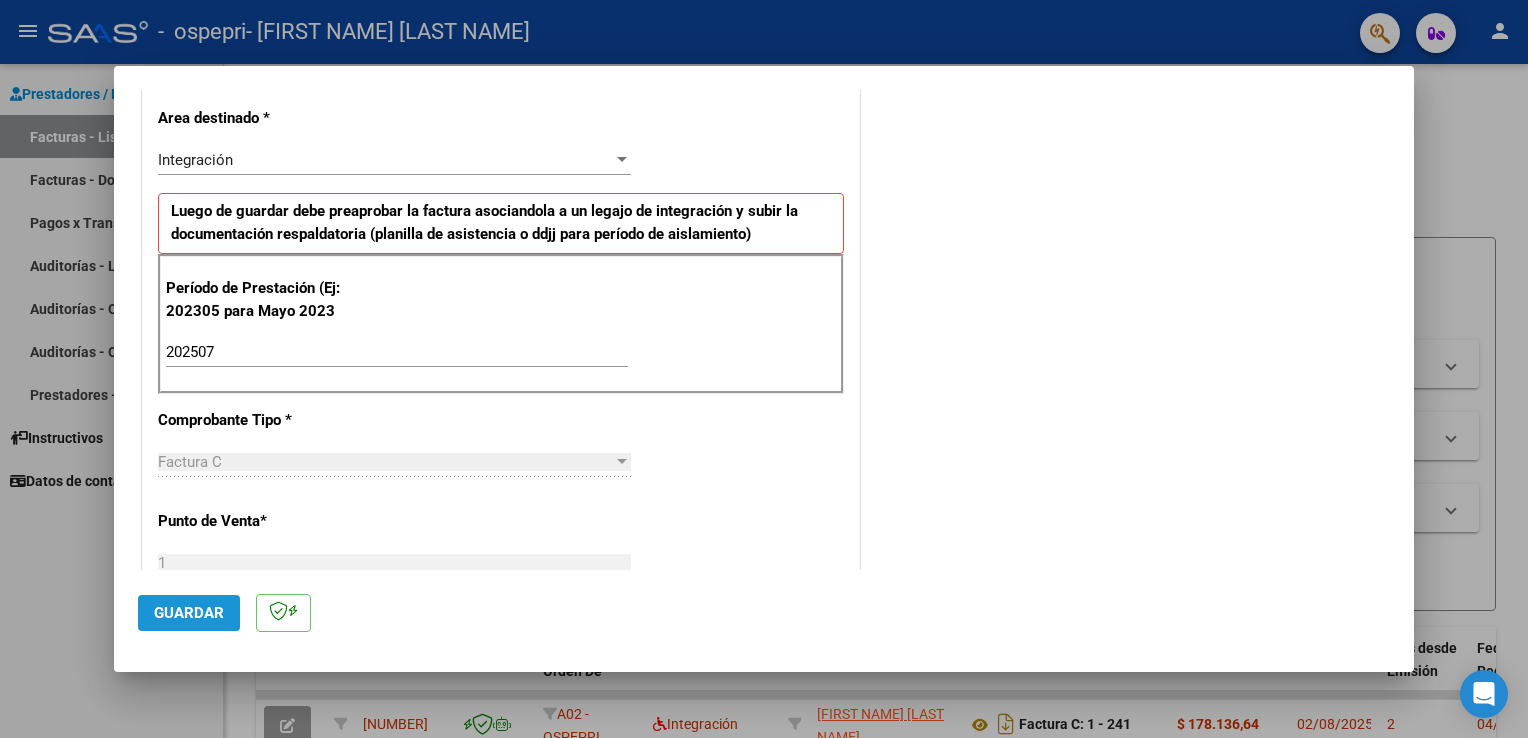 click on "Guardar" 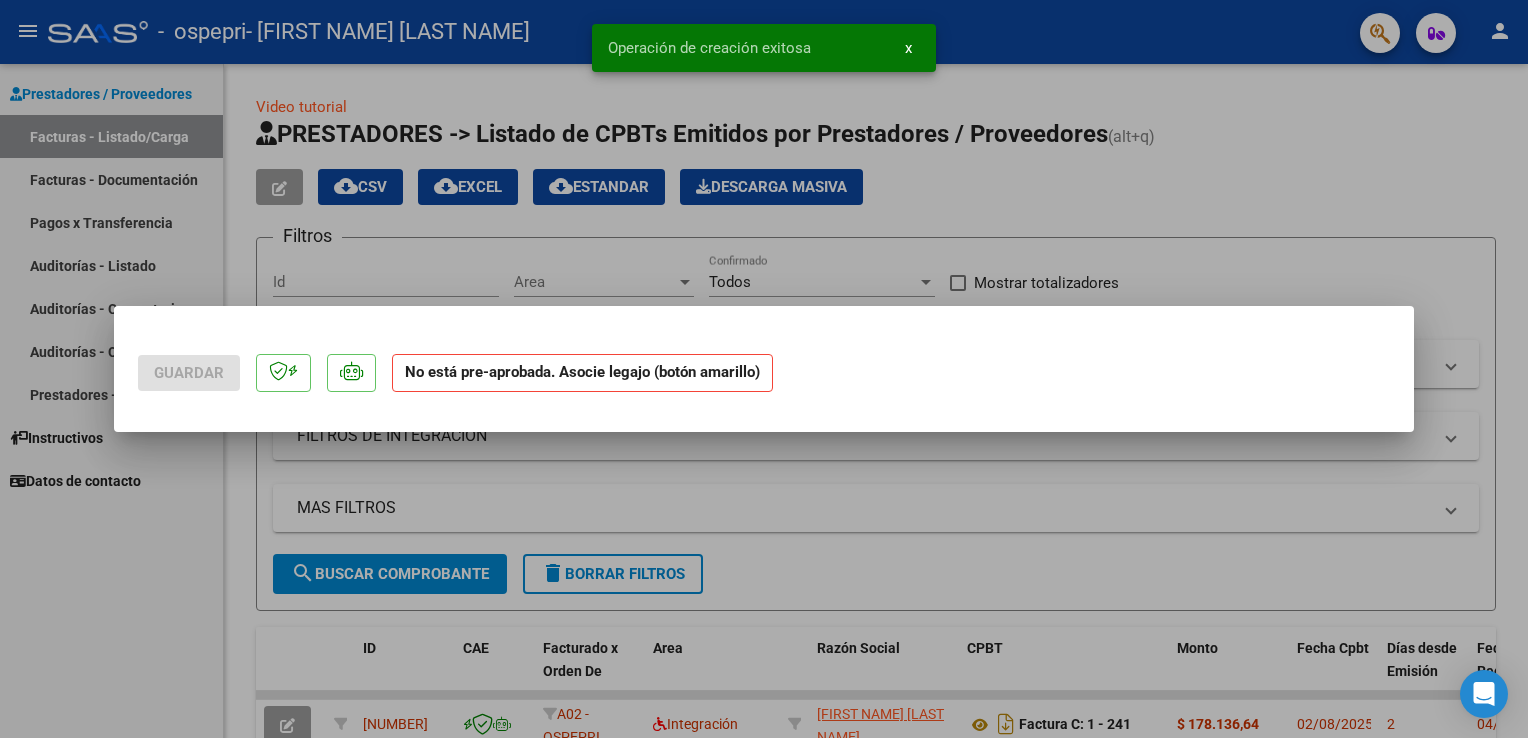 scroll, scrollTop: 0, scrollLeft: 0, axis: both 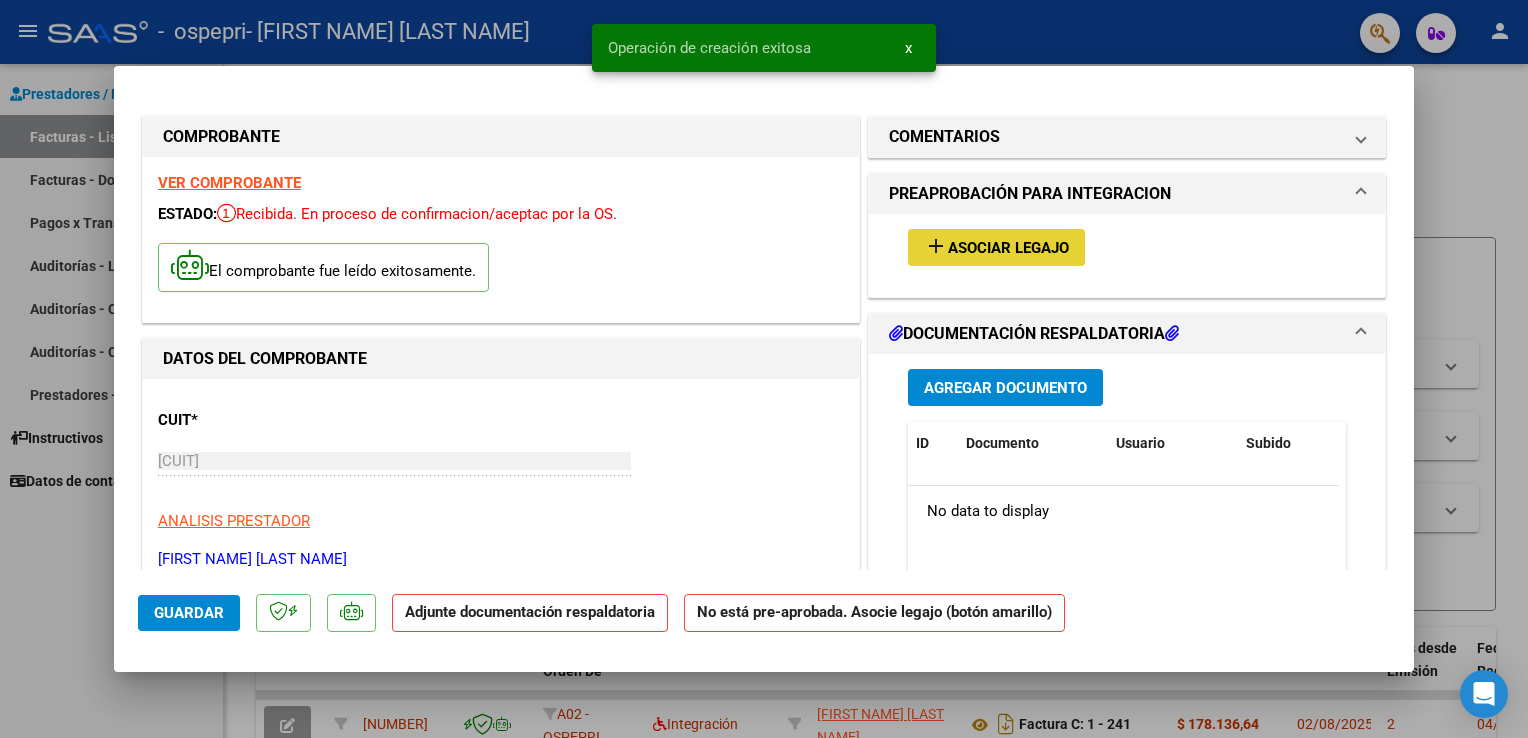 click on "add Asociar Legajo" at bounding box center [996, 247] 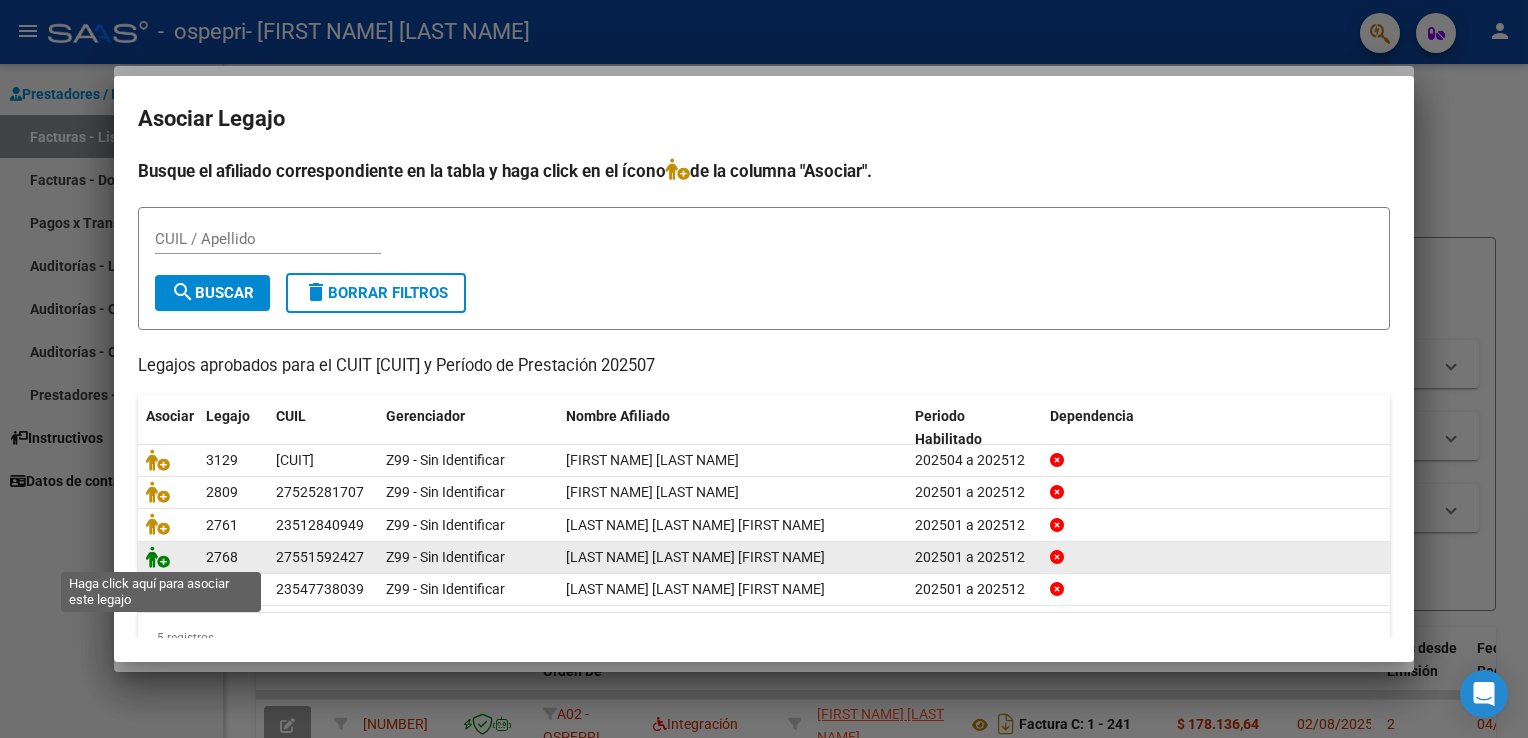 click 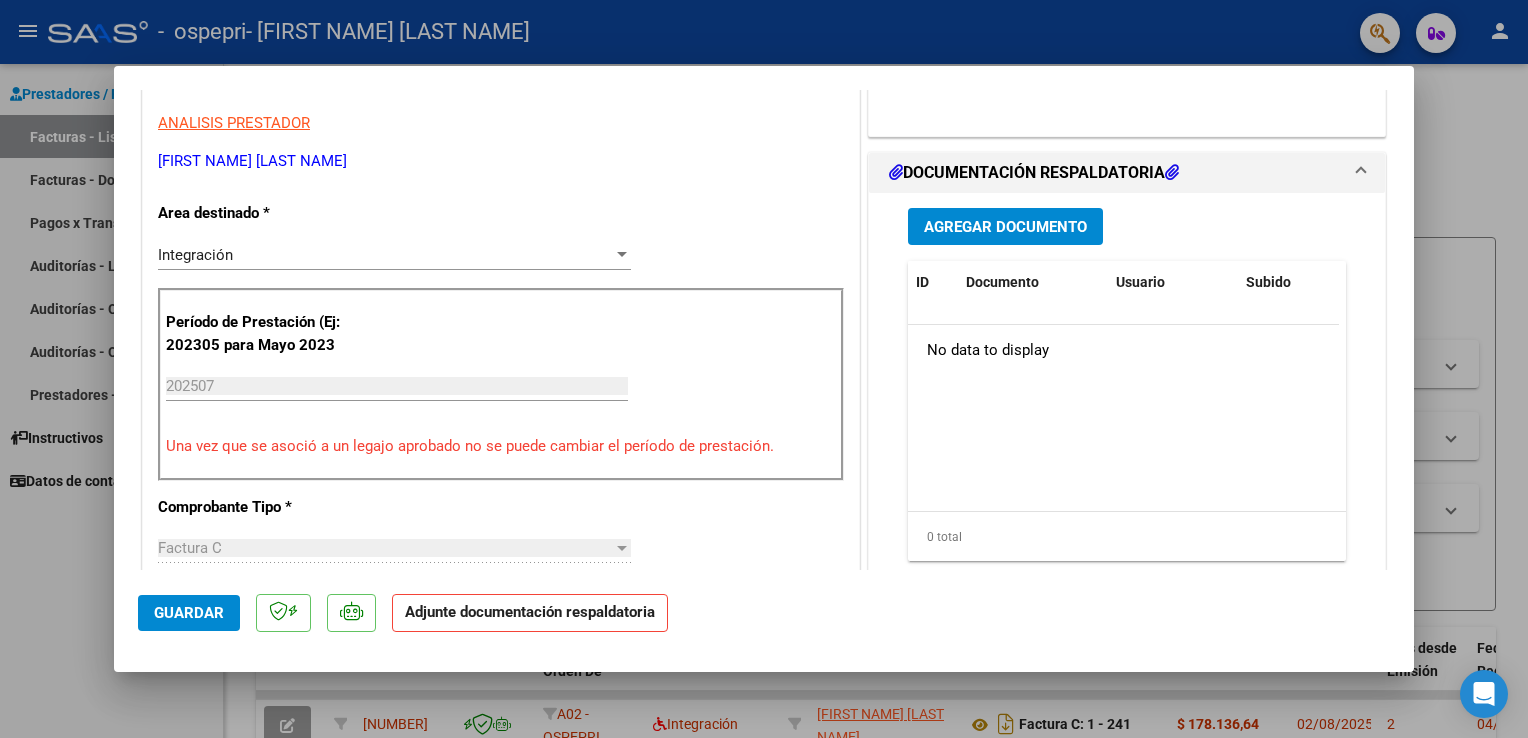 scroll, scrollTop: 464, scrollLeft: 0, axis: vertical 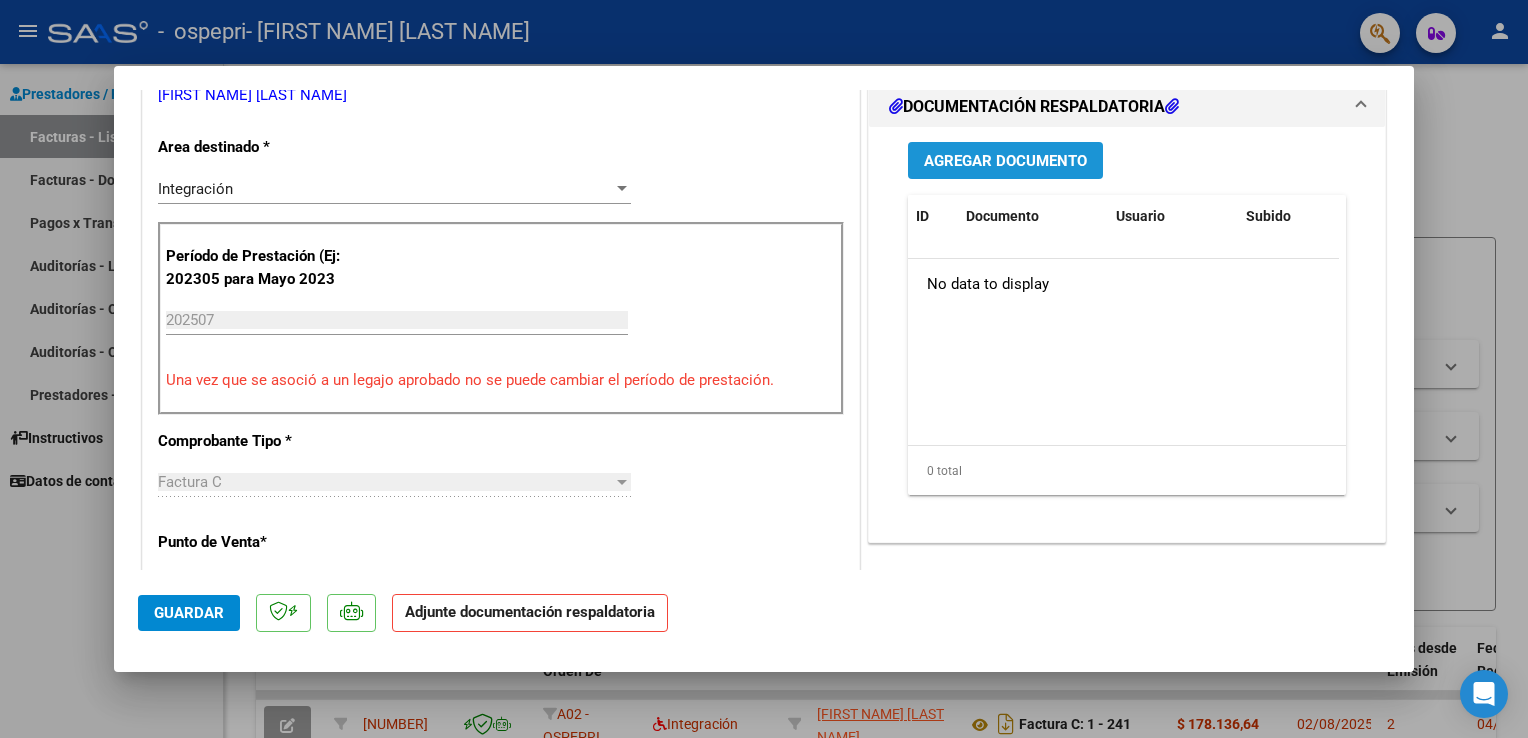 click on "Agregar Documento" at bounding box center [1005, 161] 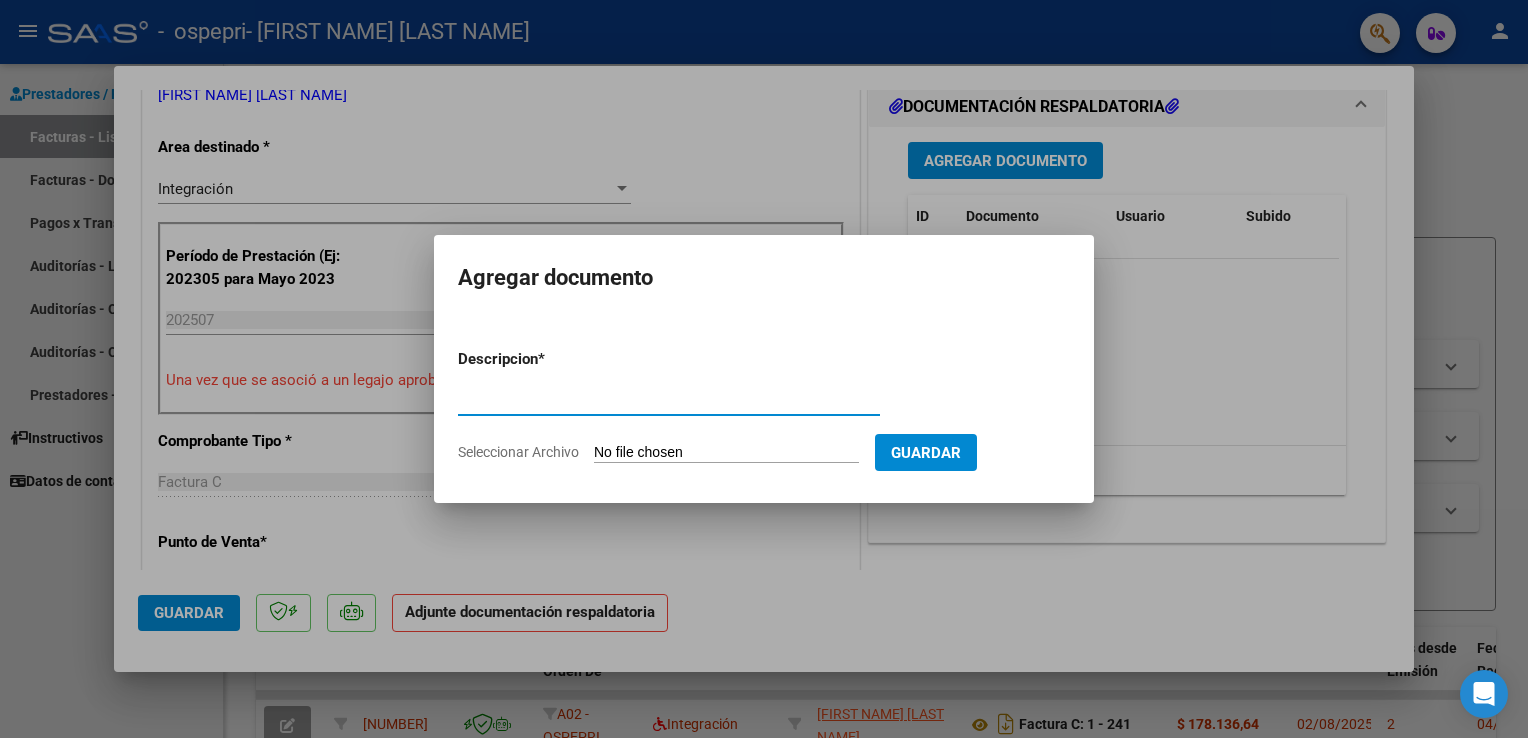 type on "PLANILLA" 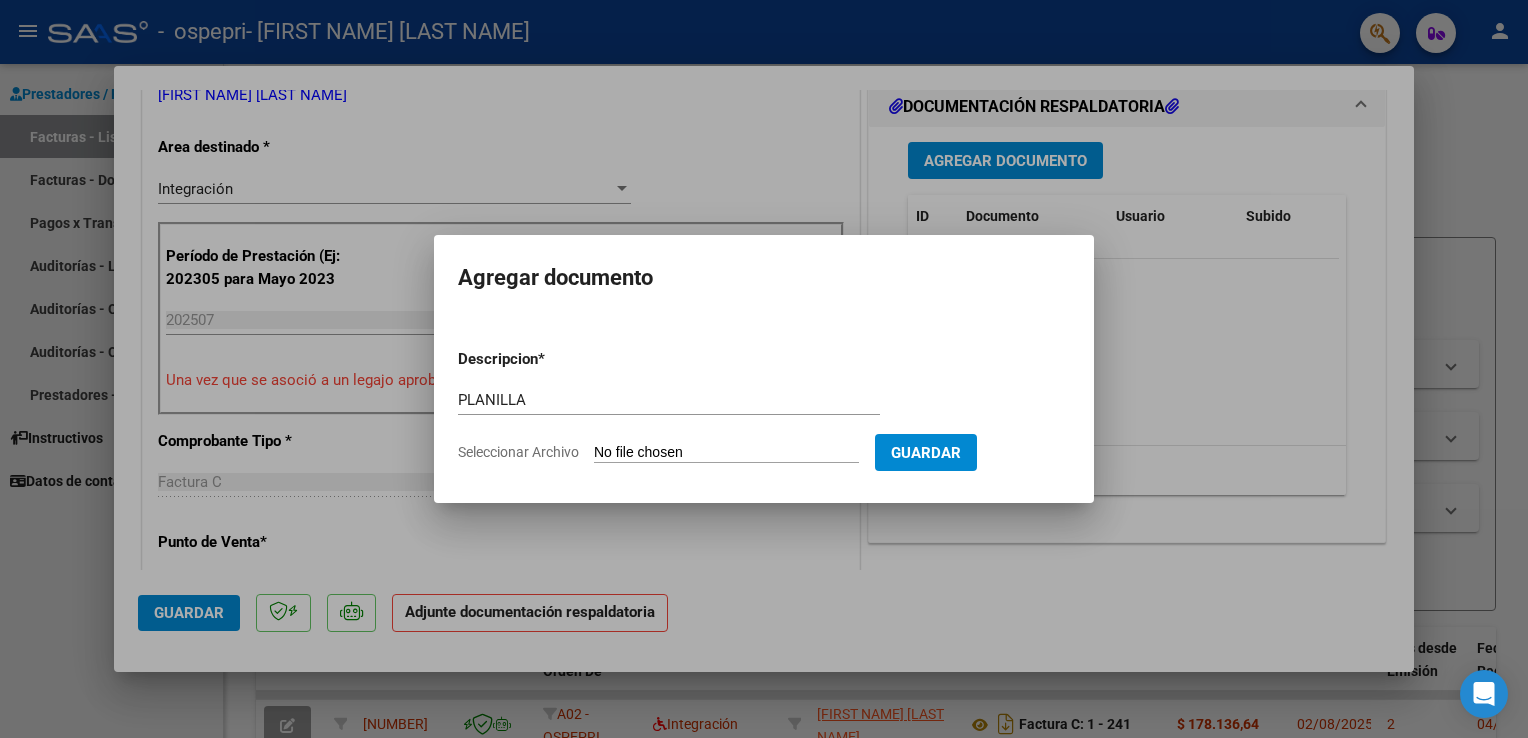 click on "Seleccionar Archivo" at bounding box center (726, 453) 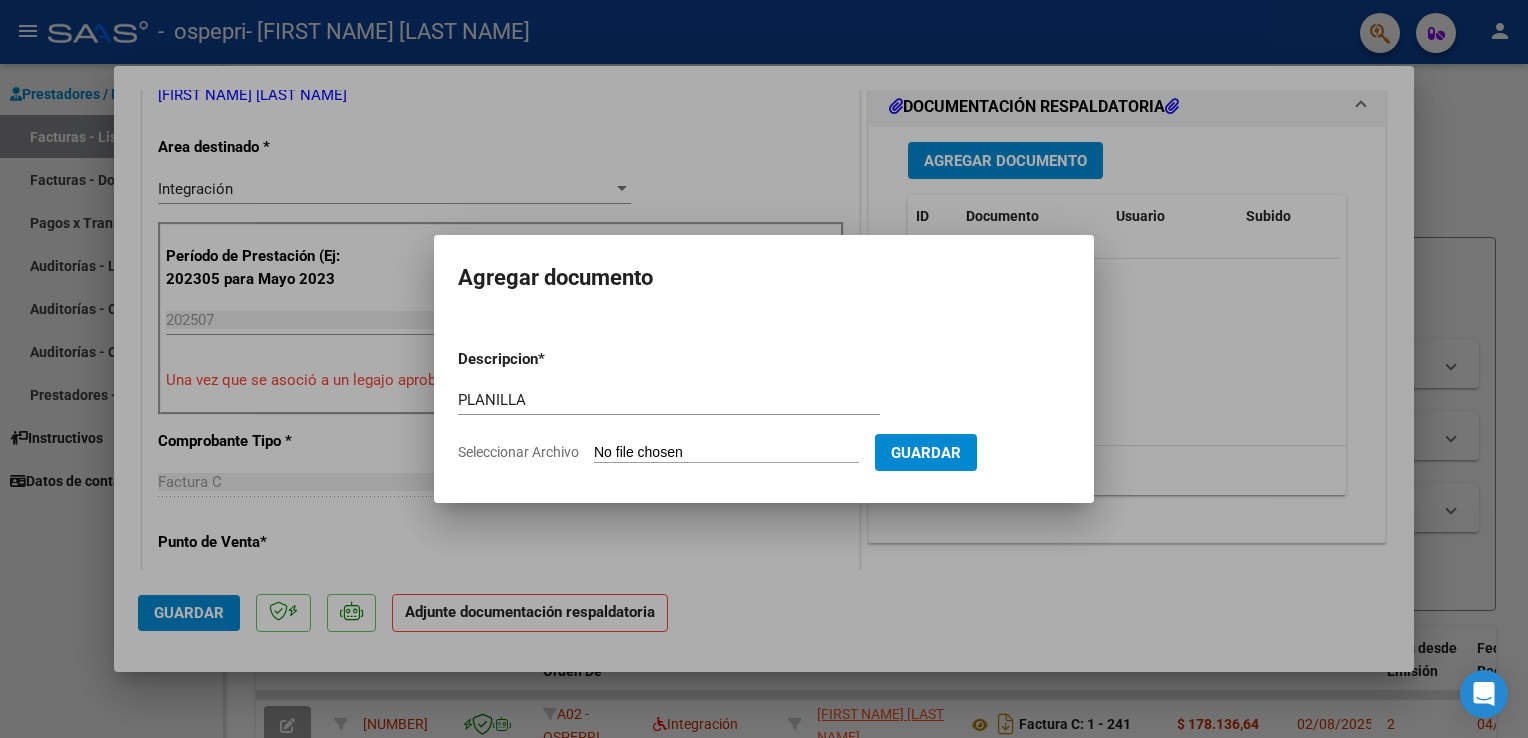type on "C:\fakepath\planilla julio [LAST NAME].pdf" 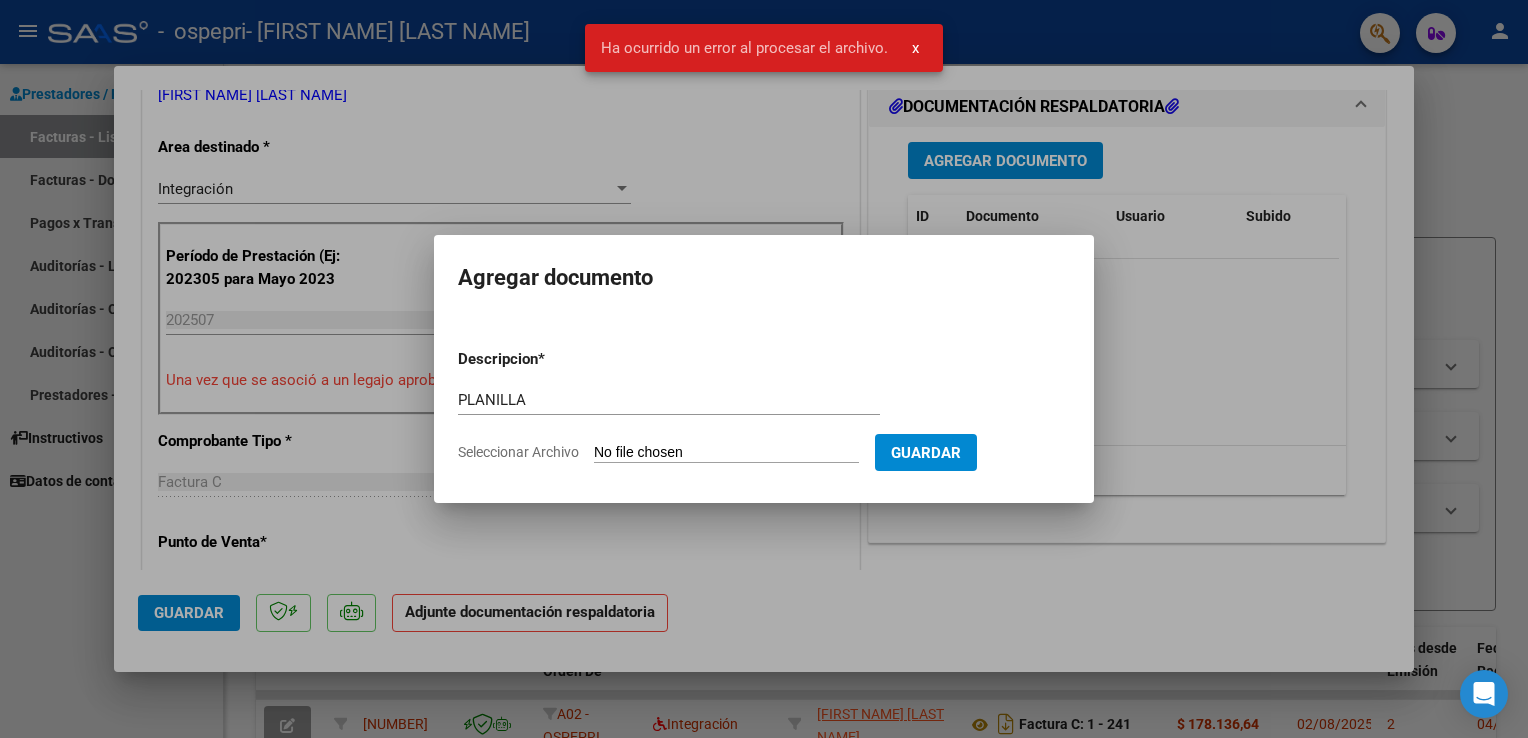 click on "Seleccionar Archivo" at bounding box center (726, 453) 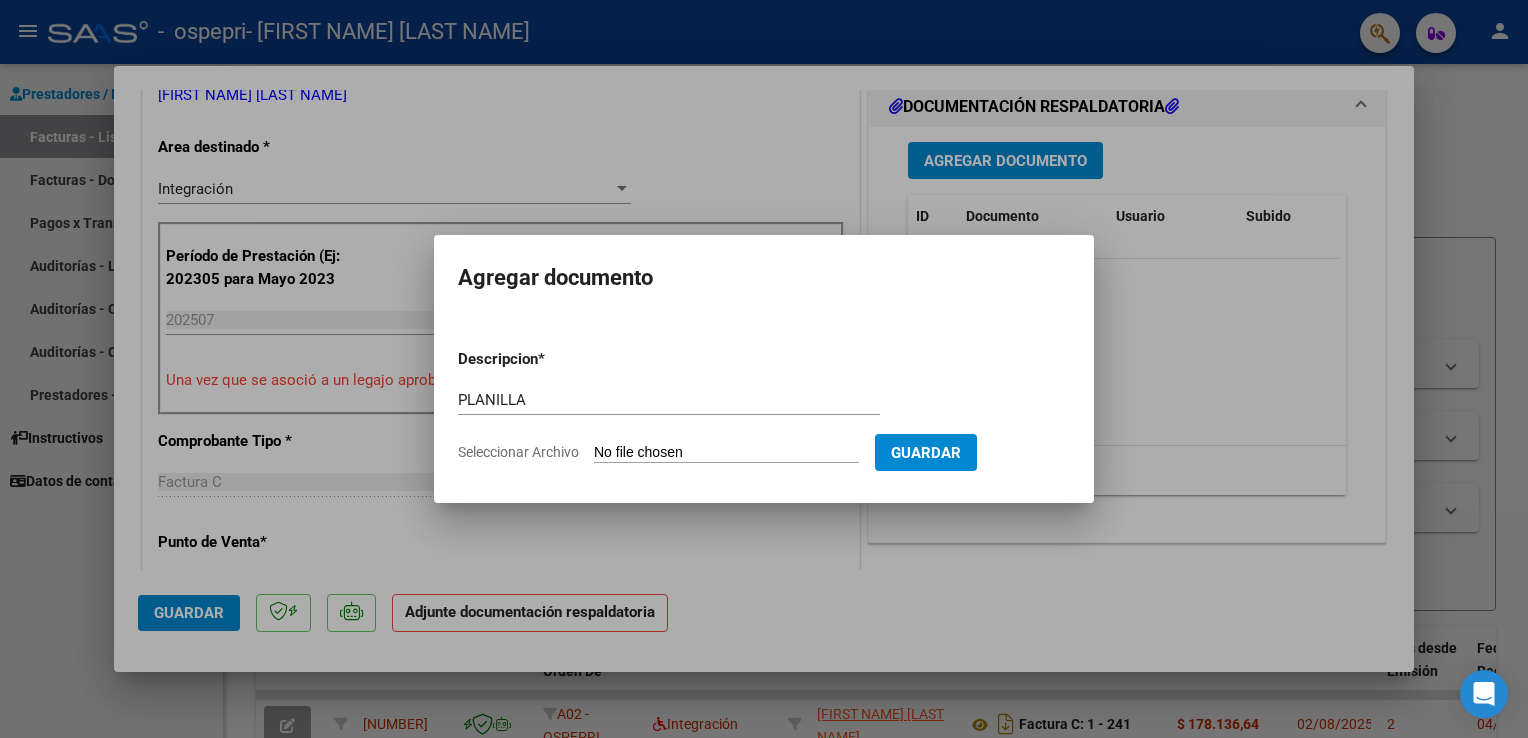 type on "C:\fakepath\planilla julio [LAST NAME].pdf" 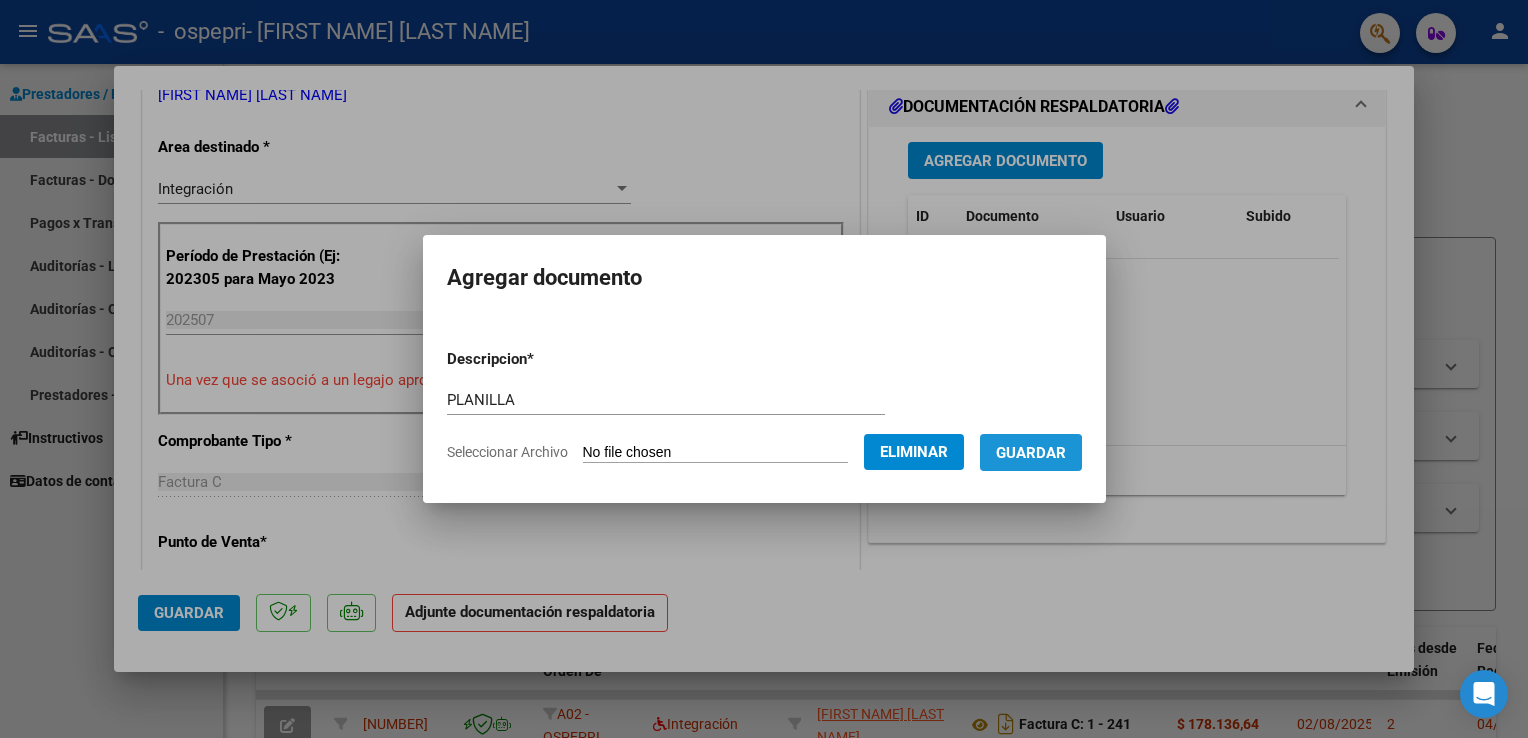 click on "Guardar" at bounding box center [1031, 453] 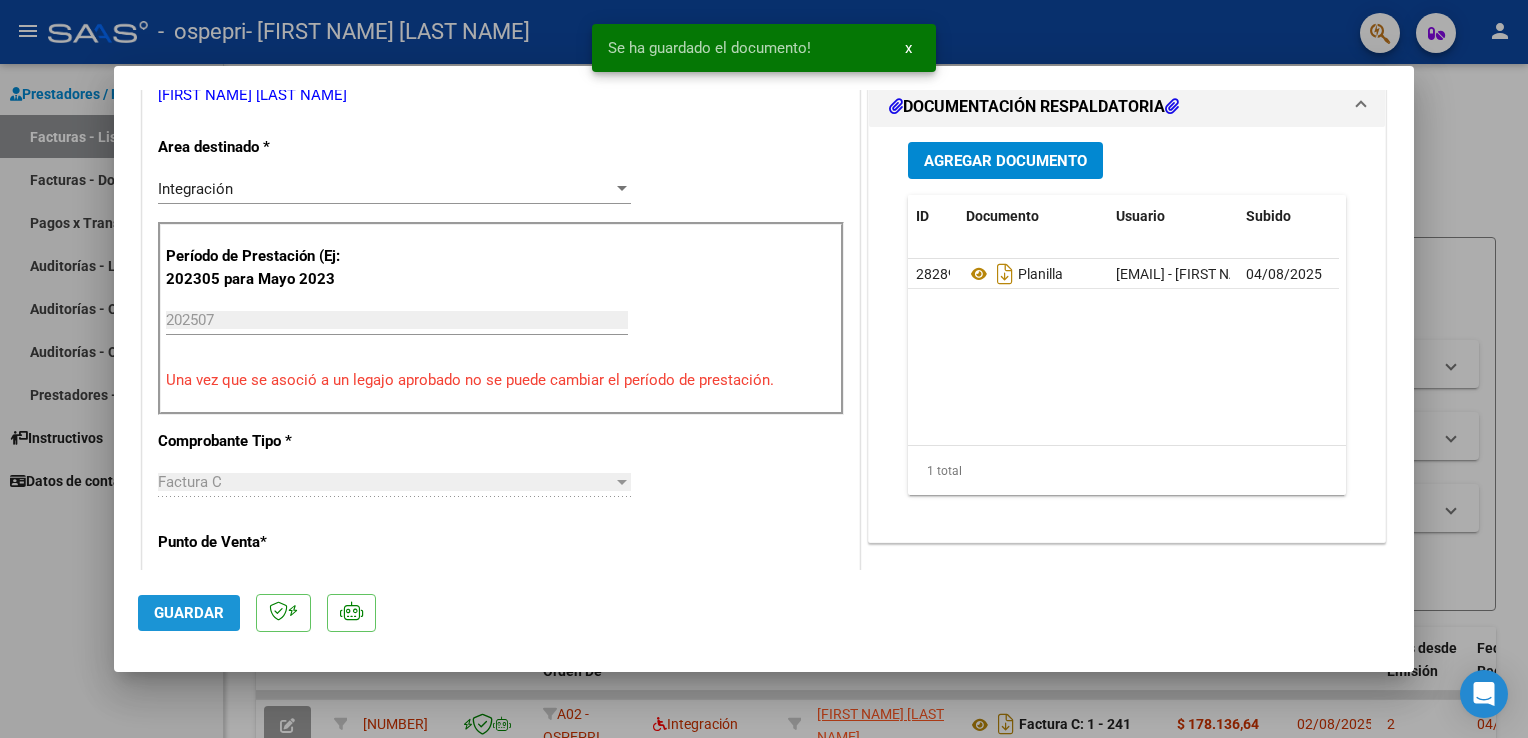 click on "Guardar" 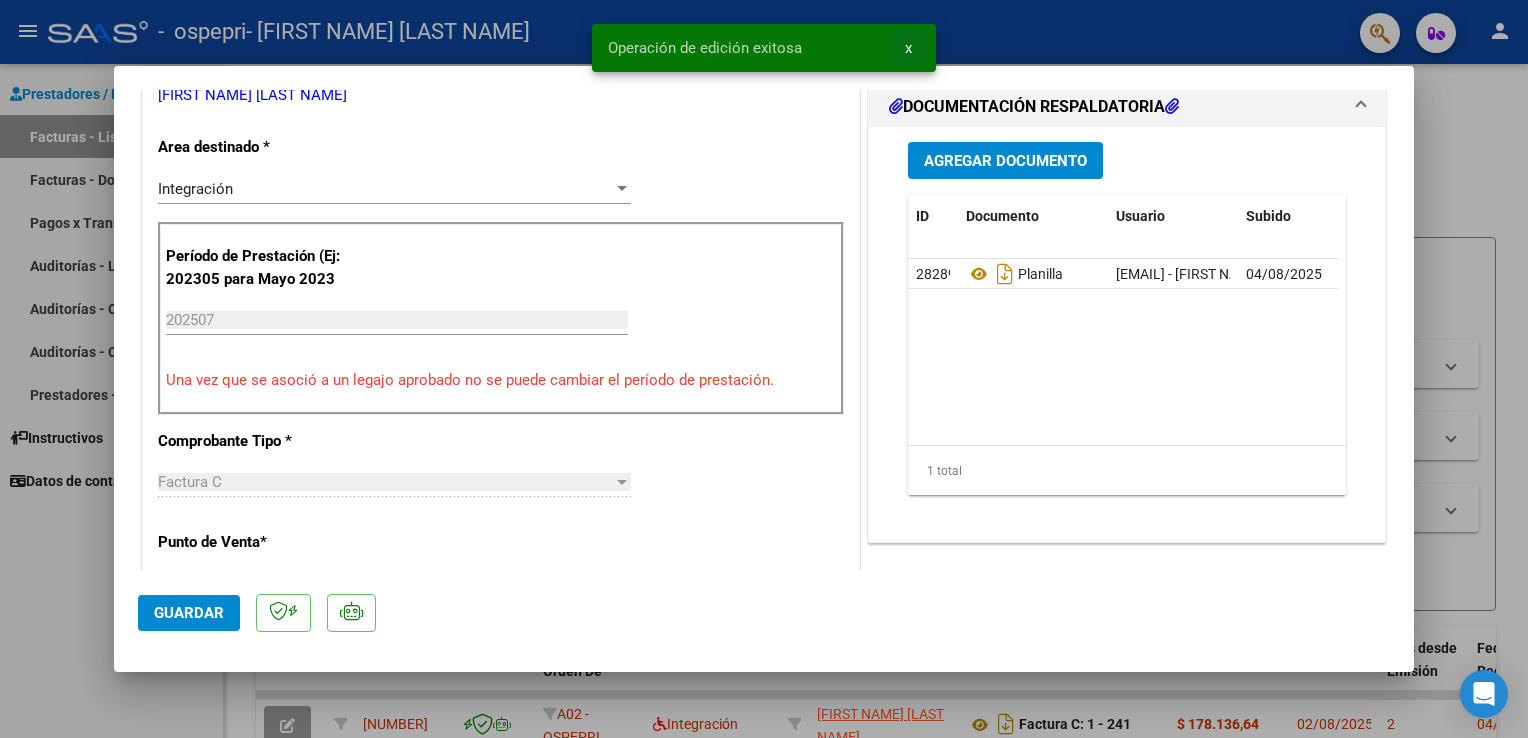 click on "x" at bounding box center [908, 48] 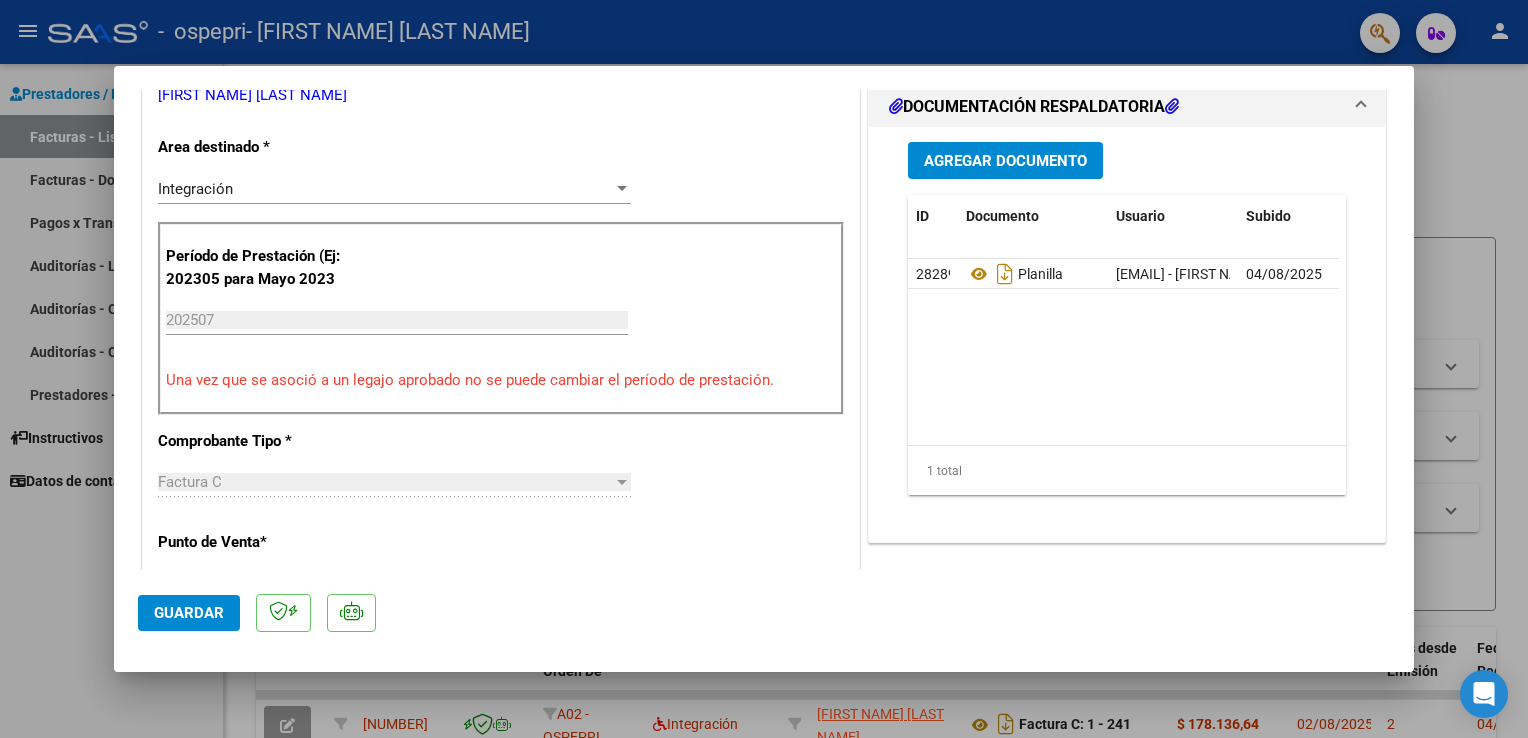 click at bounding box center [764, 369] 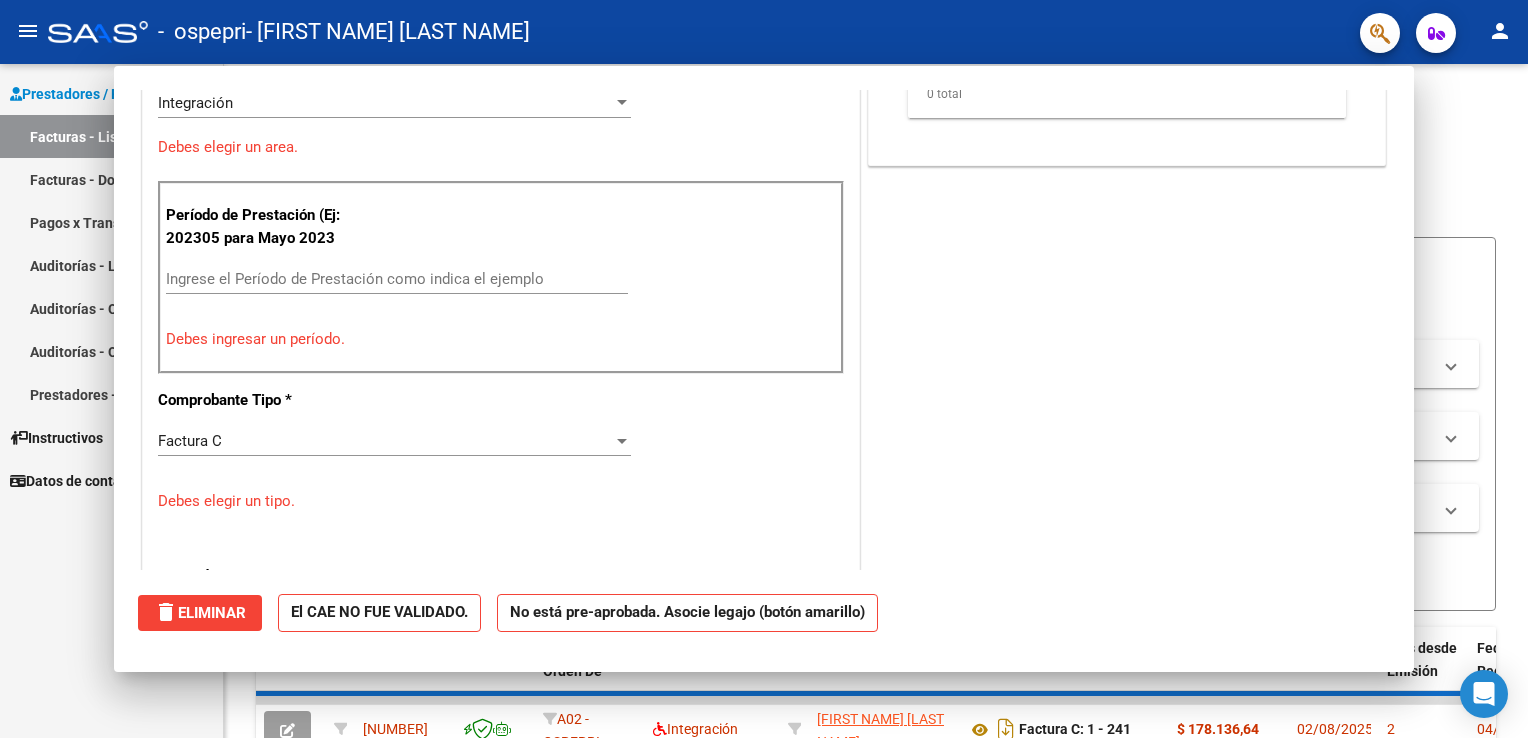 scroll, scrollTop: 0, scrollLeft: 0, axis: both 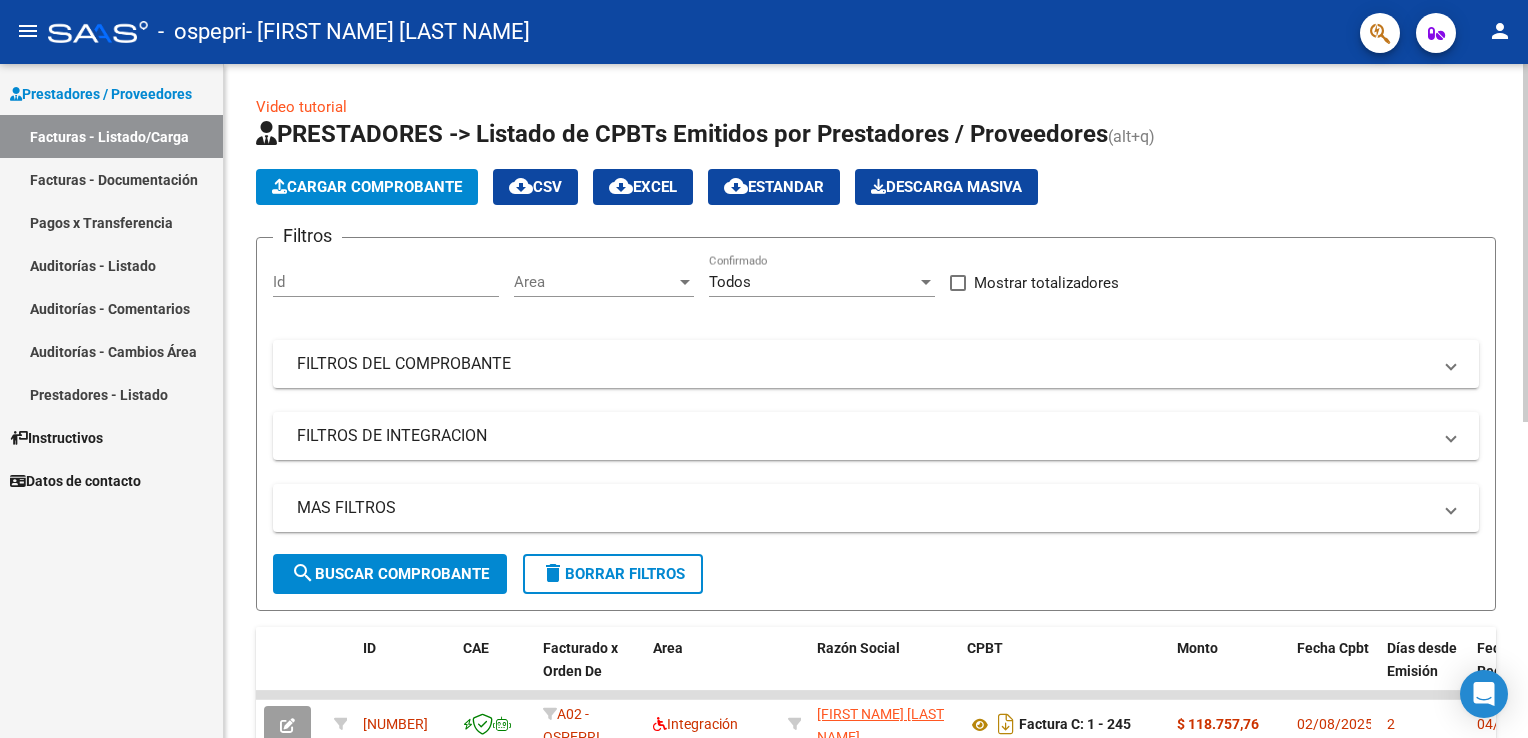 click on "Cargar Comprobante" 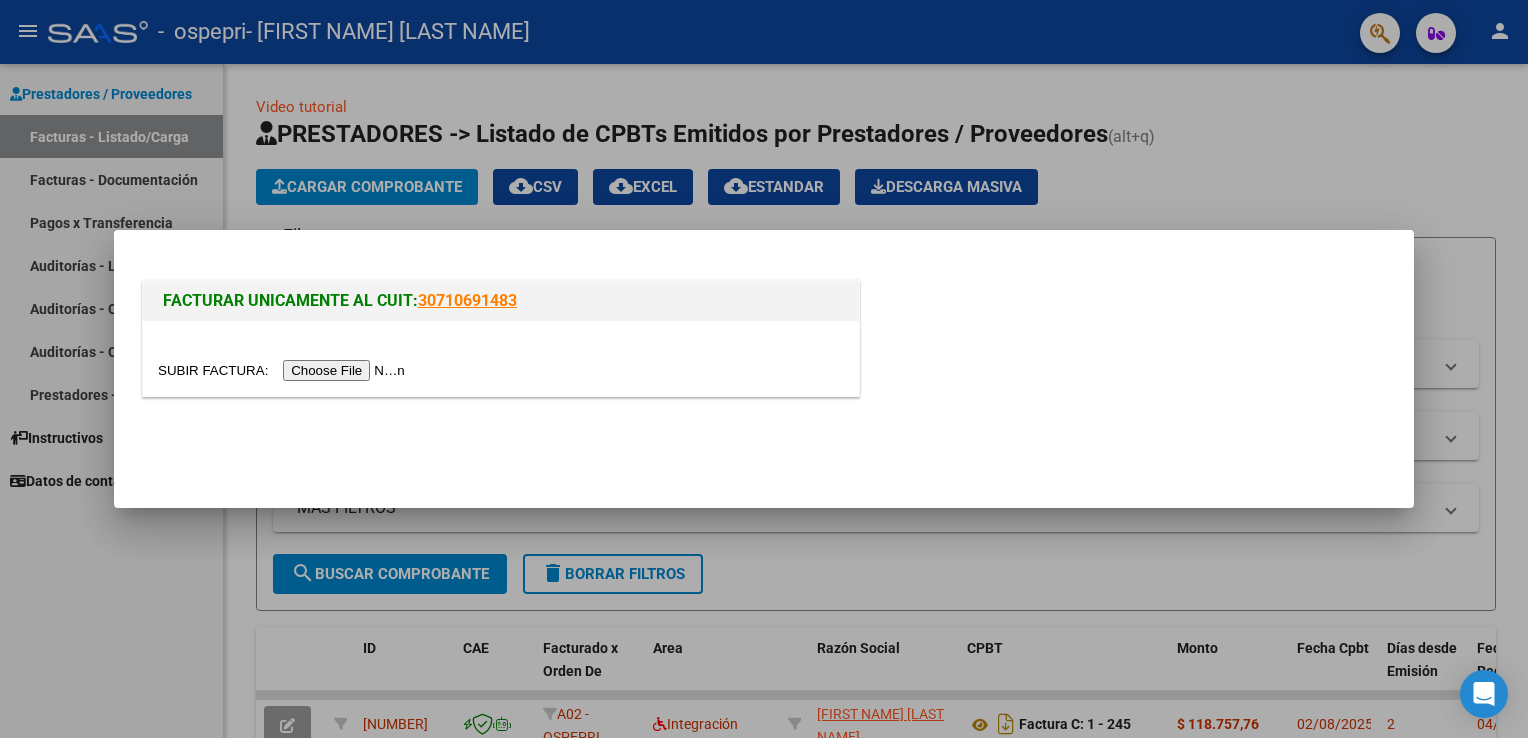 click at bounding box center (284, 370) 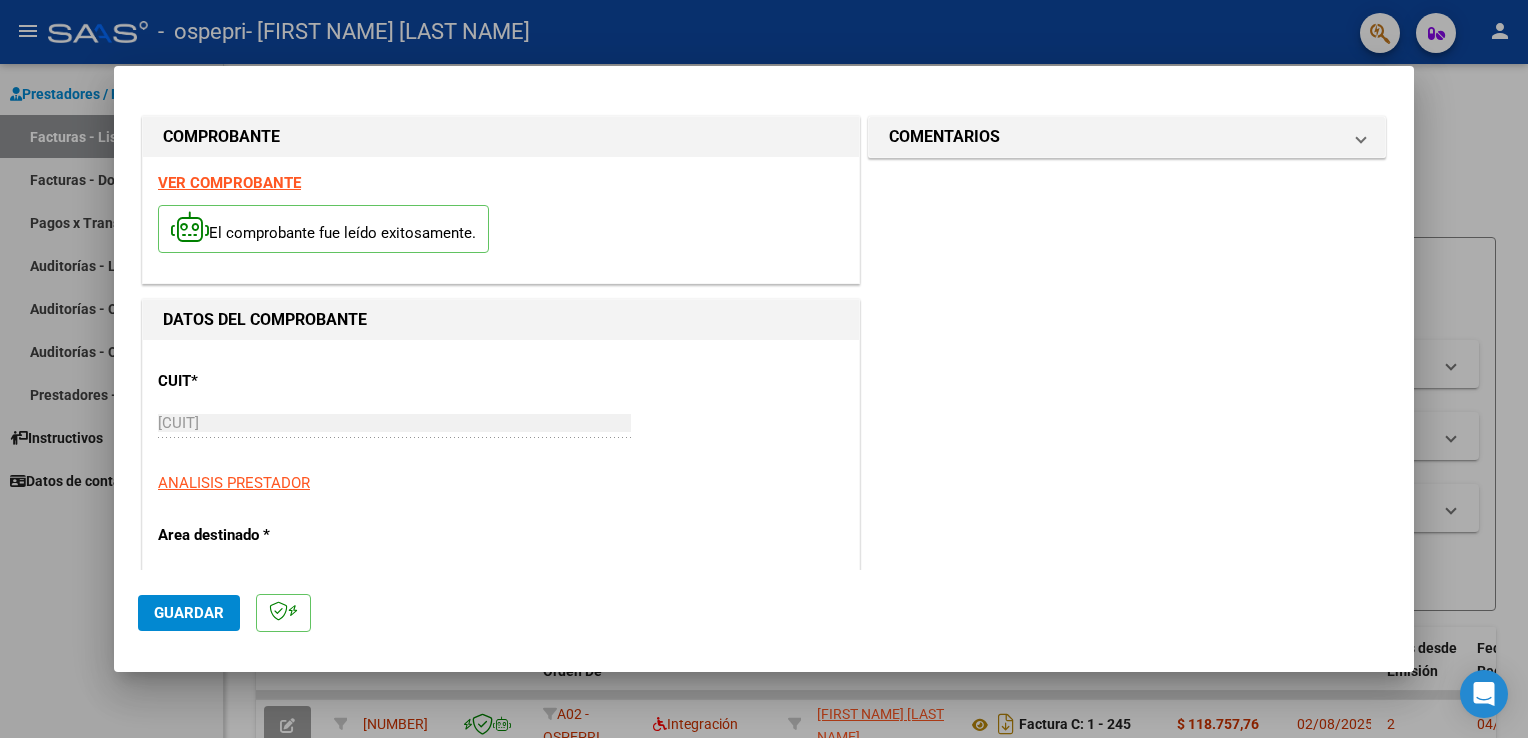 click on "Guardar" 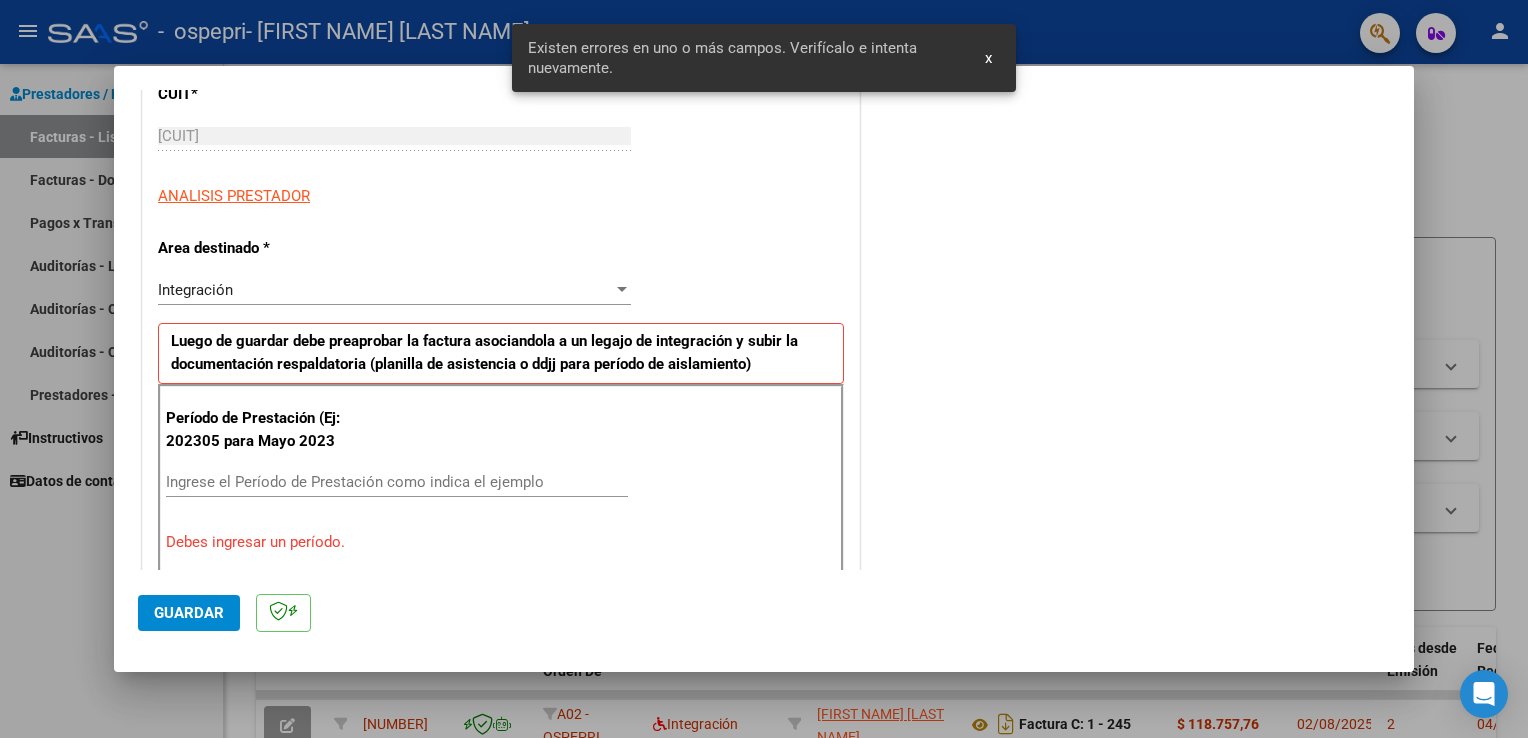 scroll, scrollTop: 417, scrollLeft: 0, axis: vertical 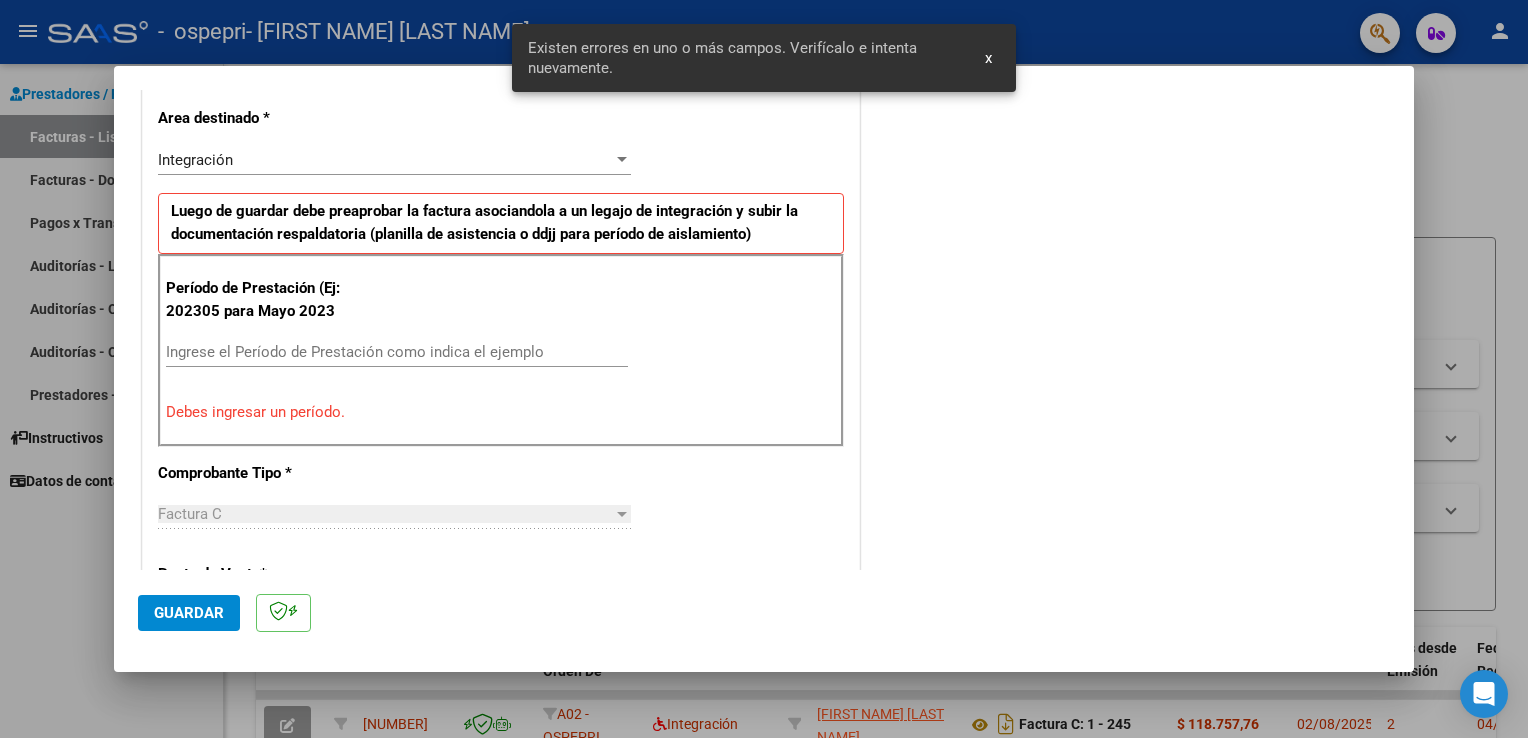click on "Ingrese el Período de Prestación como indica el ejemplo" at bounding box center (397, 352) 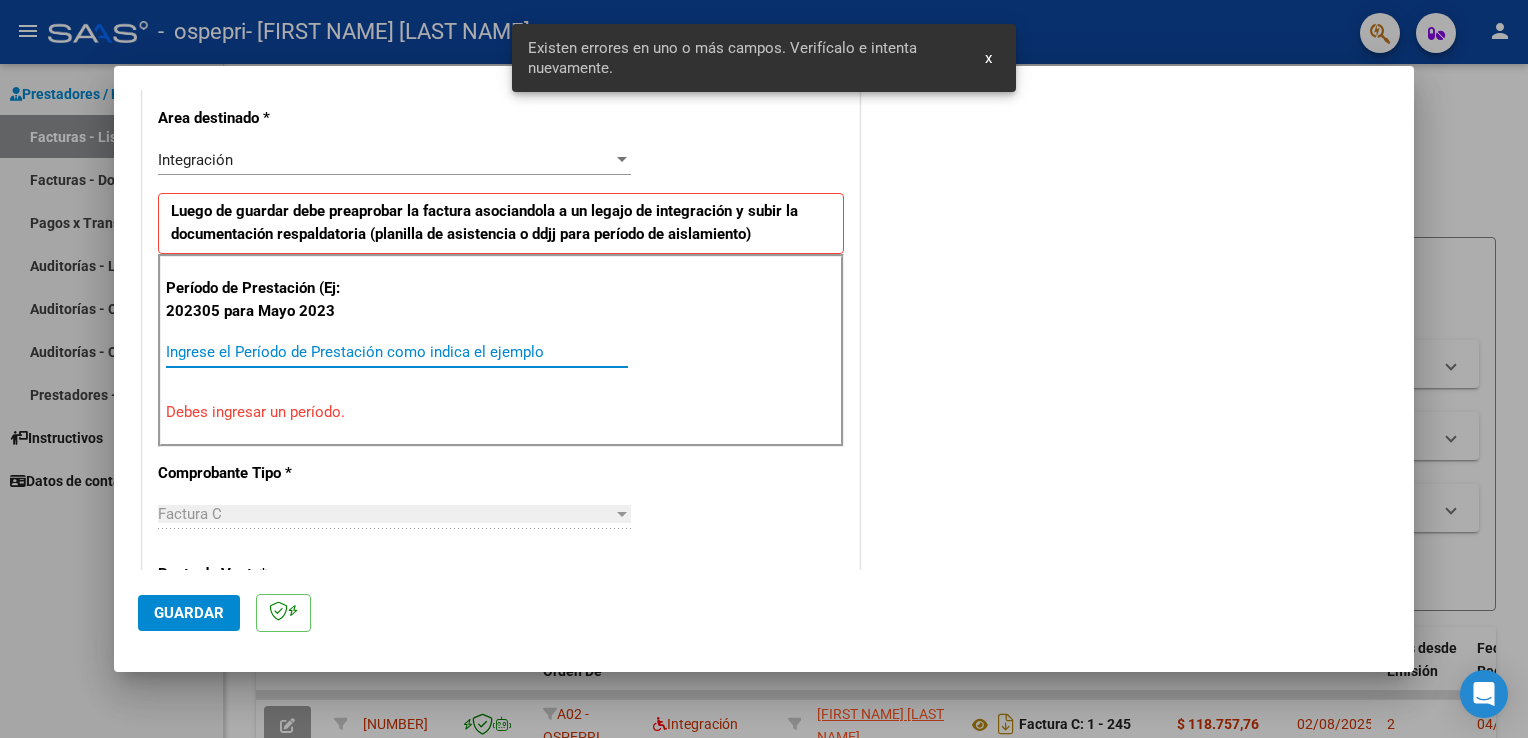 type on "3" 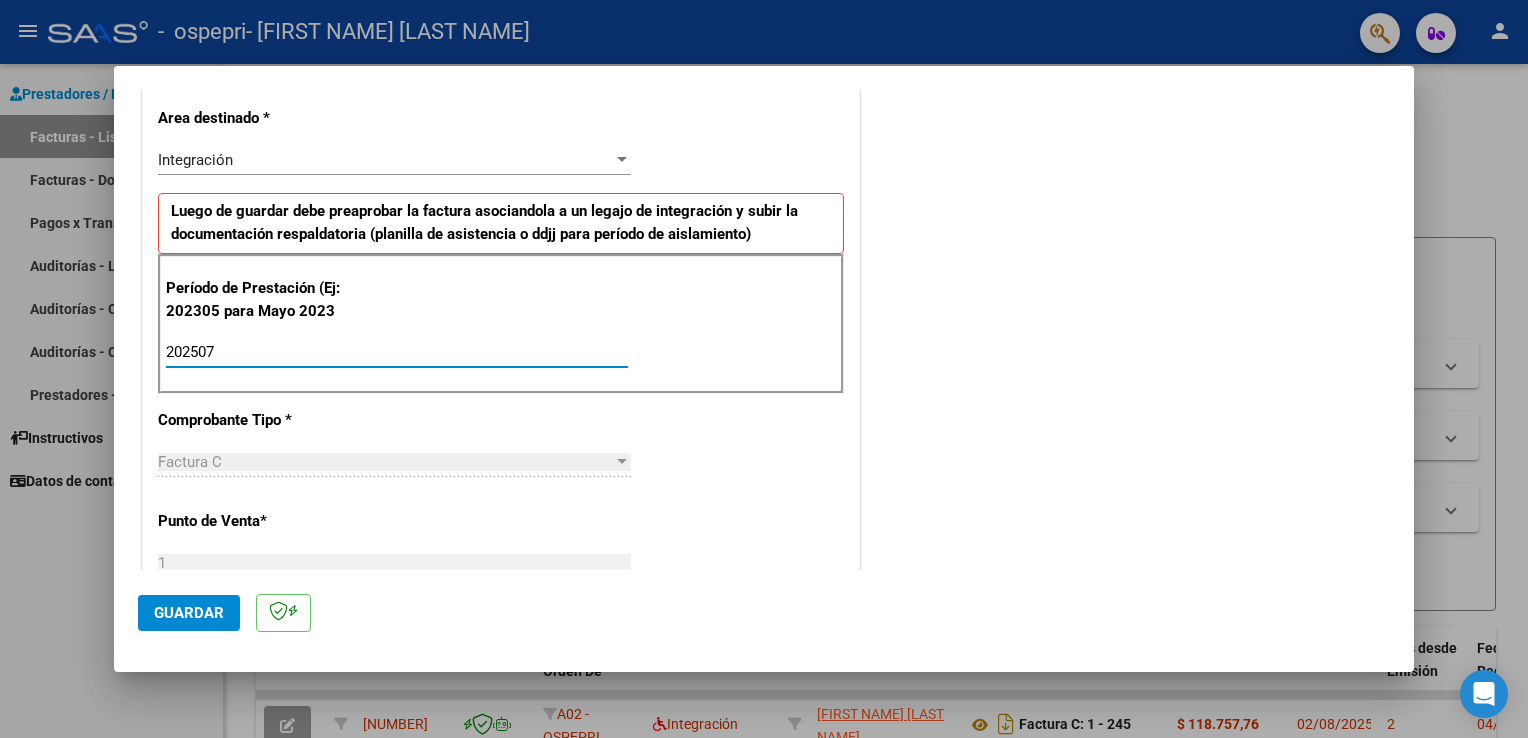 type on "202507" 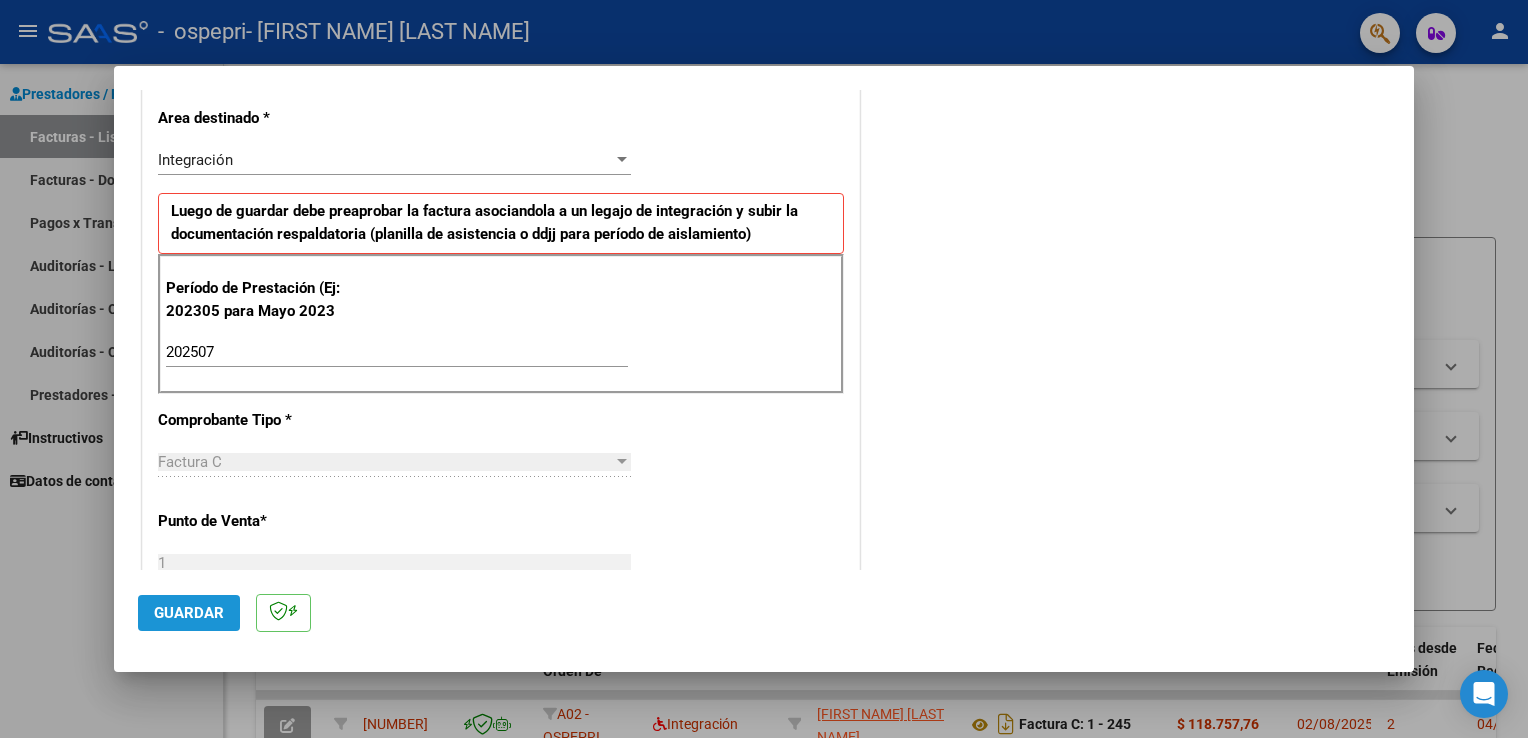 click on "Guardar" 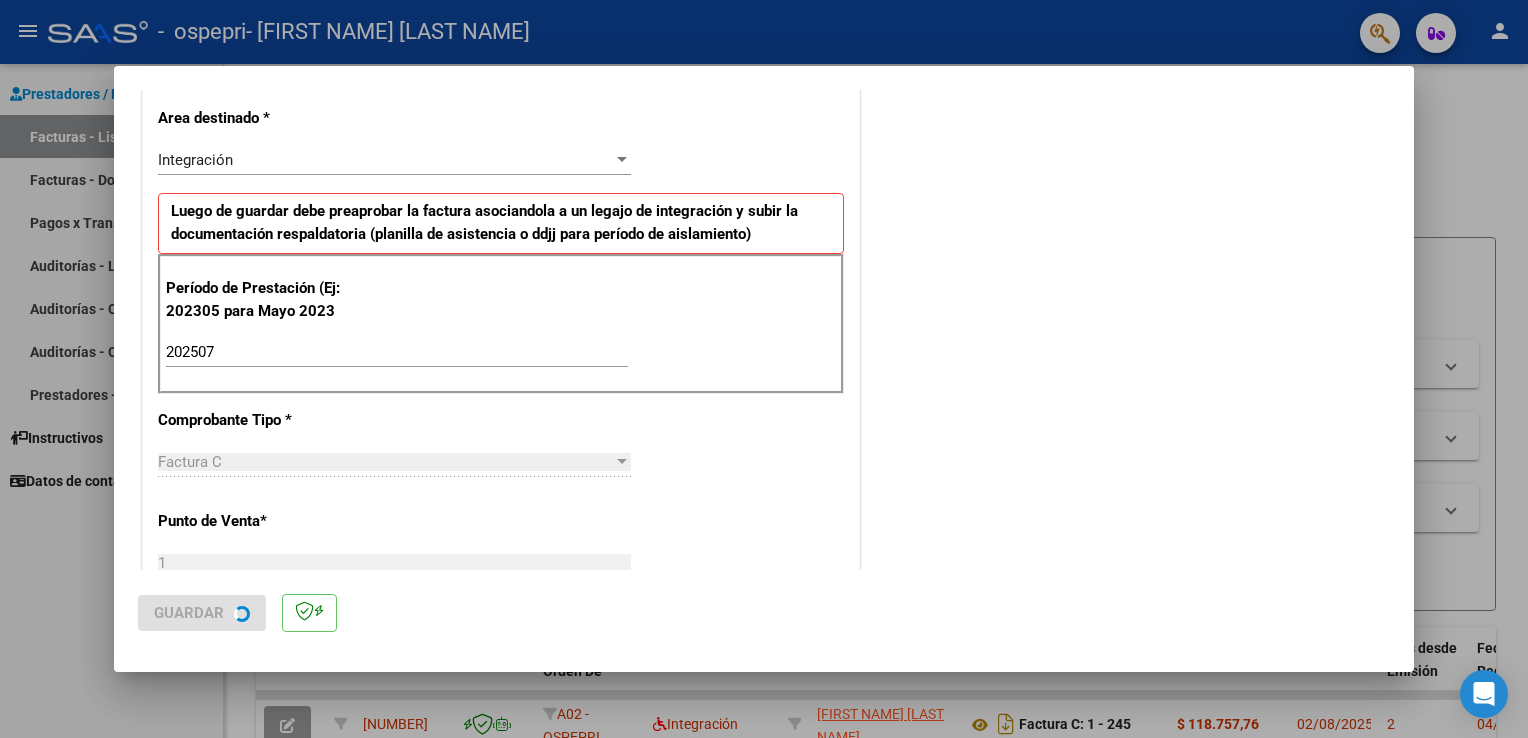 scroll, scrollTop: 0, scrollLeft: 0, axis: both 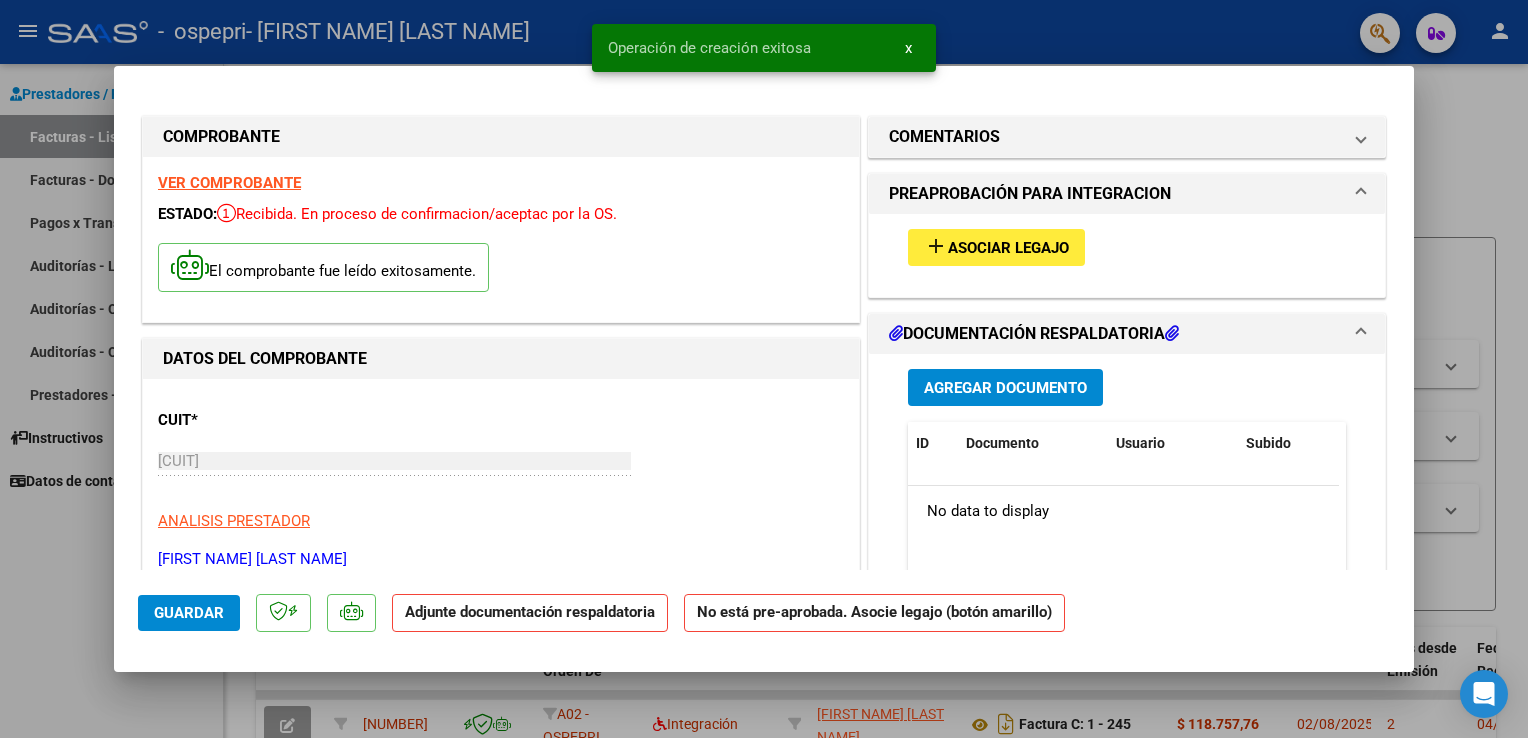 click on "add Asociar Legajo" at bounding box center [996, 247] 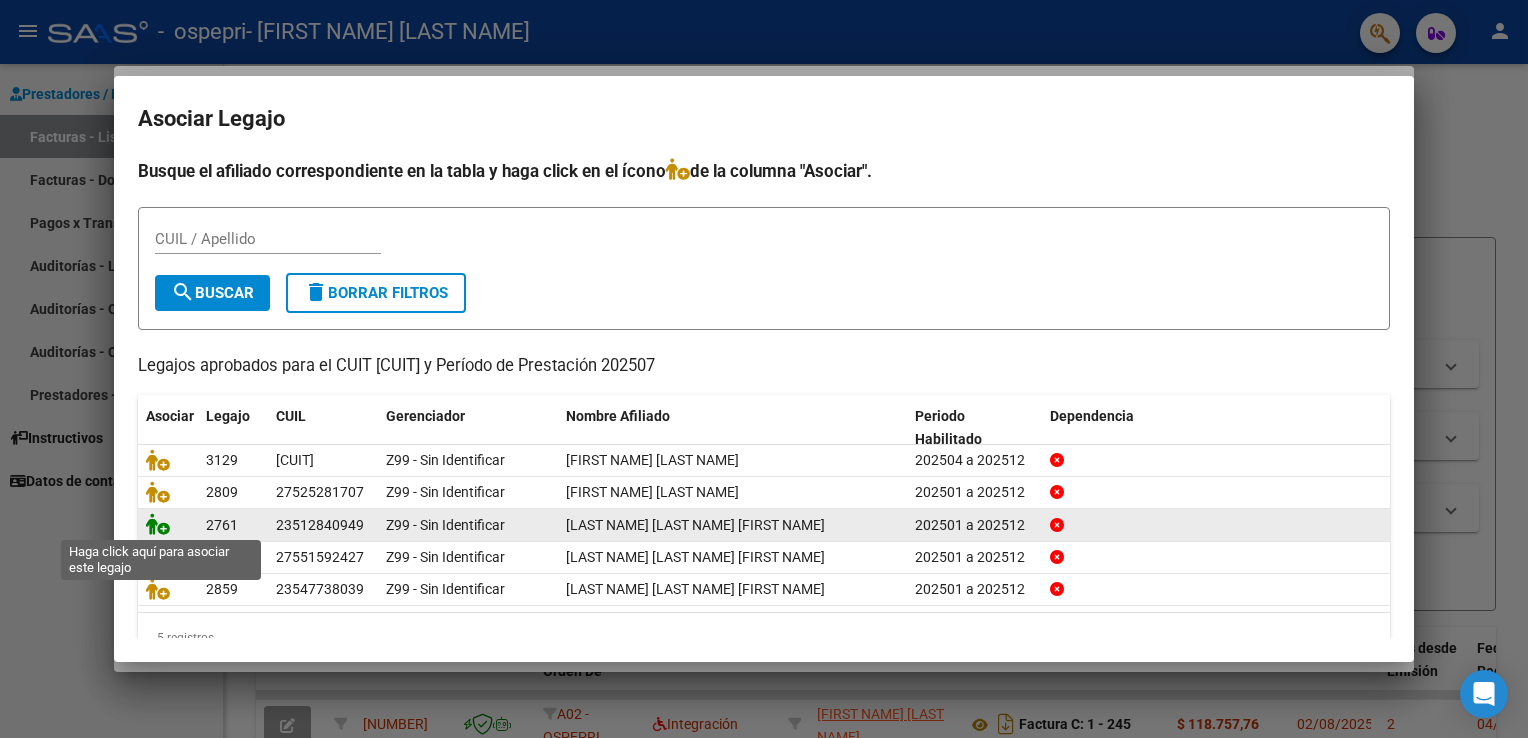 click 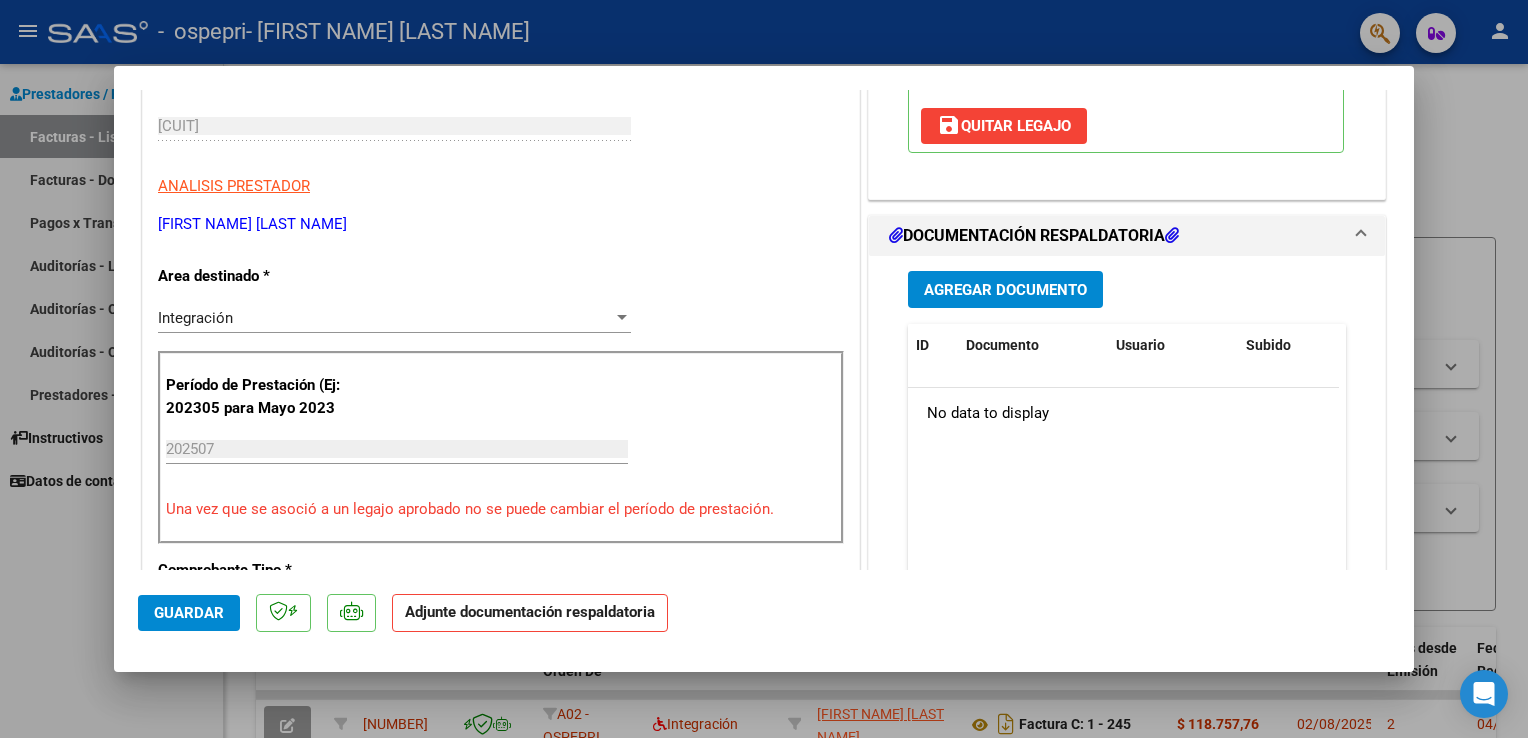 scroll, scrollTop: 371, scrollLeft: 0, axis: vertical 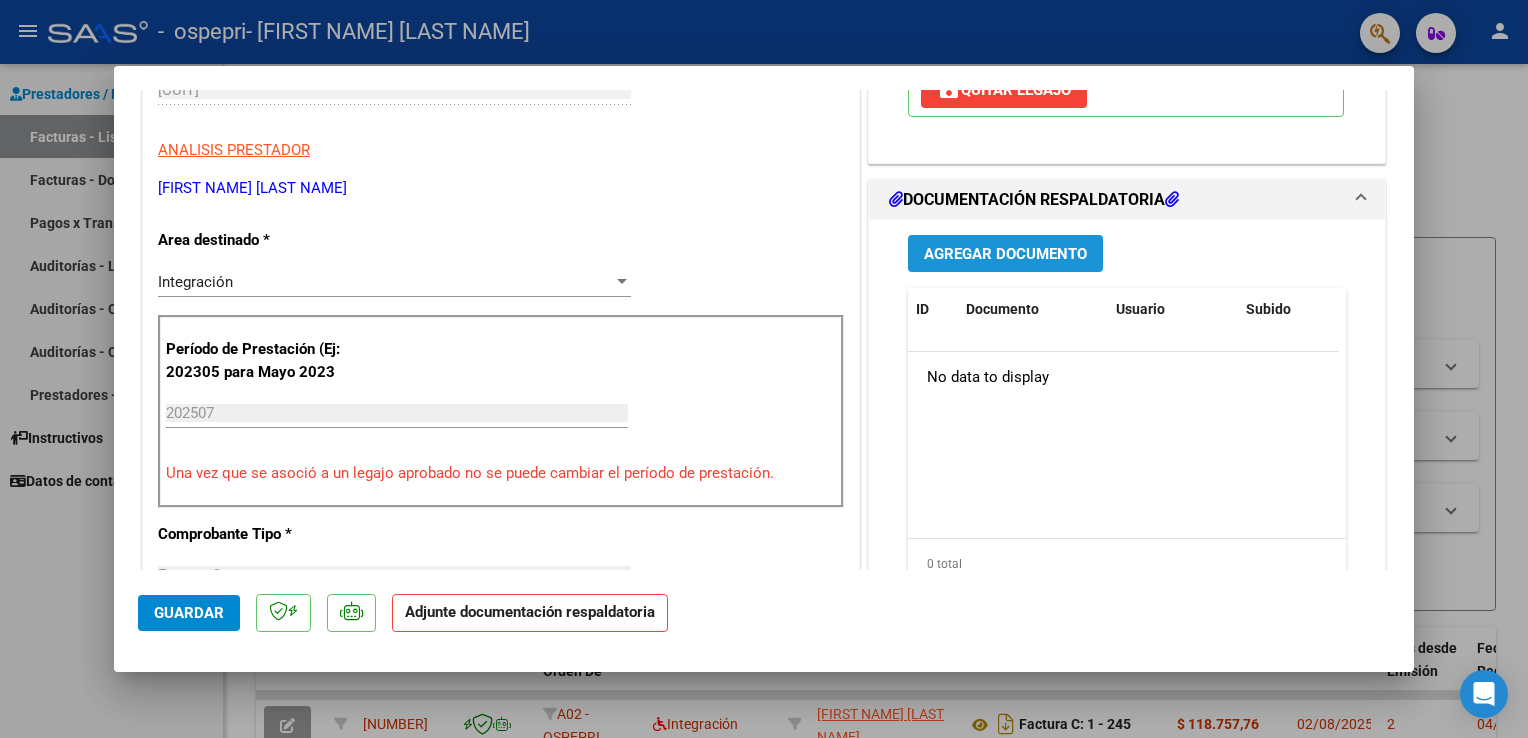 click on "Agregar Documento" at bounding box center (1005, 253) 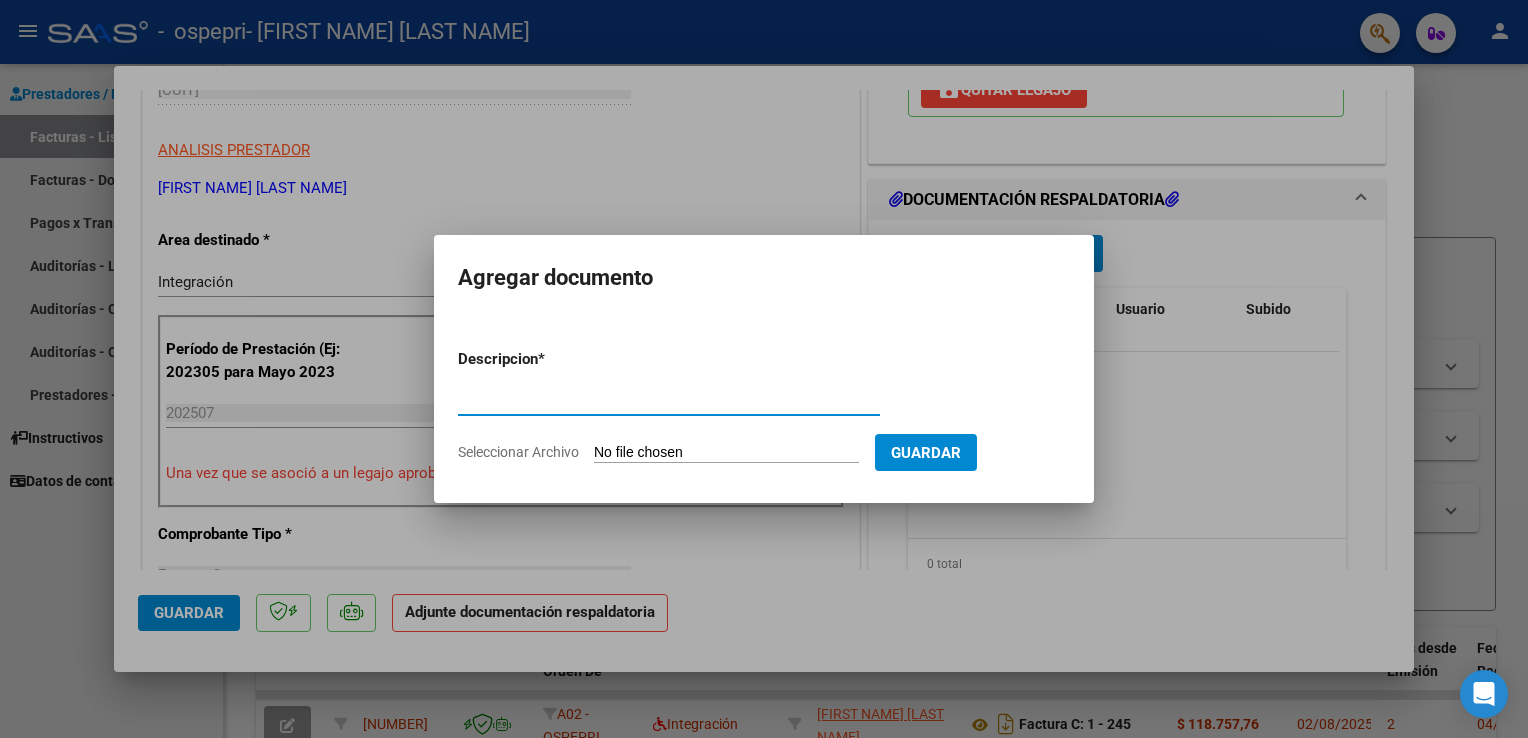 type on "PLANILLA" 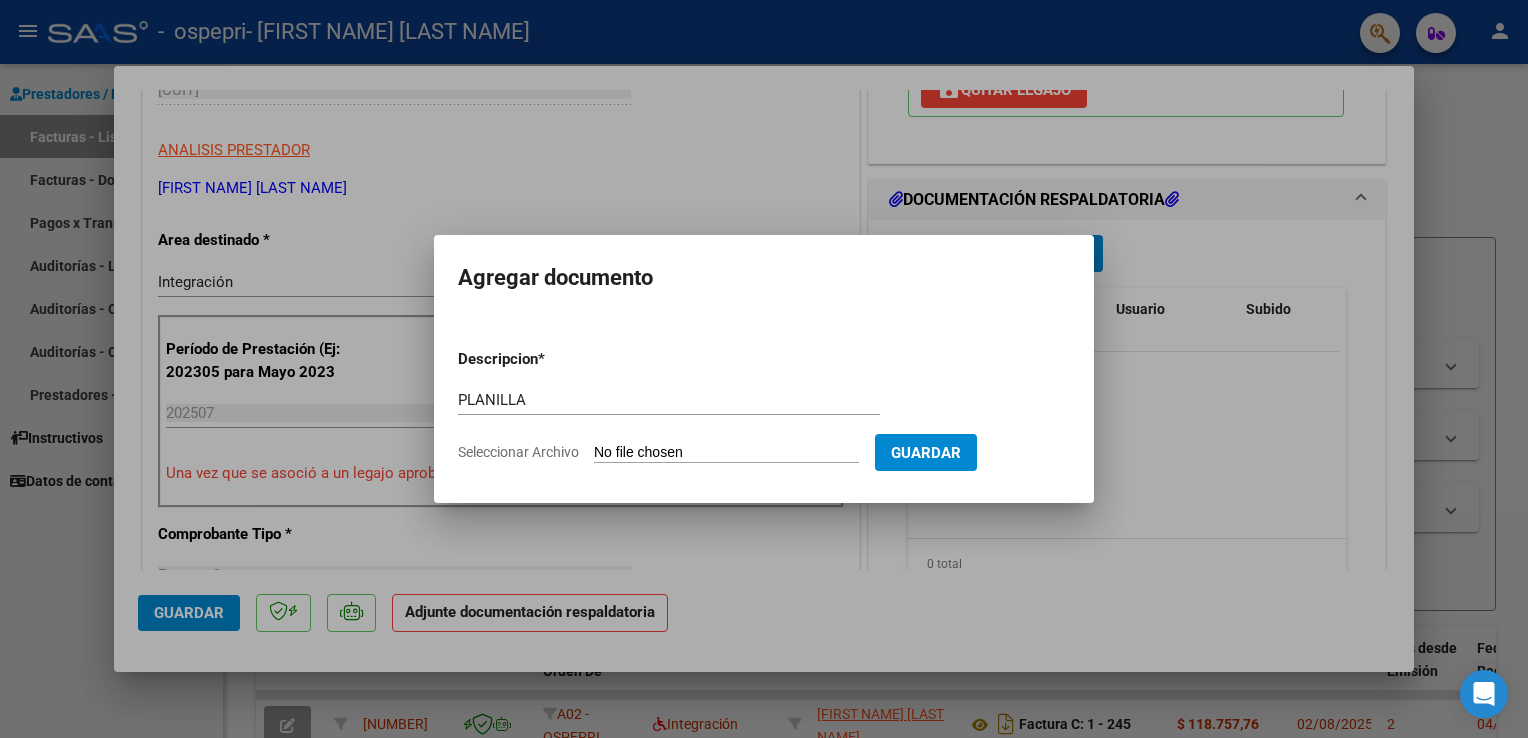 click on "Seleccionar Archivo" at bounding box center (726, 453) 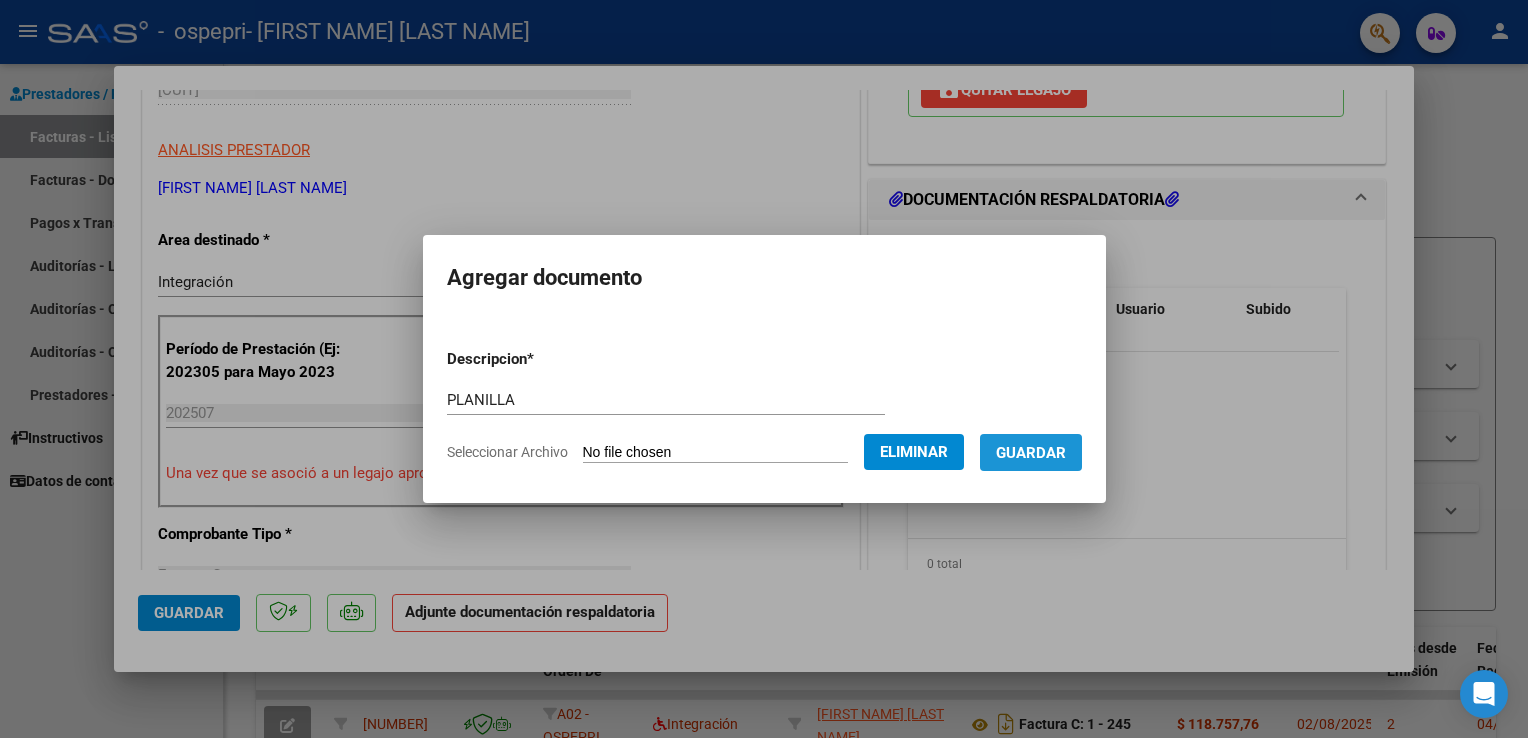 click on "Guardar" at bounding box center [1031, 453] 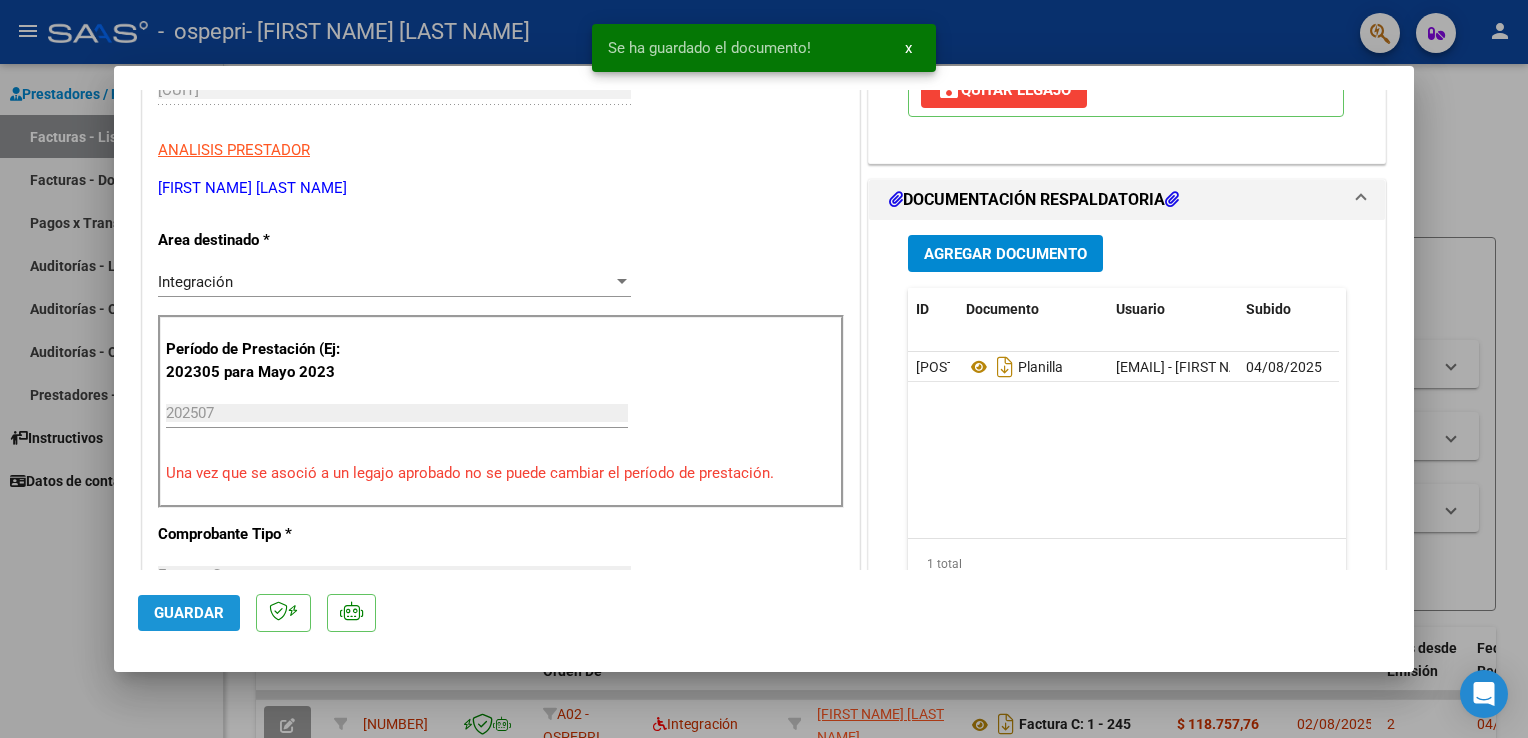 click on "Guardar" 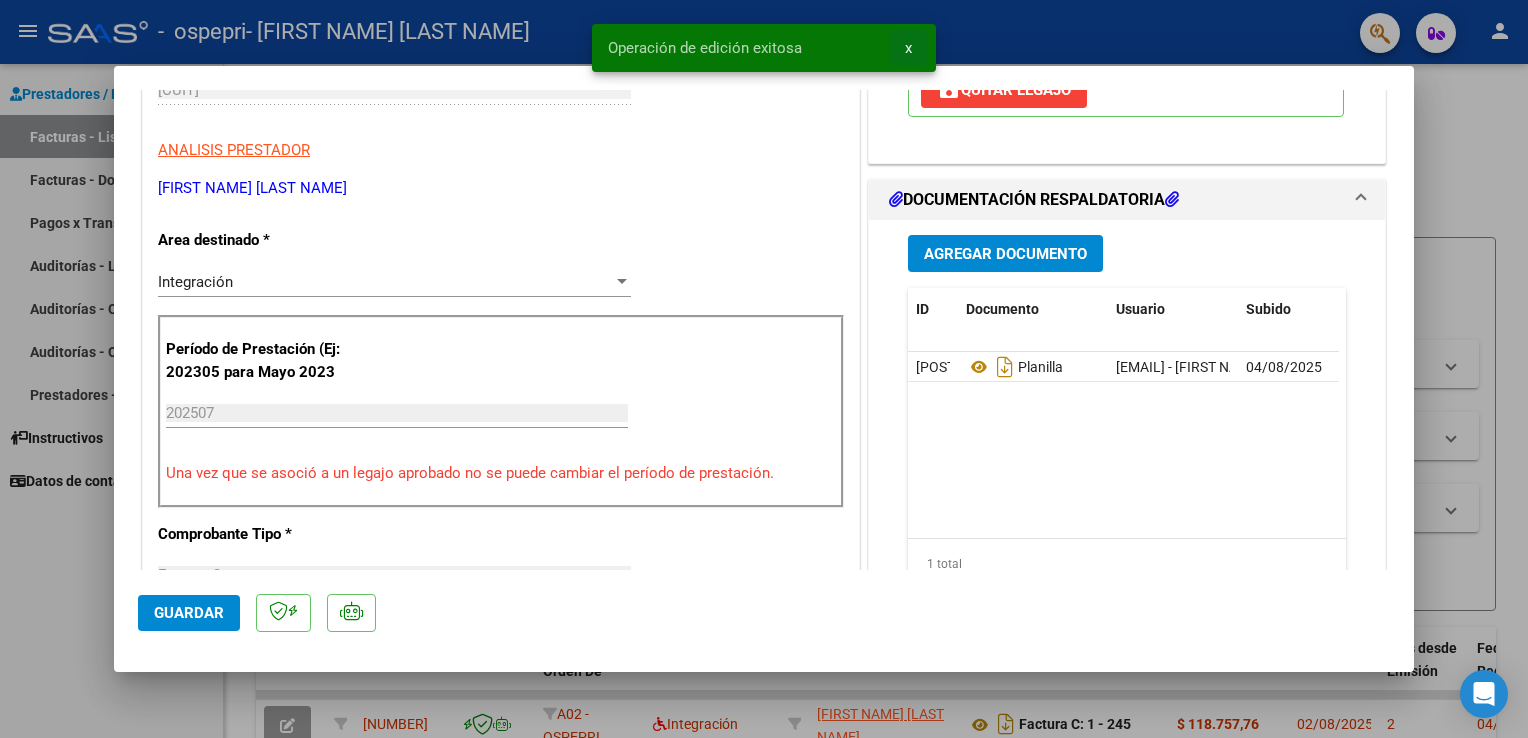 click on "x" at bounding box center [908, 48] 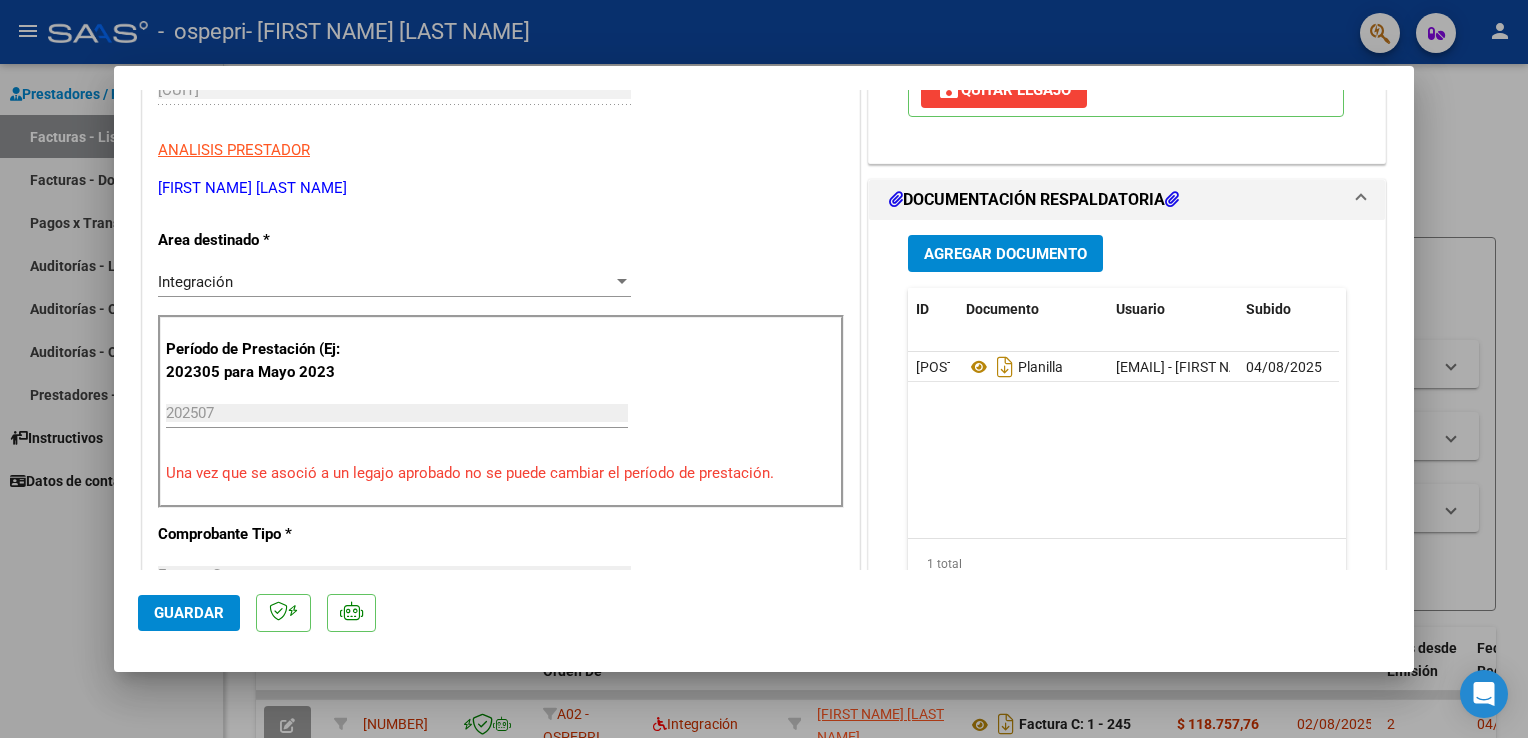 click at bounding box center (764, 369) 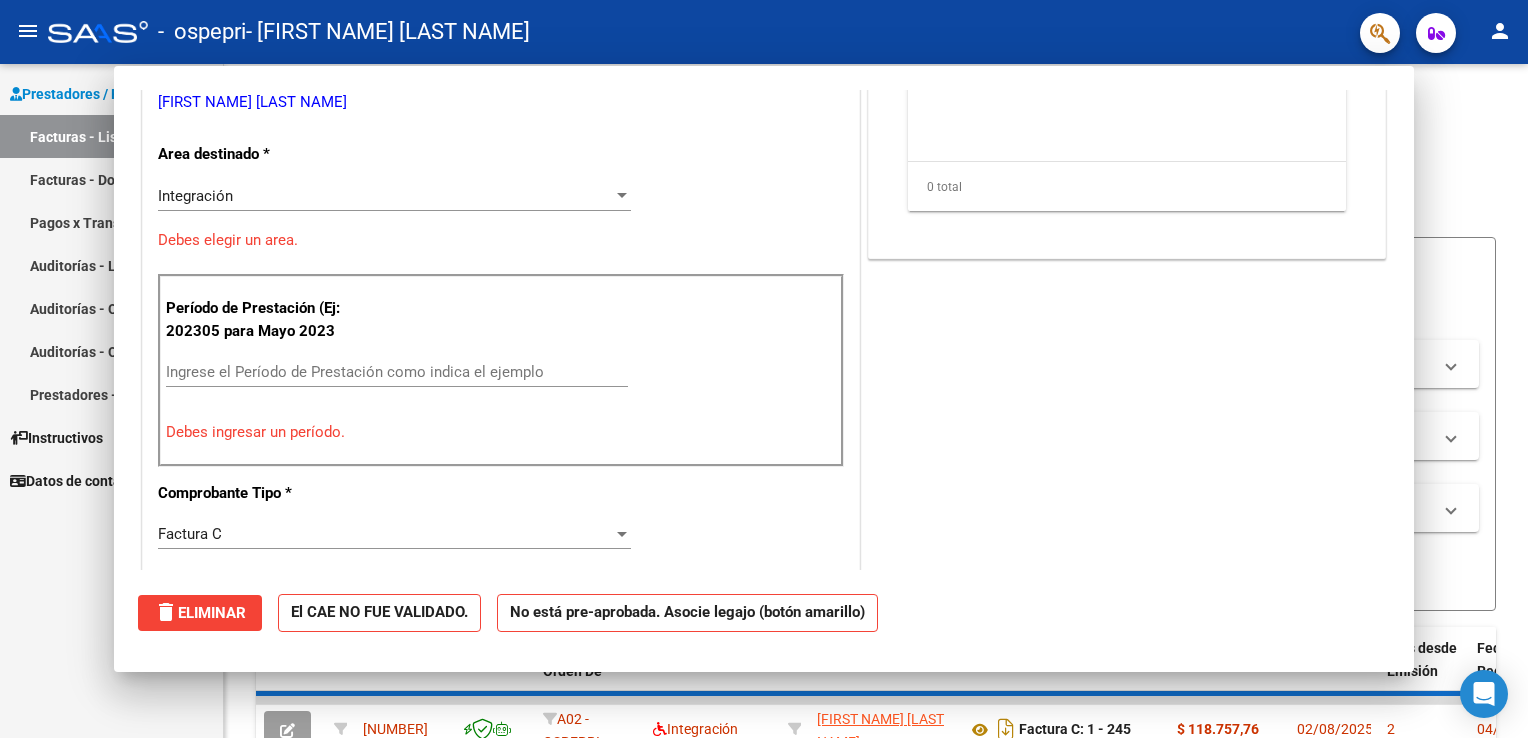 scroll, scrollTop: 0, scrollLeft: 0, axis: both 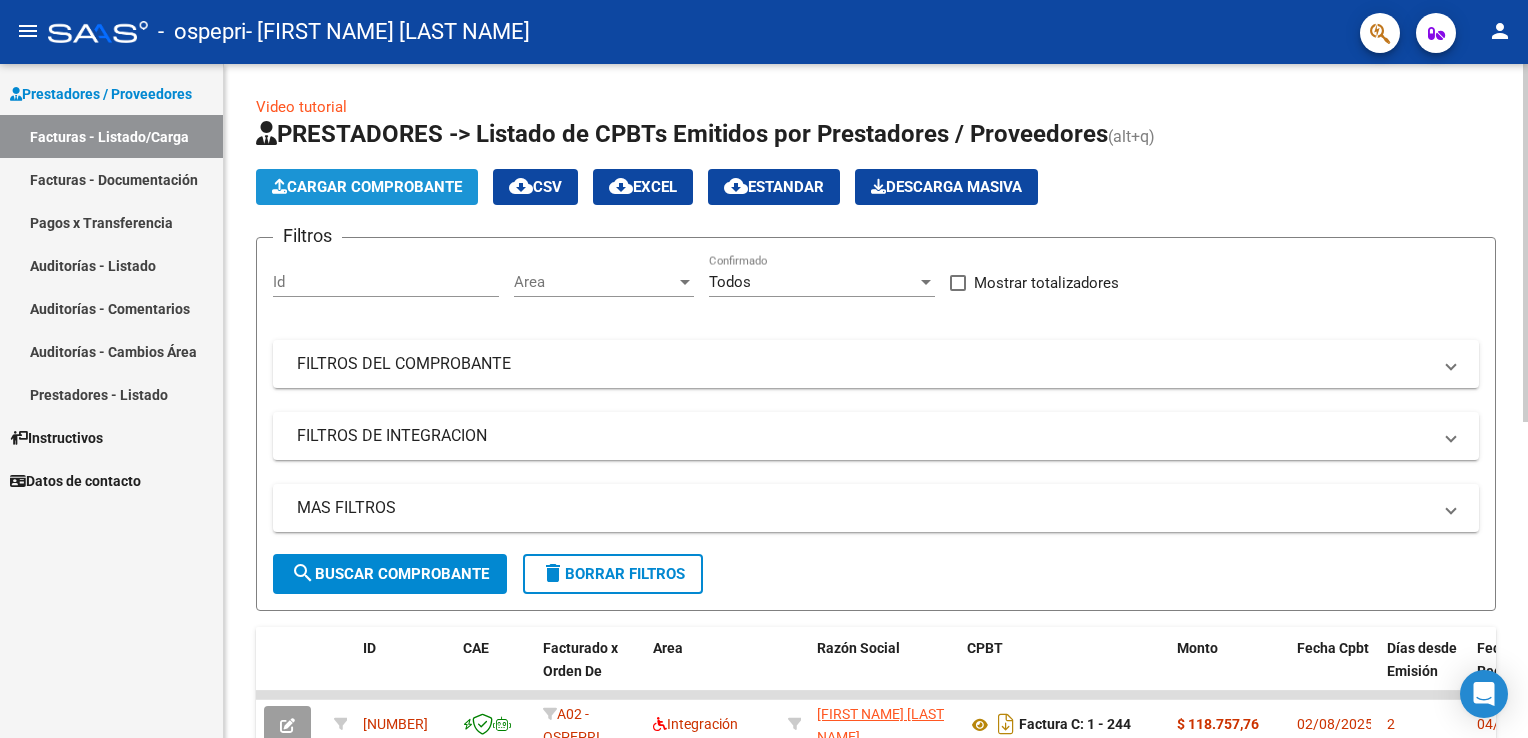 click on "Cargar Comprobante" 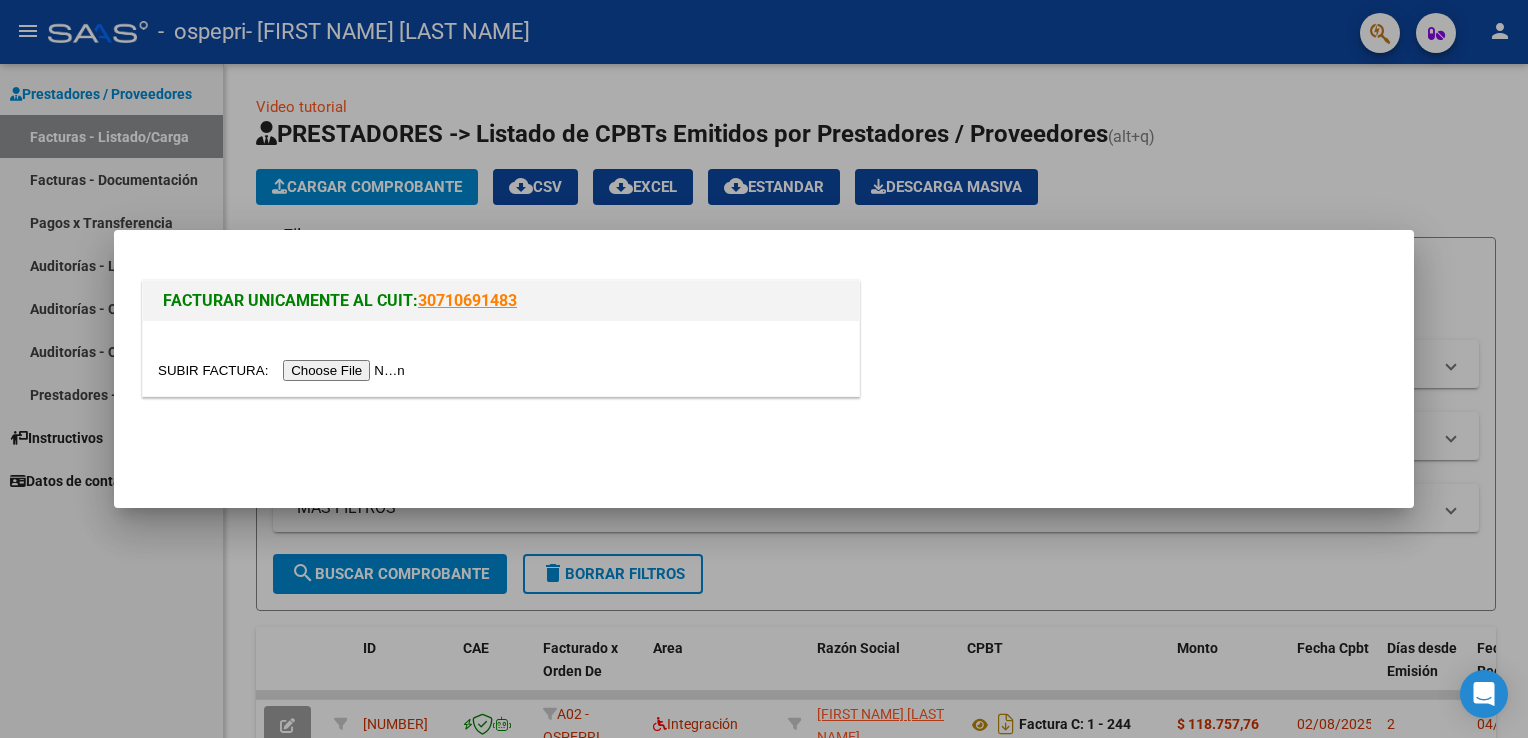 click at bounding box center [284, 370] 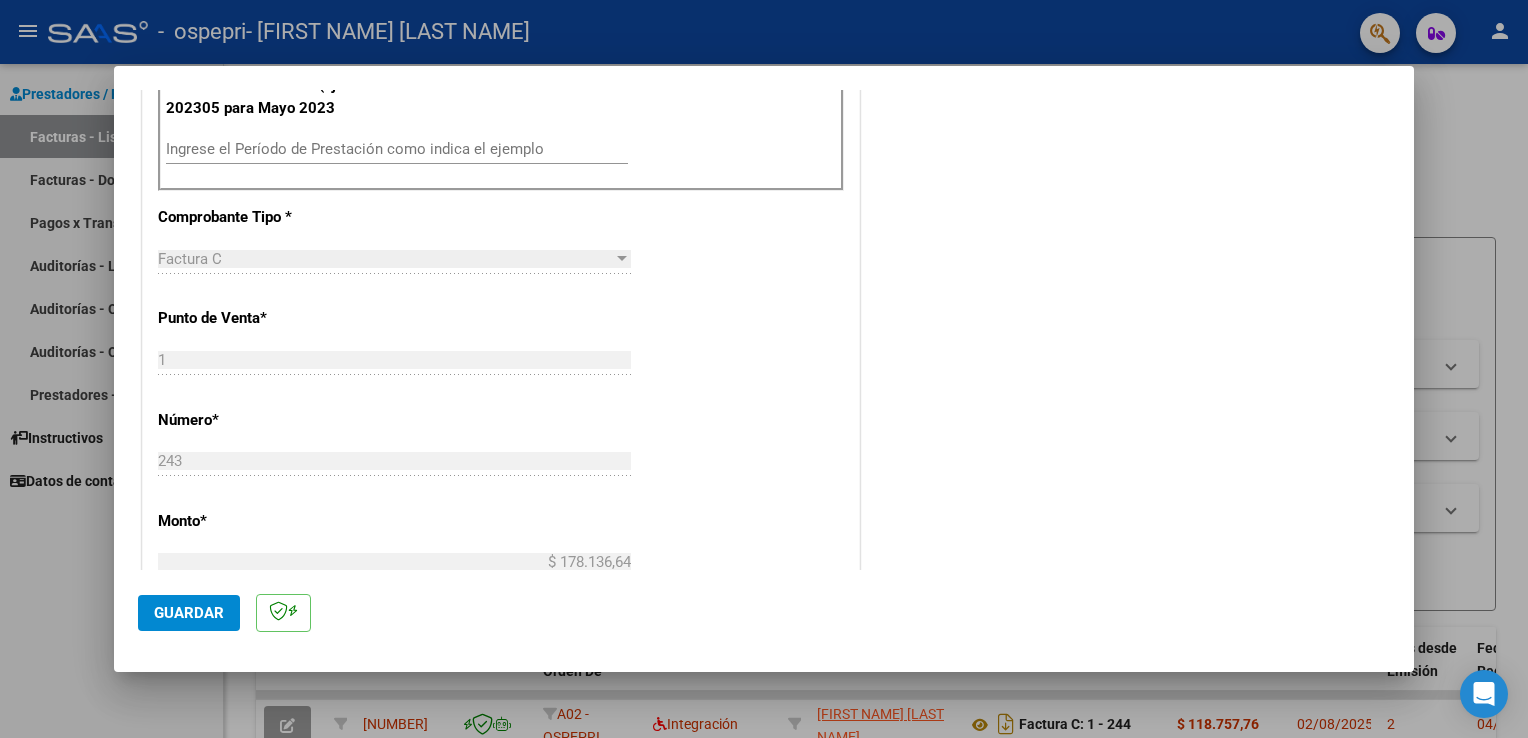 scroll, scrollTop: 448, scrollLeft: 0, axis: vertical 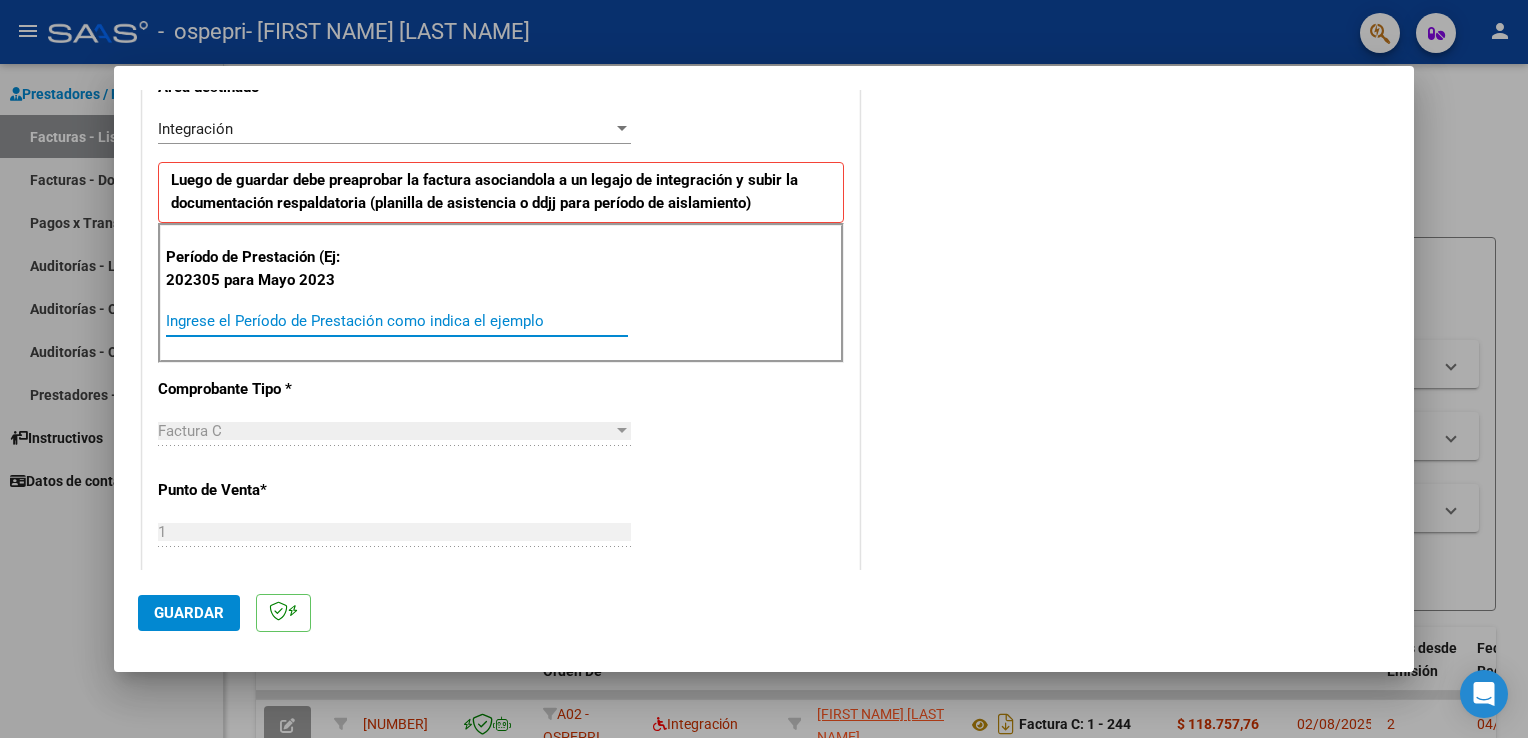 click on "Ingrese el Período de Prestación como indica el ejemplo" at bounding box center (397, 321) 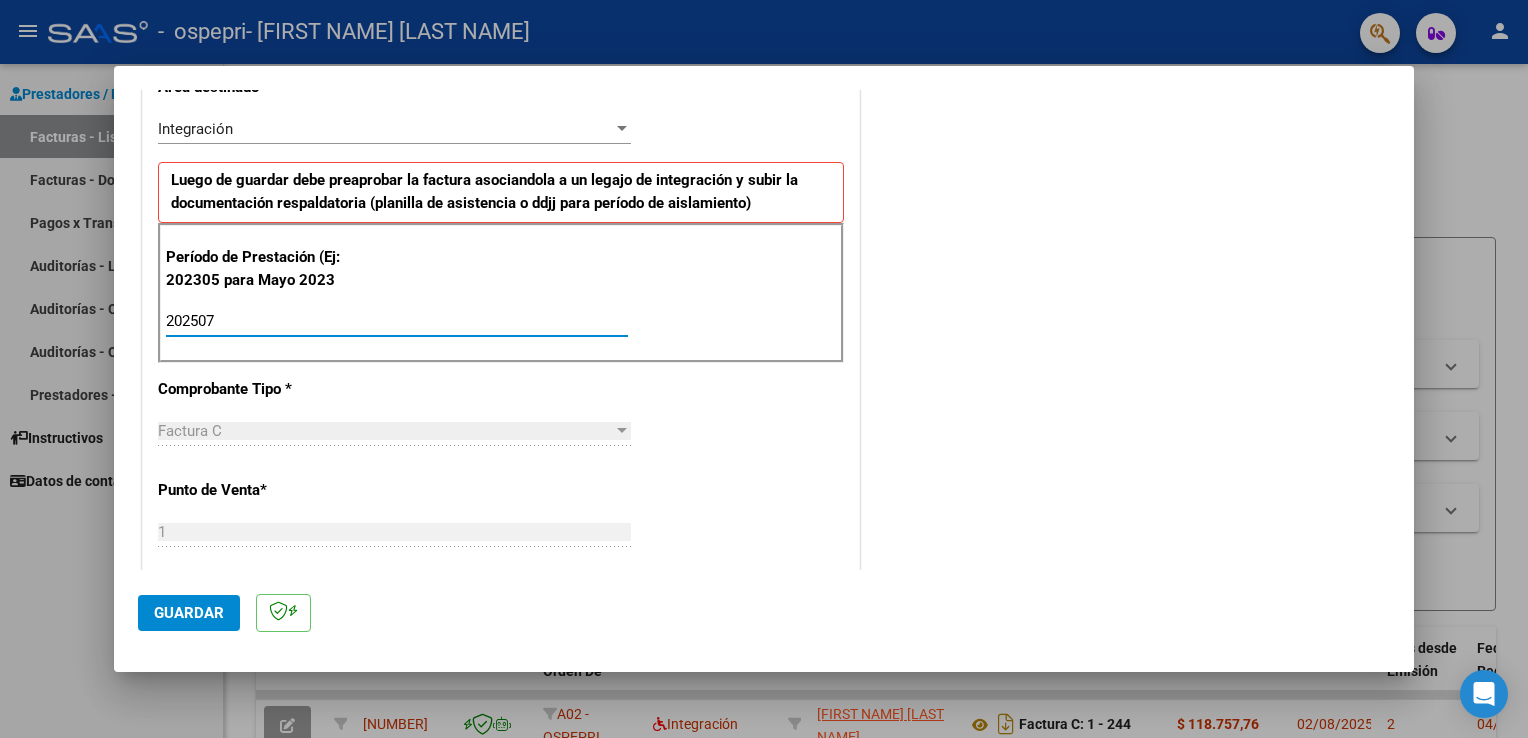 type on "202507" 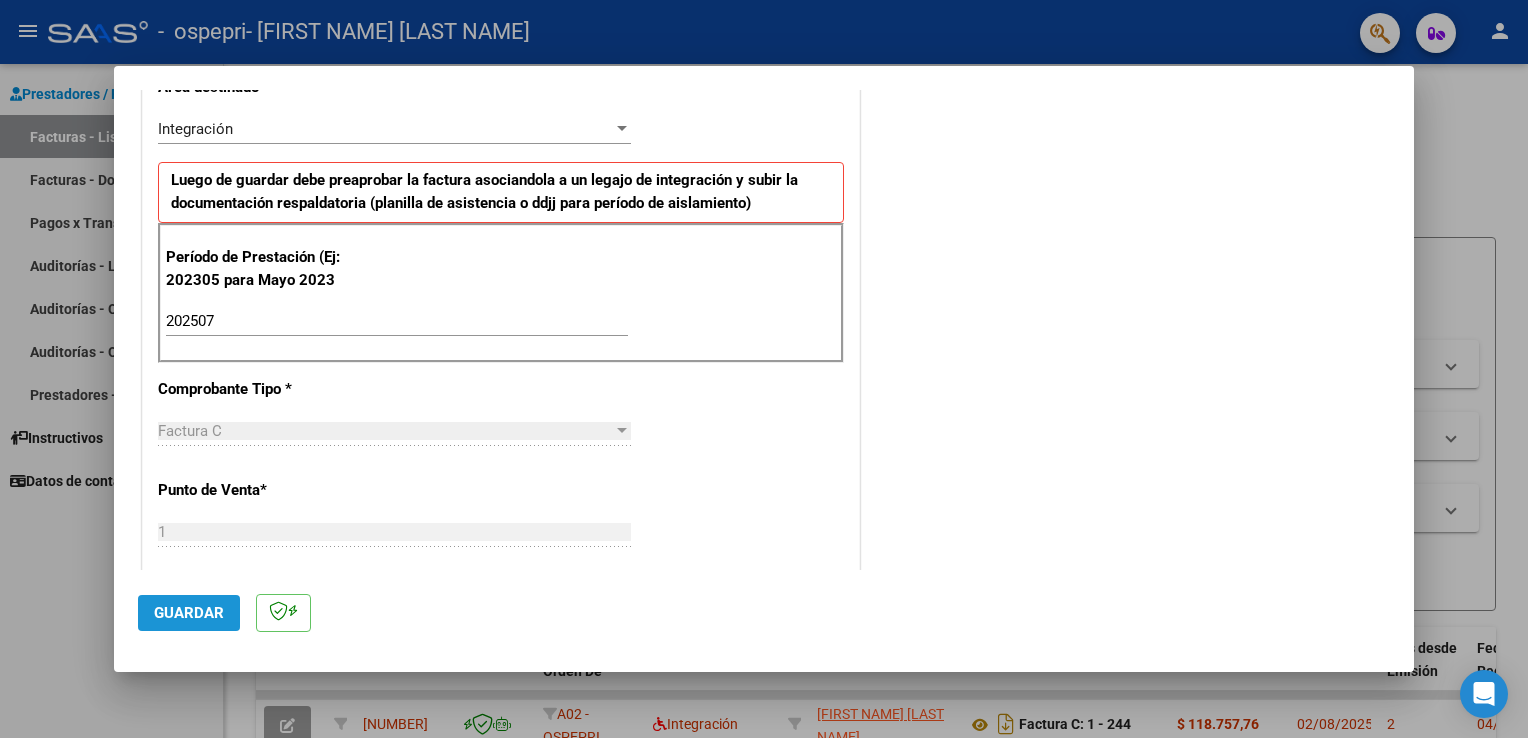 click on "Guardar" 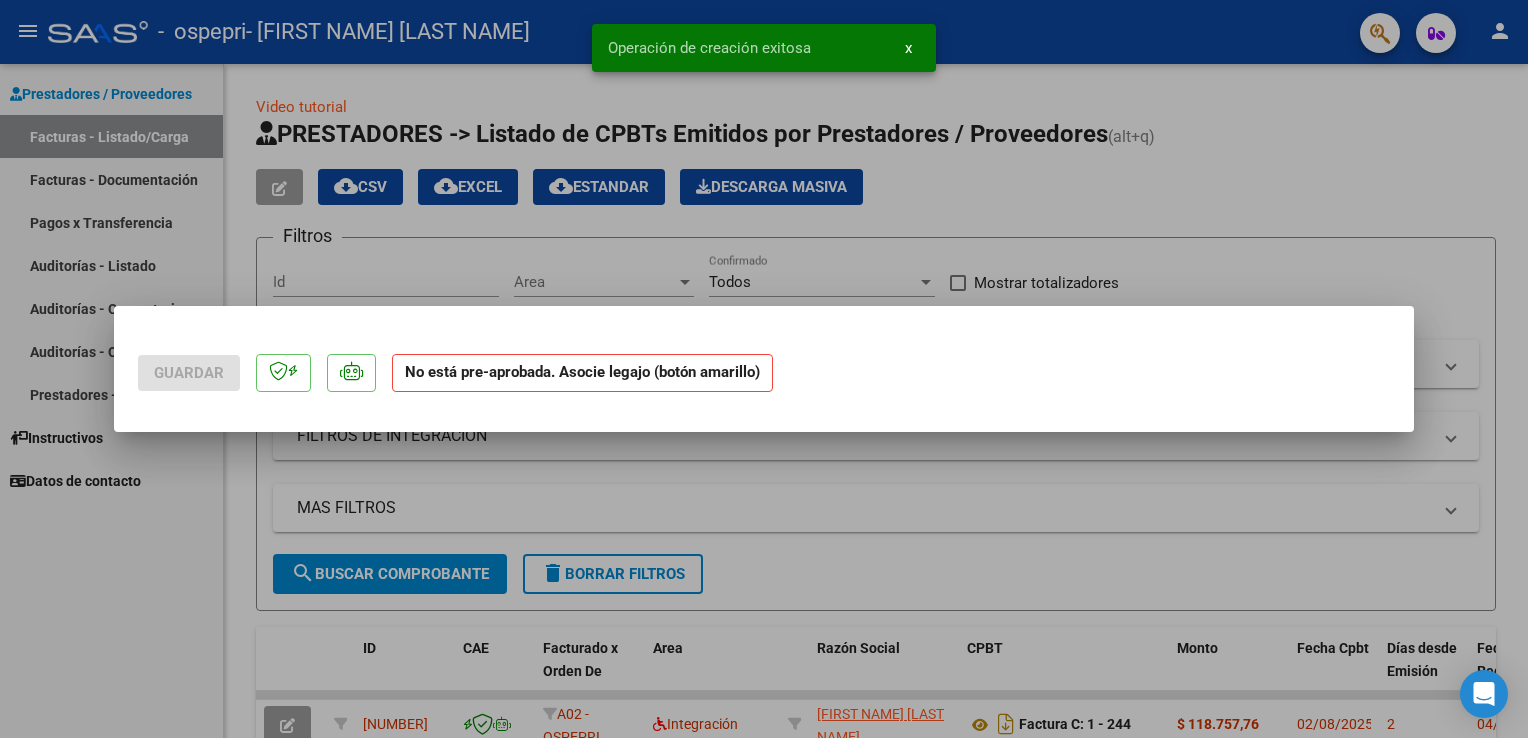 scroll, scrollTop: 0, scrollLeft: 0, axis: both 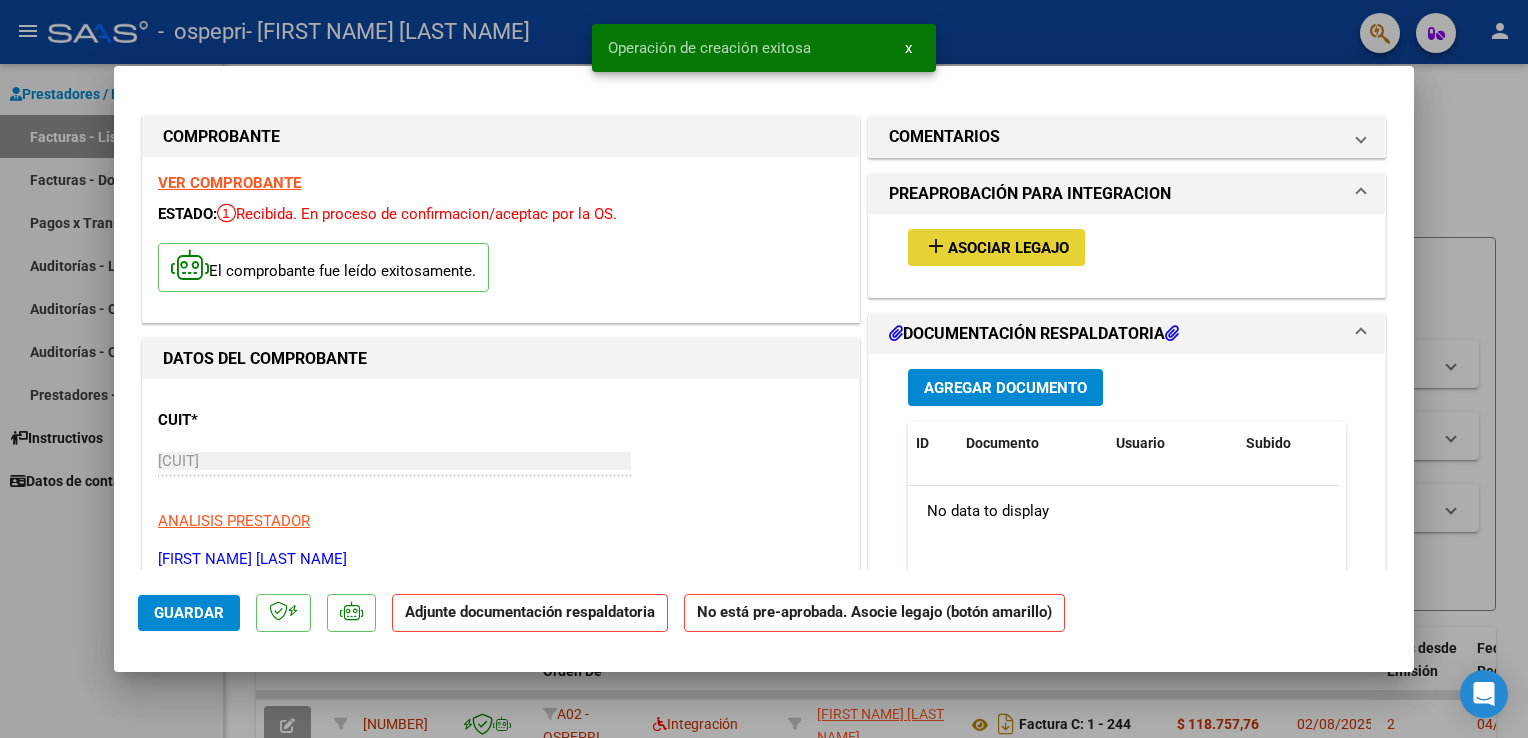 click on "Asociar Legajo" at bounding box center (1008, 248) 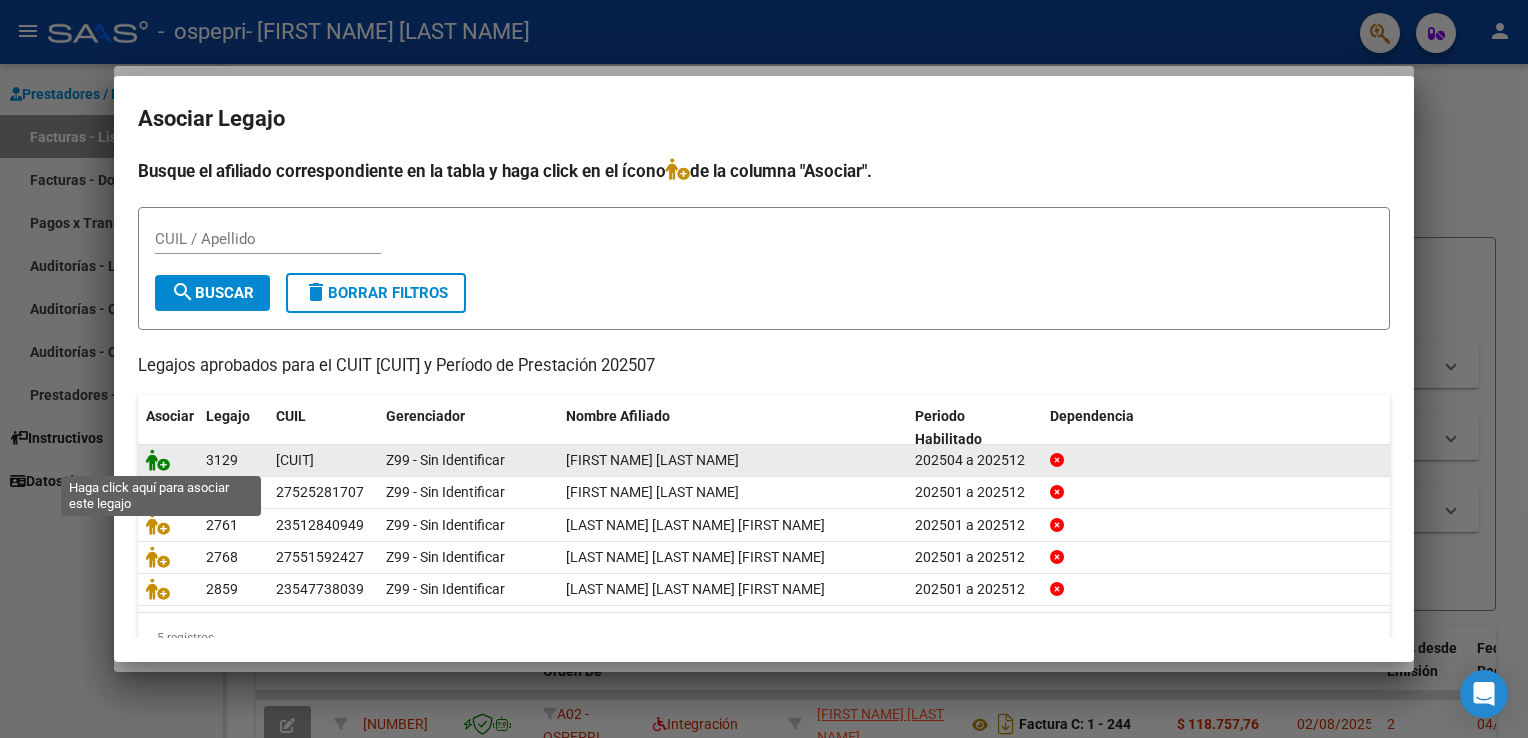 click 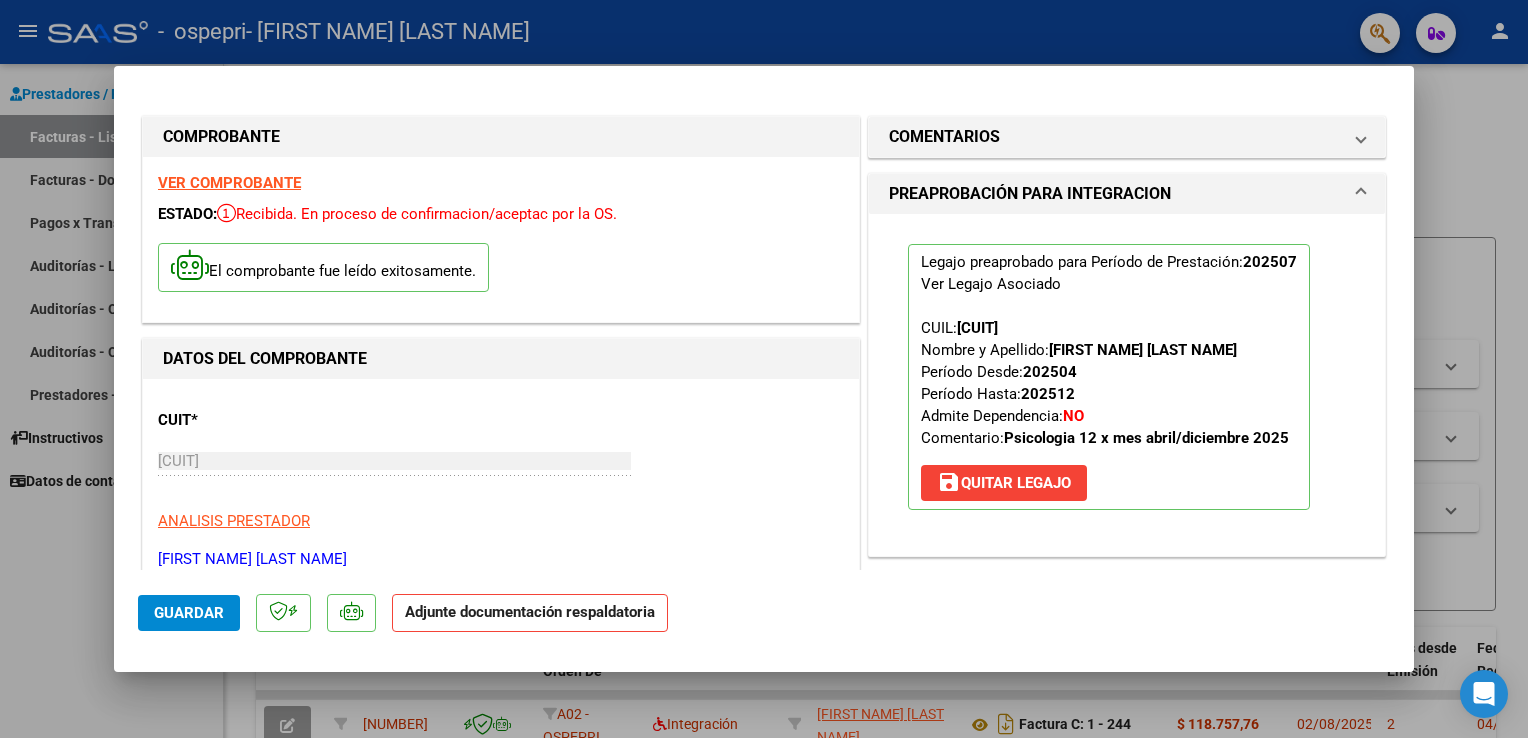scroll, scrollTop: 18, scrollLeft: 0, axis: vertical 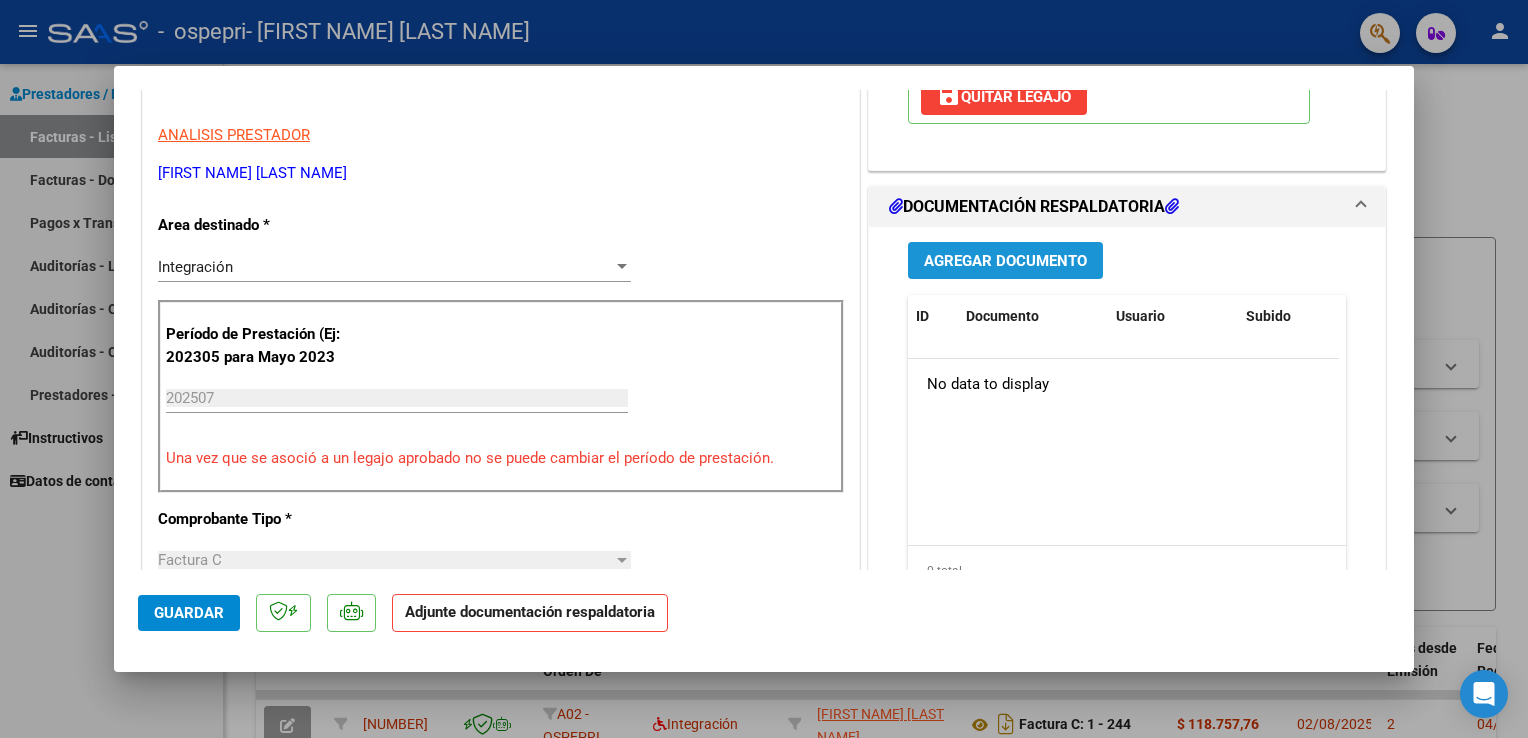 click on "Agregar Documento" at bounding box center (1005, 261) 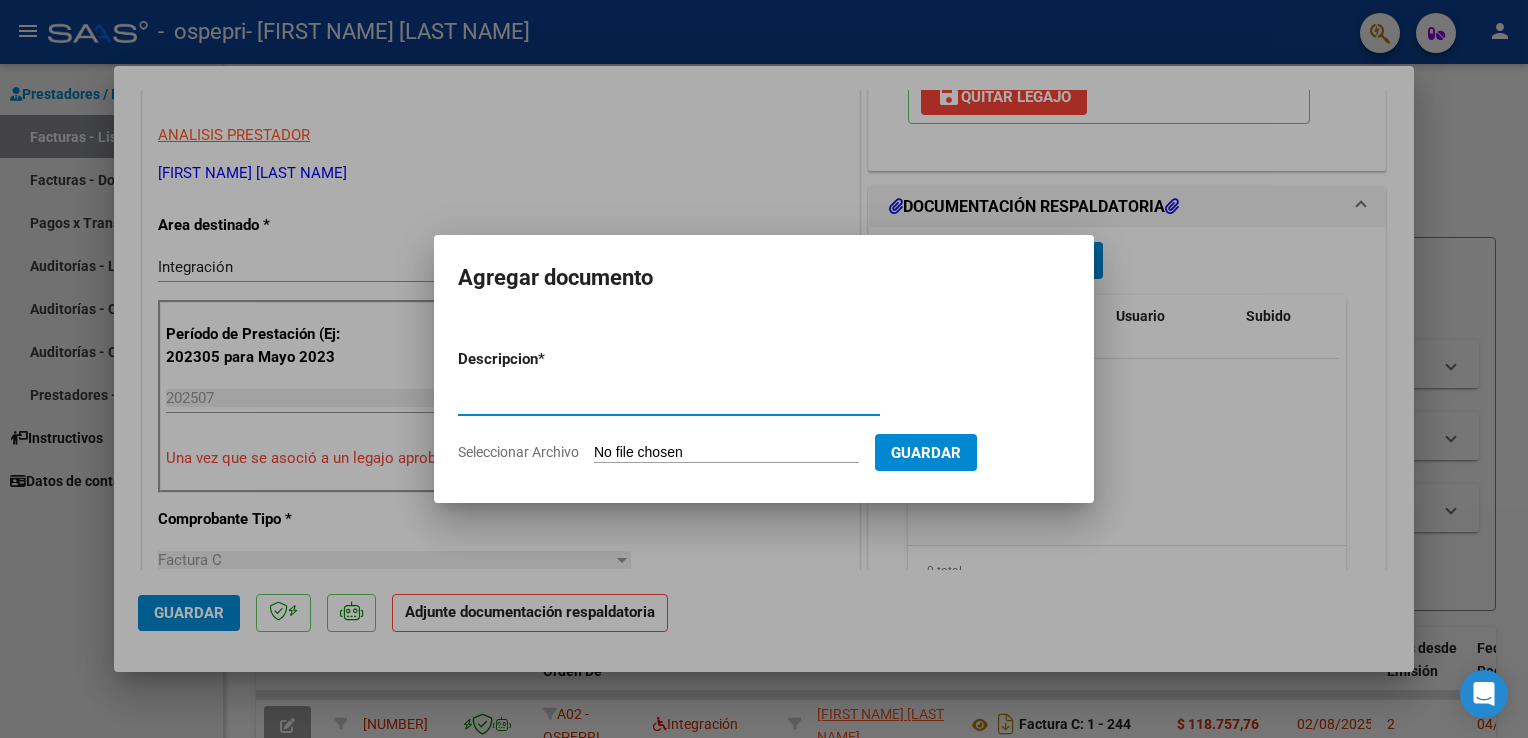 type on "PLANILLA" 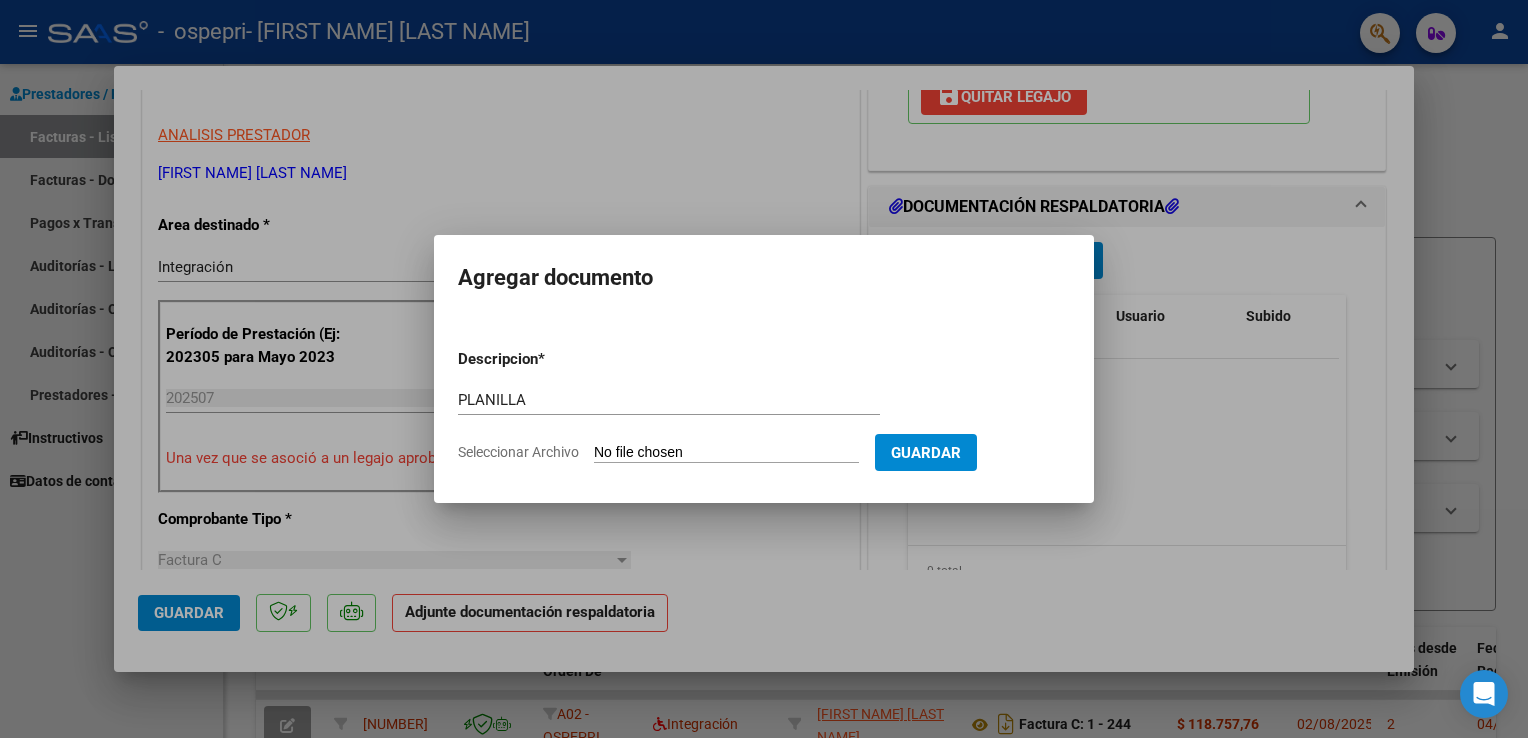 click on "Seleccionar Archivo" at bounding box center [726, 453] 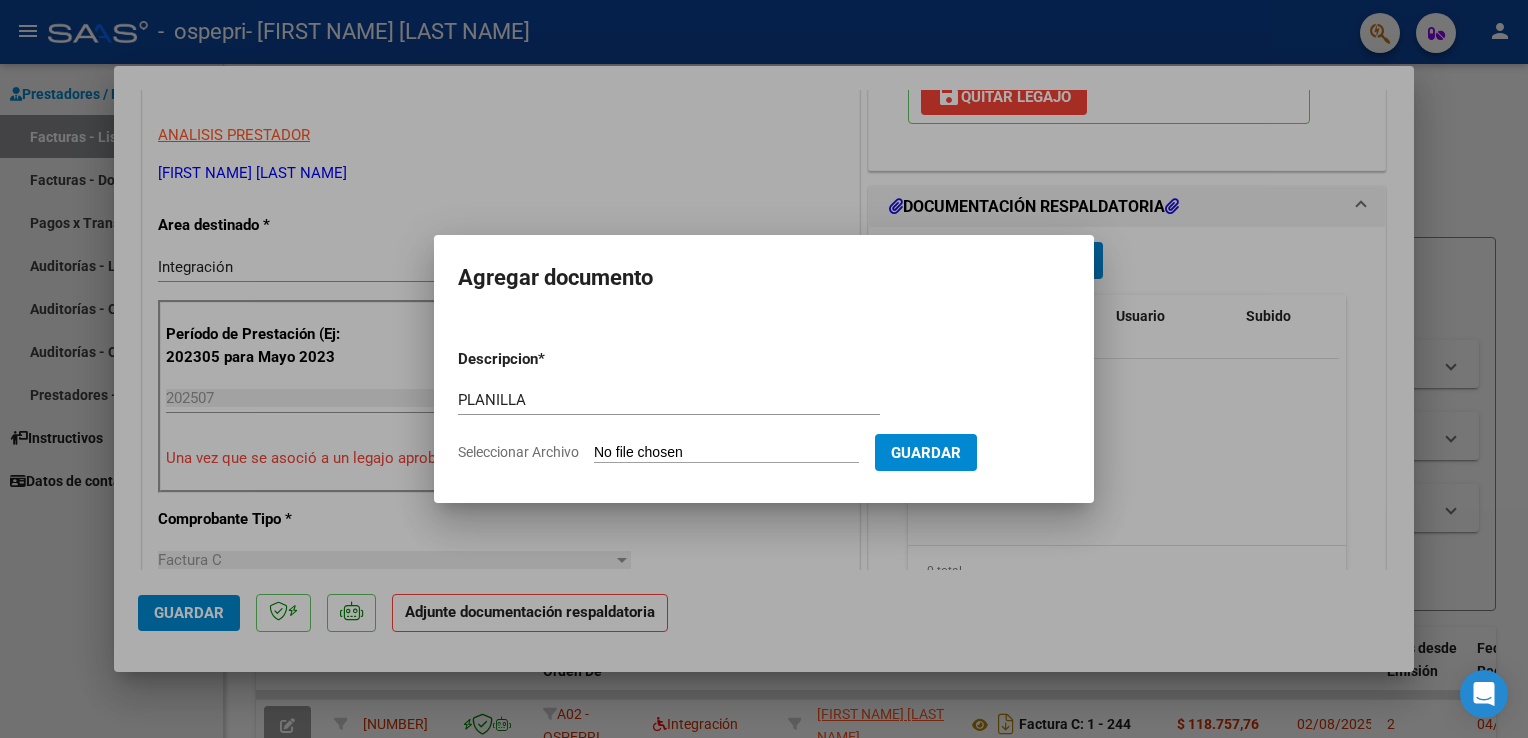 type on "C:\fakepath\planilla julio [LAST NAME].pdf" 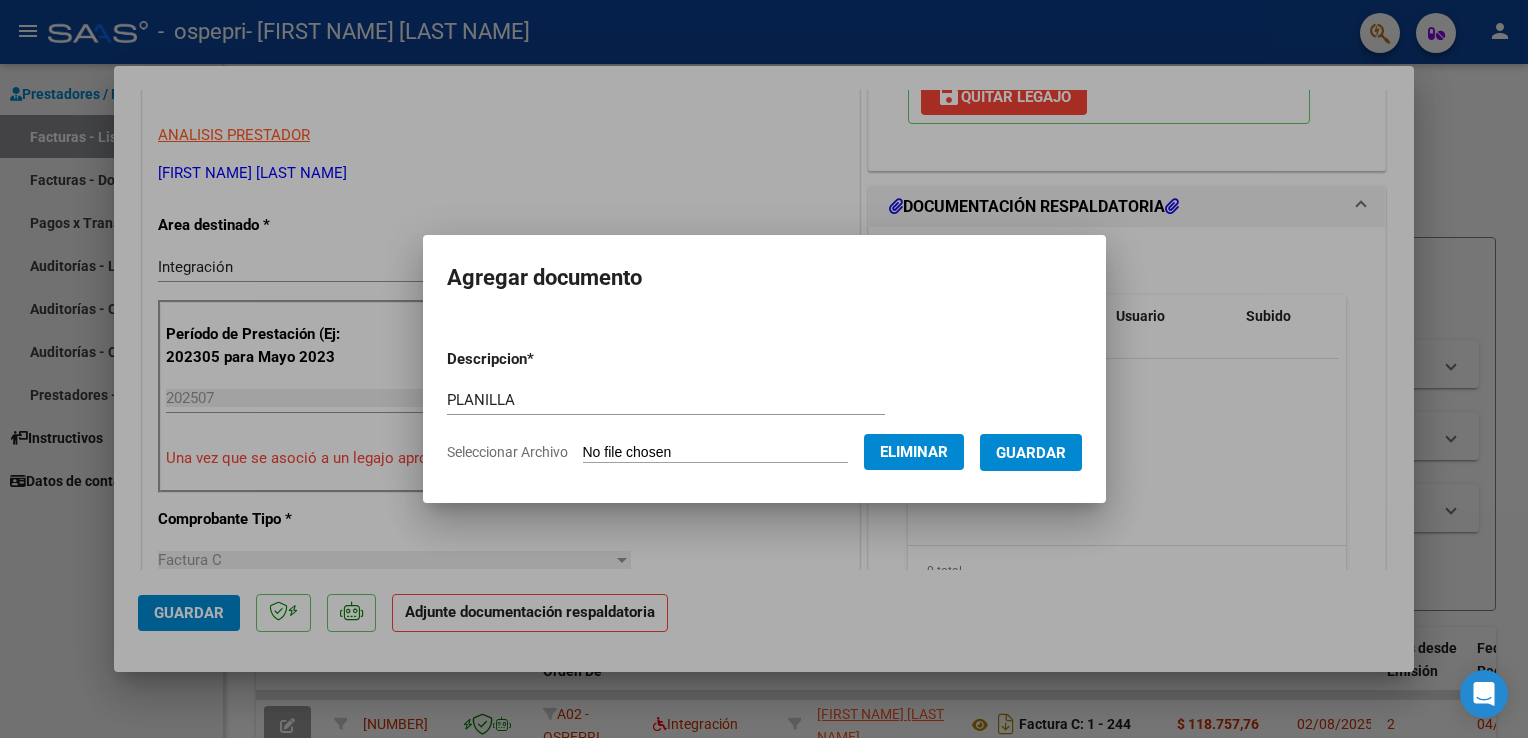 click on "Guardar" at bounding box center (1031, 453) 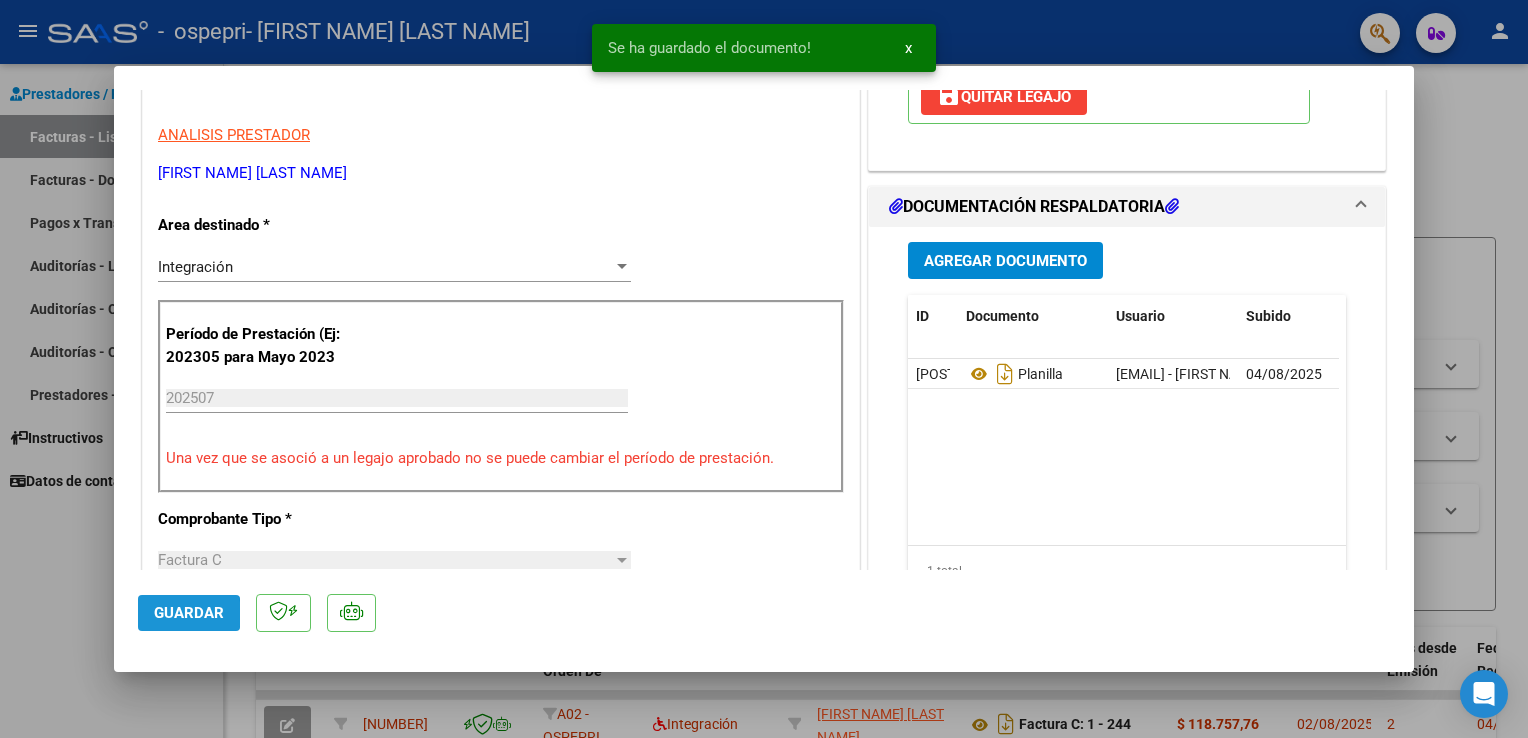 click on "Guardar" 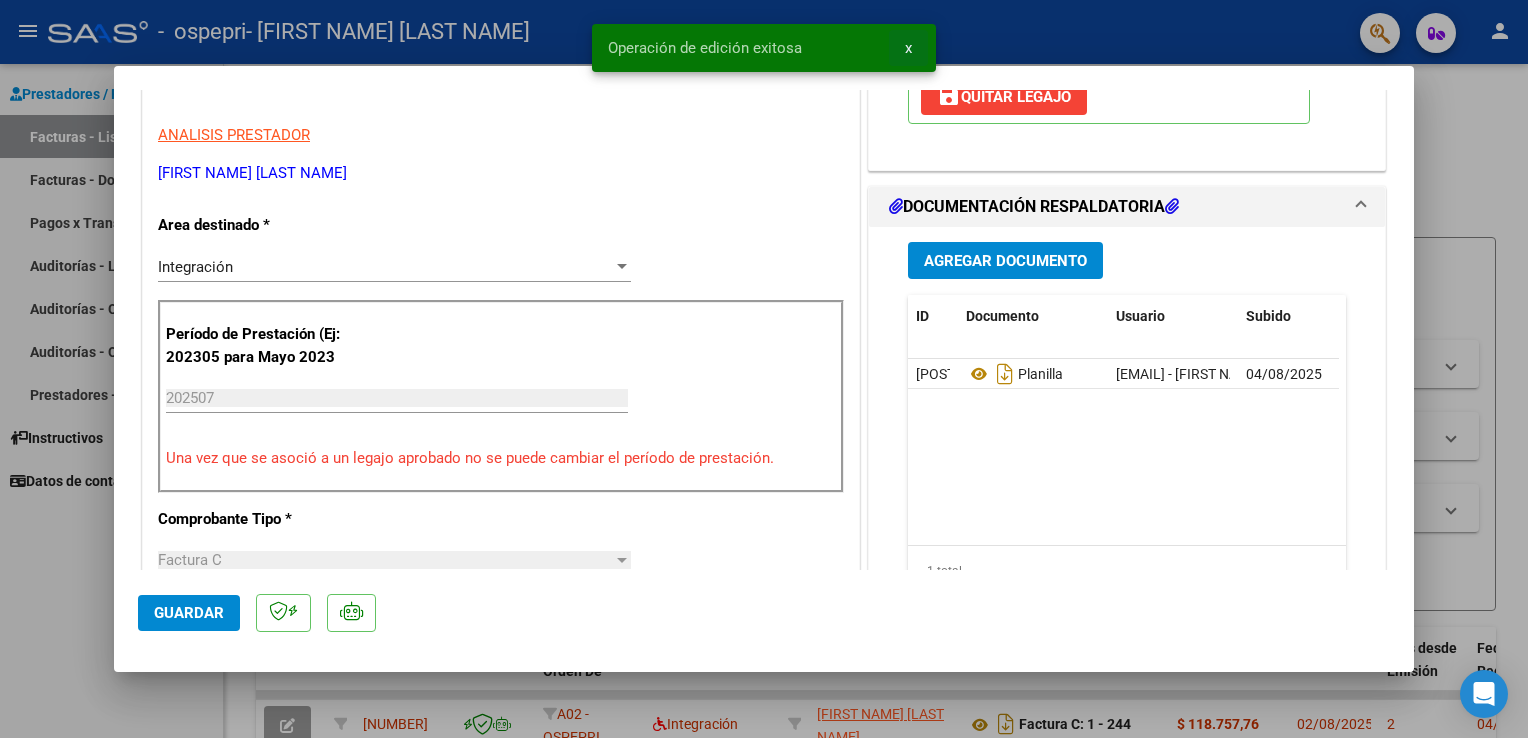 click on "x" at bounding box center [908, 48] 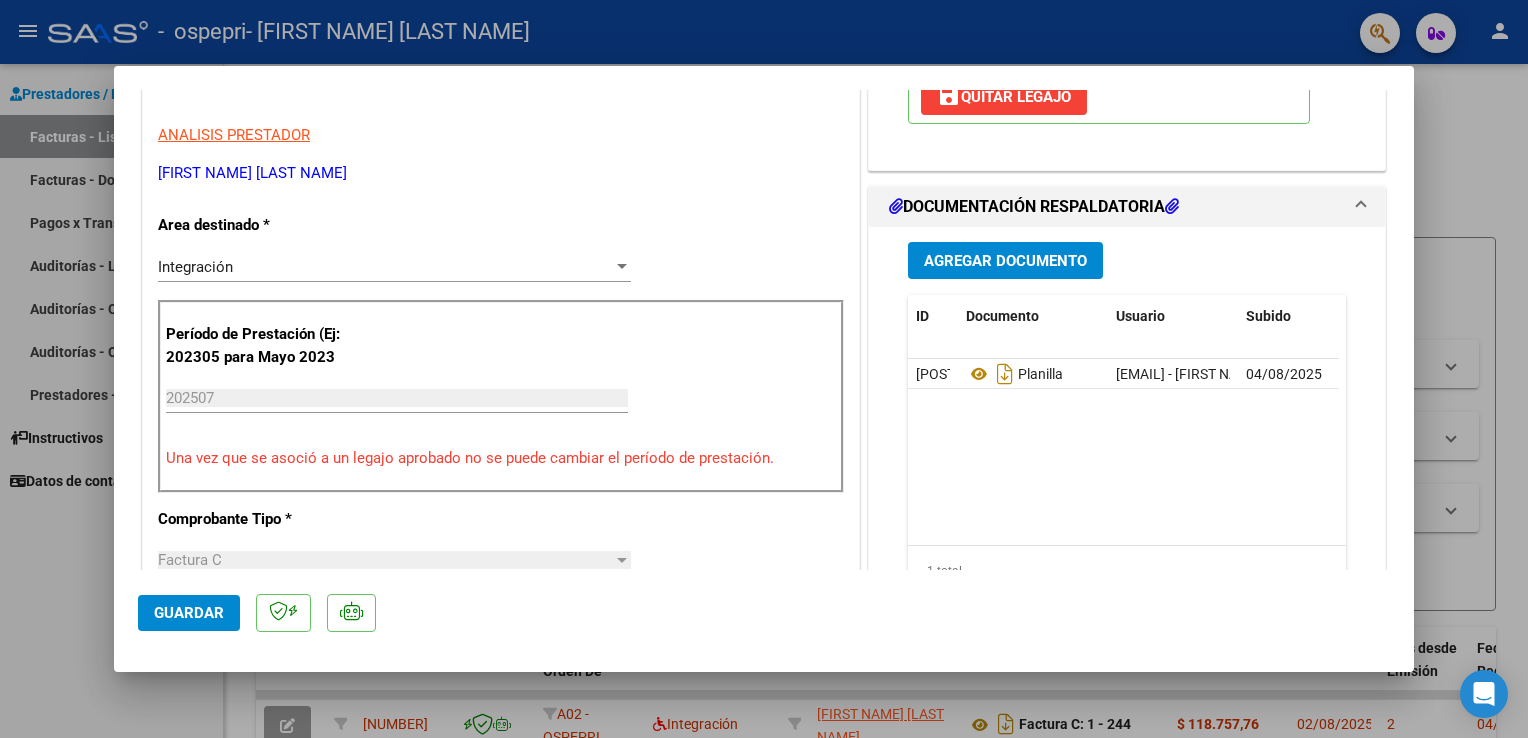 click on "menu -   ospepri   - [FIRST NAME] [LAST NAME] person    Prestadores / Proveedores Facturas - Listado/Carga Facturas - Documentación Pagos x Transferencia Auditorías - Listado Auditorías - Comentarios Auditorías - Cambios Área Prestadores - Listado    Instructivos    Datos de contacto  Video tutorial   PRESTADORES -> Listado de CPBTs Emitidos por Prestadores / Proveedores (alt+q)
cloud_download  CSV  cloud_download  EXCEL  cloud_download  Estandar   Descarga Masiva
Filtros Id Area Area Todos Confirmado   Mostrar totalizadores   FILTROS DEL COMPROBANTE  Comprobante Tipo Comprobante Tipo Start date – End date Fec. Comprobante Desde / Hasta Días Emisión Desde(cant. días) Días Emisión Hasta(cant. días) CUIT / Razón Social Pto. Venta Nro. Comprobante Código SSS CAE Válido CAE Válido Todos Cargado Módulo Hosp. Todos Tiene facturacion Apócrifa Hospital Refes  FILTROS DE INTEGRACION  Período De Prestación Campos del Archivo de Rendición Devuelto x SSS (dr_envio) Todos Todos Todos" at bounding box center [764, 369] 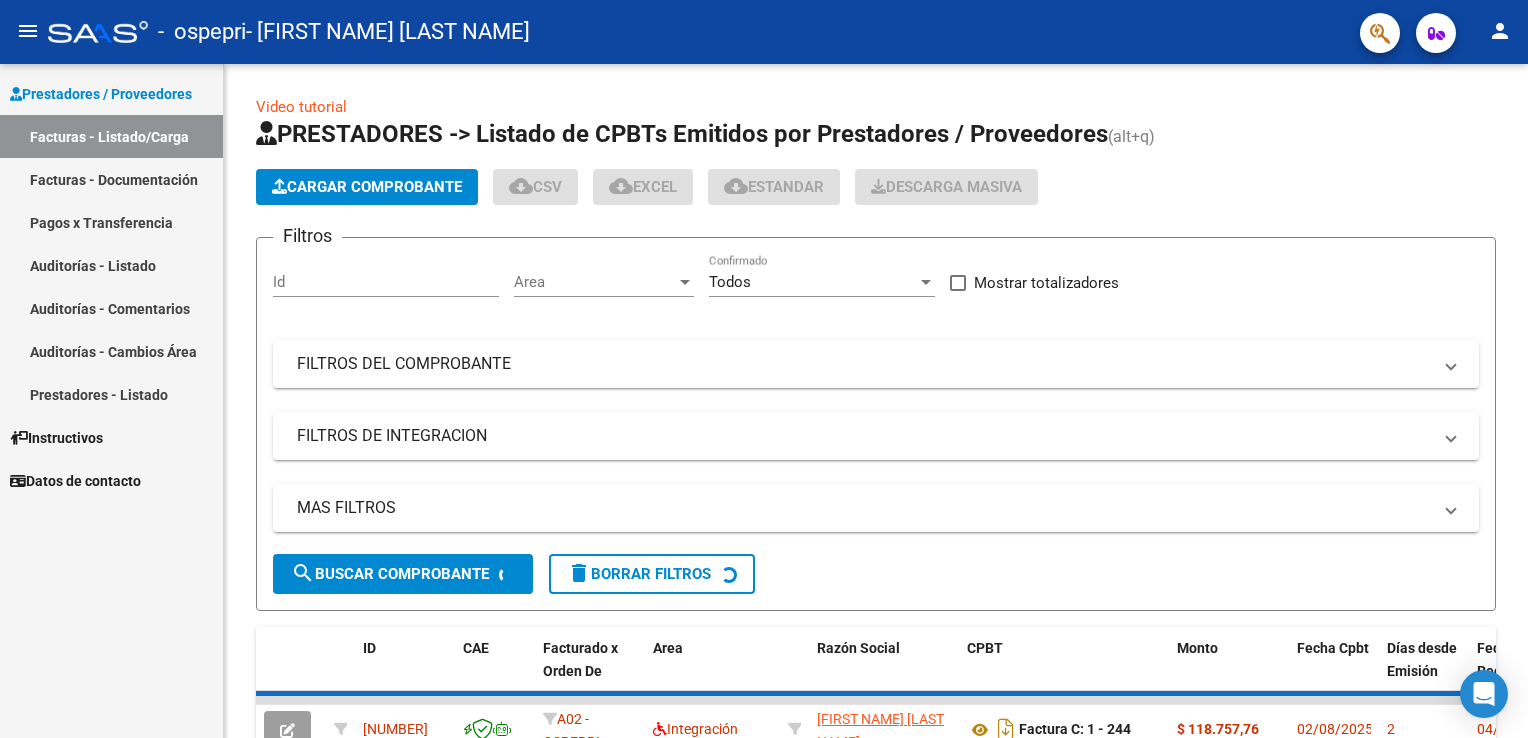 click on "Video tutorial   PRESTADORES -> Listado de CPBTs Emitidos por Prestadores / Proveedores (alt+q)   Cargar Comprobante
cloud_download  CSV  cloud_download  EXCEL  cloud_download  Estandar   Descarga Masiva
Filtros Id Area Area Todos Confirmado   Mostrar totalizadores   FILTROS DEL COMPROBANTE  Comprobante Tipo Comprobante Tipo Start date – End date Fec. Comprobante Desde / Hasta Días Emisión Desde(cant. días) Días Emisión Hasta(cant. días) CUIT / Razón Social Pto. Venta Nro. Comprobante Código SSS CAE Válido CAE Válido Todos Cargado Módulo Hosp. Todos Tiene facturacion Apócrifa Hospital Refes  FILTROS DE INTEGRACION  Período De Prestación Campos del Archivo de Rendición Devuelto x SSS (dr_envio) Todos Rendido x SSS (dr_envio) Tipo de Registro Tipo de Registro Período Presentación Período Presentación Campos del Legajo Asociado (preaprobación) Afiliado Legajo (cuil/nombre) Todos Solo facturas preaprobadas  MAS FILTROS  Todos Con Doc. Respaldatoria Todos Con Trazabilidad Todos – – 2" 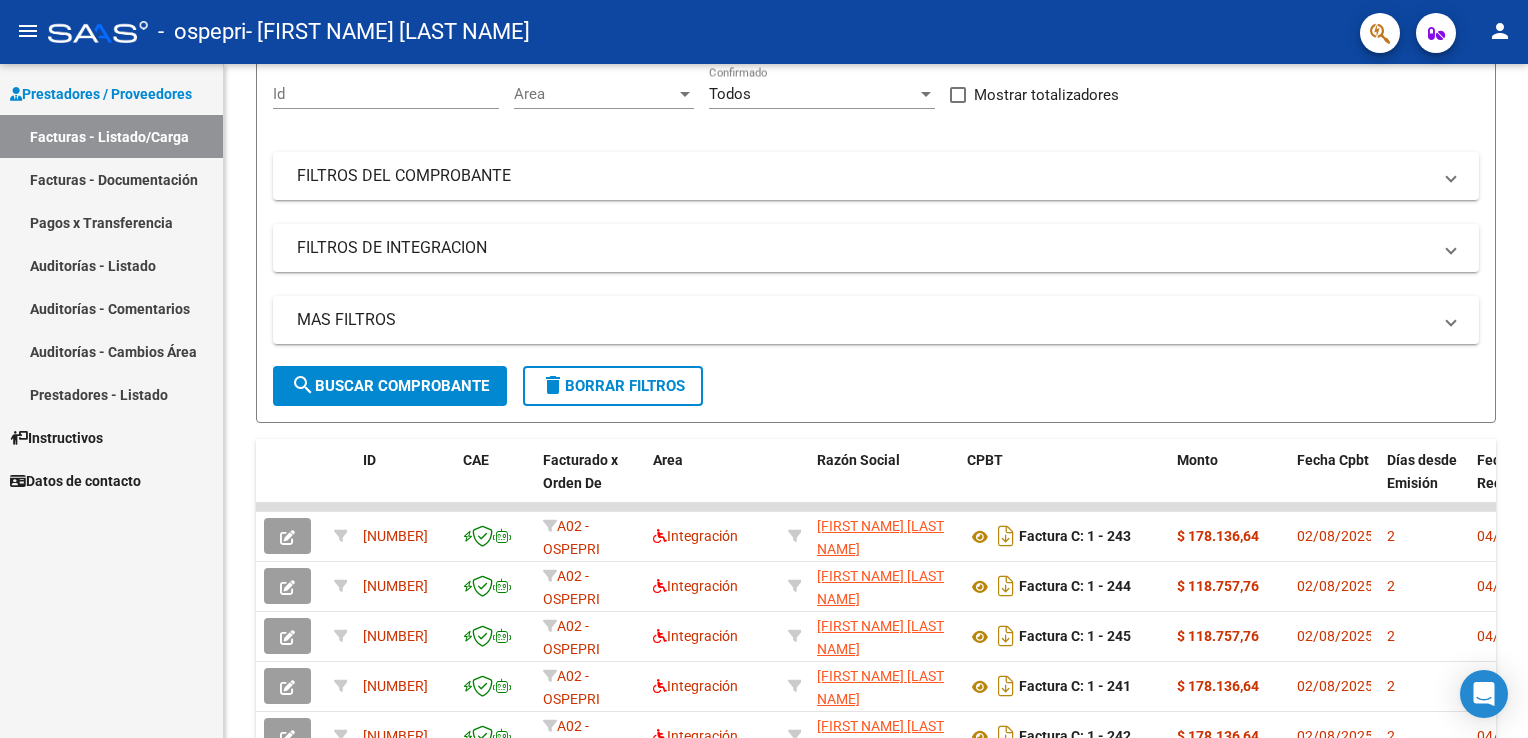 scroll, scrollTop: 0, scrollLeft: 0, axis: both 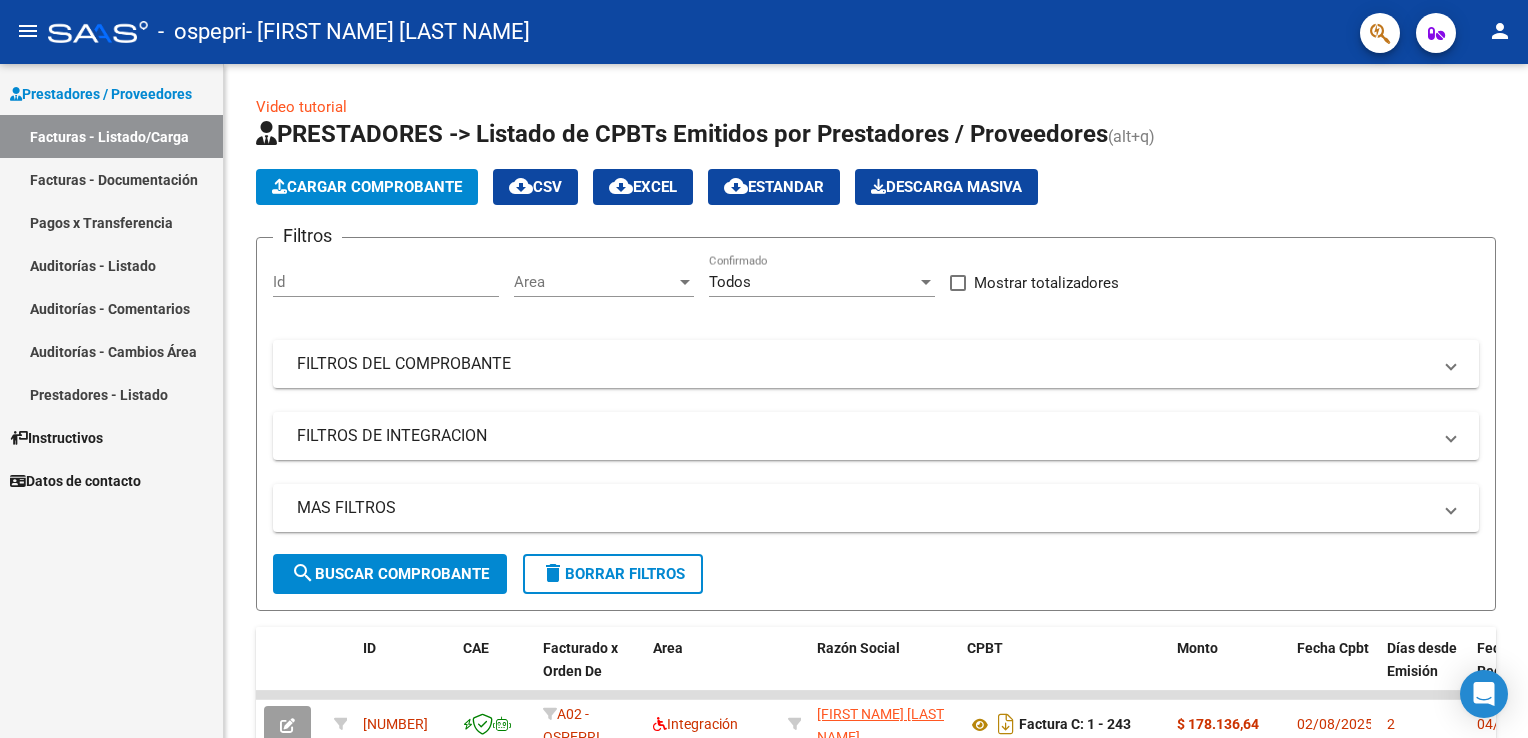click on "menu -   ospepri   - [FIRST NAME] [LAST NAME] person    Prestadores / Proveedores Facturas - Listado/Carga Facturas - Documentación Pagos x Transferencia Auditorías - Listado Auditorías - Comentarios Auditorías - Cambios Área Prestadores - Listado    Instructivos    Datos de contacto  Video tutorial   PRESTADORES -> Listado de CPBTs Emitidos por Prestadores / Proveedores (alt+q)   Cargar Comprobante
cloud_download  CSV  cloud_download  EXCEL  cloud_download  Estandar   Descarga Masiva
Filtros Id Area Area Todos Confirmado   Mostrar totalizadores   FILTROS DEL COMPROBANTE  Comprobante Tipo Comprobante Tipo Start date – End date Fec. Comprobante Desde / Hasta Días Emisión Desde(cant. días) Días Emisión Hasta(cant. días) CUIT / Razón Social Pto. Venta Nro. Comprobante Código SSS CAE Válido CAE Válido Todos Cargado Módulo Hosp. Todos Tiene facturacion Apócrifa Hospital Refes  FILTROS DE INTEGRACION  Período De Prestación Todos Rendido x SSS (dr_envio) Tipo de Registro Todos –" at bounding box center (764, 369) 